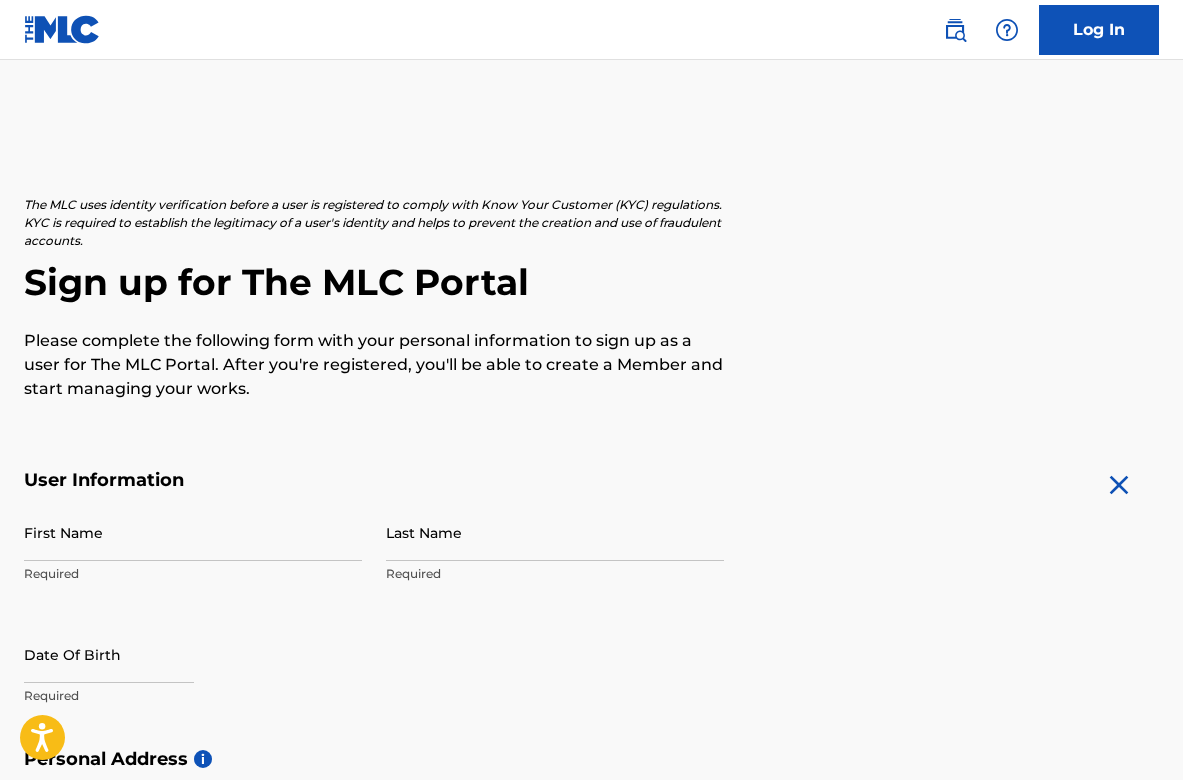scroll, scrollTop: 147, scrollLeft: 0, axis: vertical 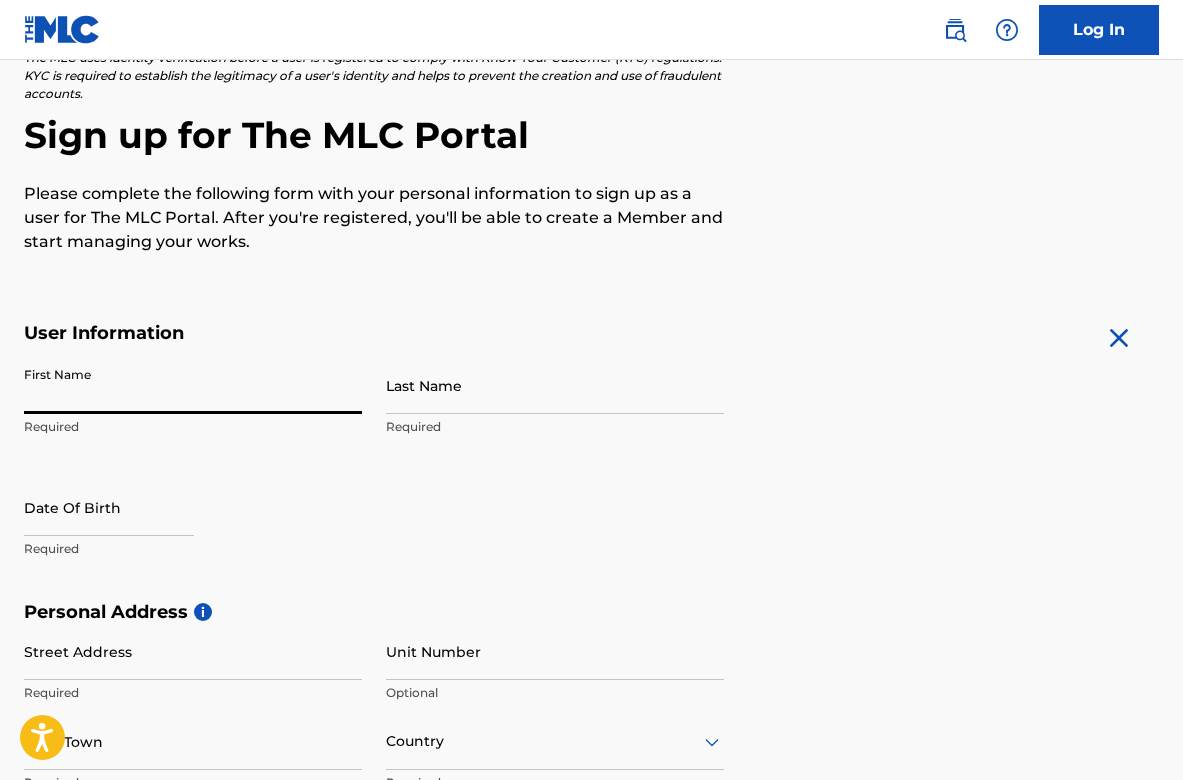 click on "First Name" at bounding box center (193, 385) 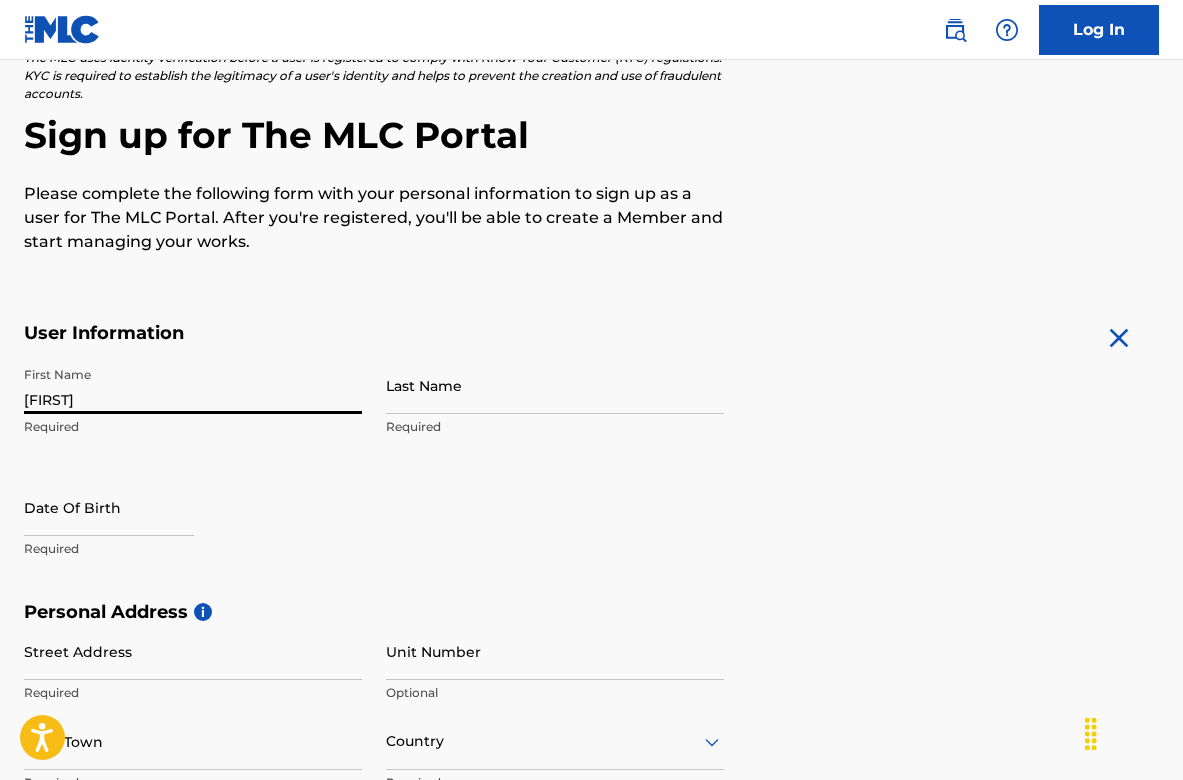 type on "[FIRST]" 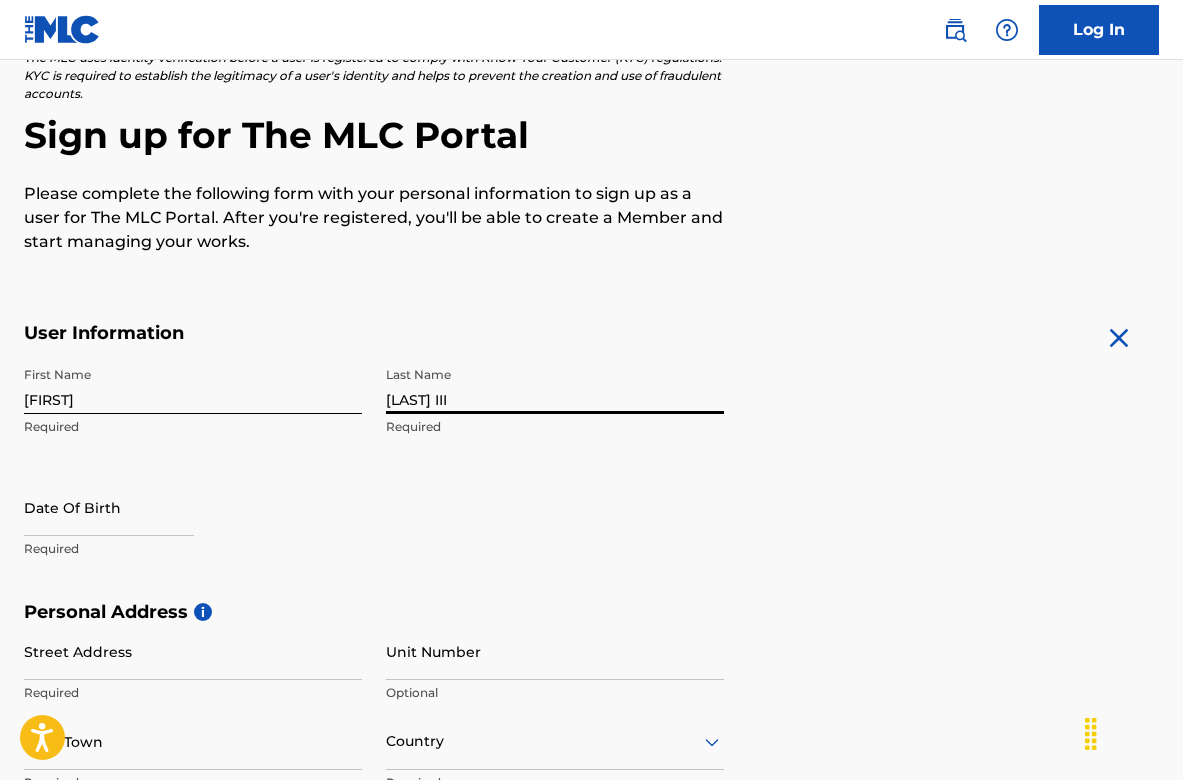 type on "[LAST] III" 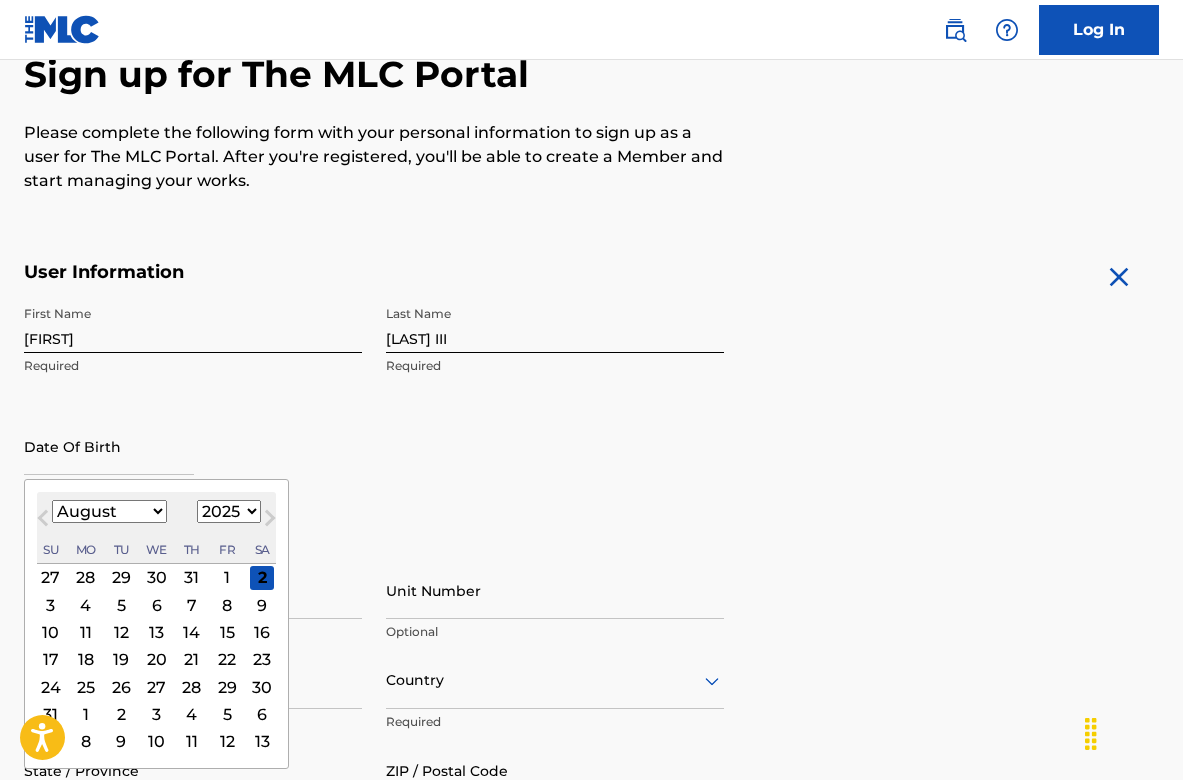 scroll, scrollTop: 396, scrollLeft: 0, axis: vertical 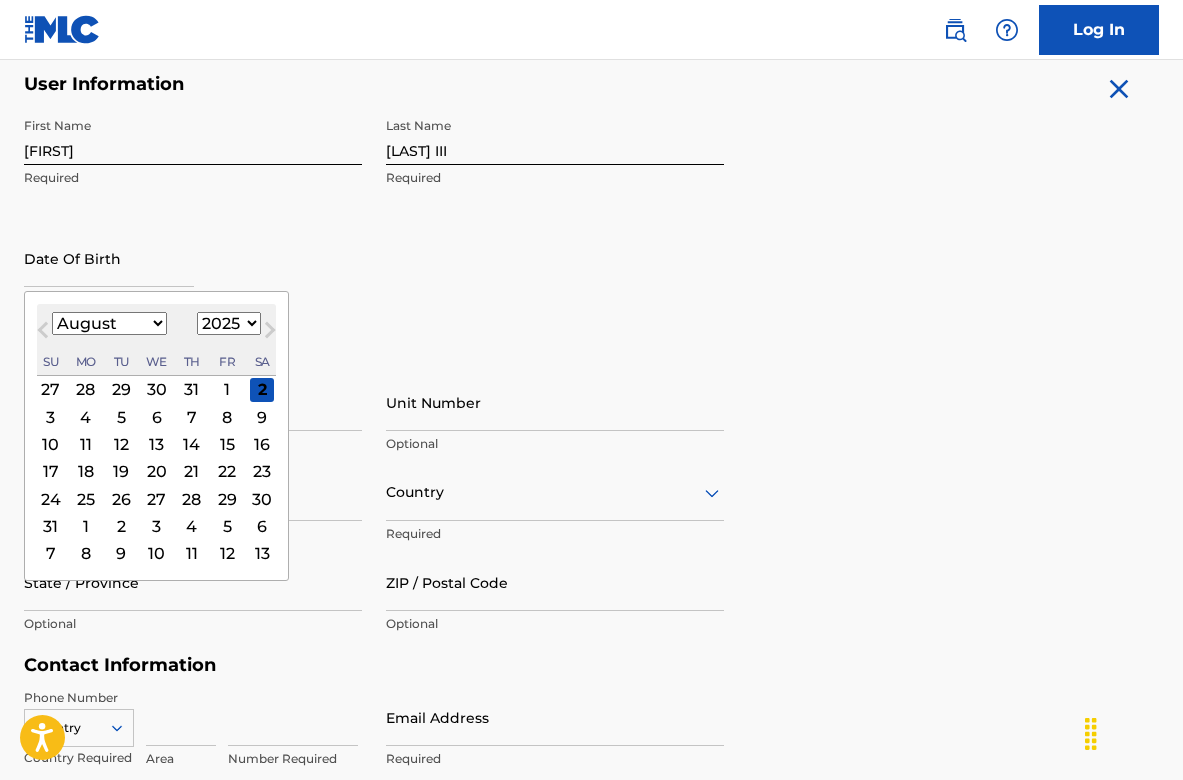 select on "3" 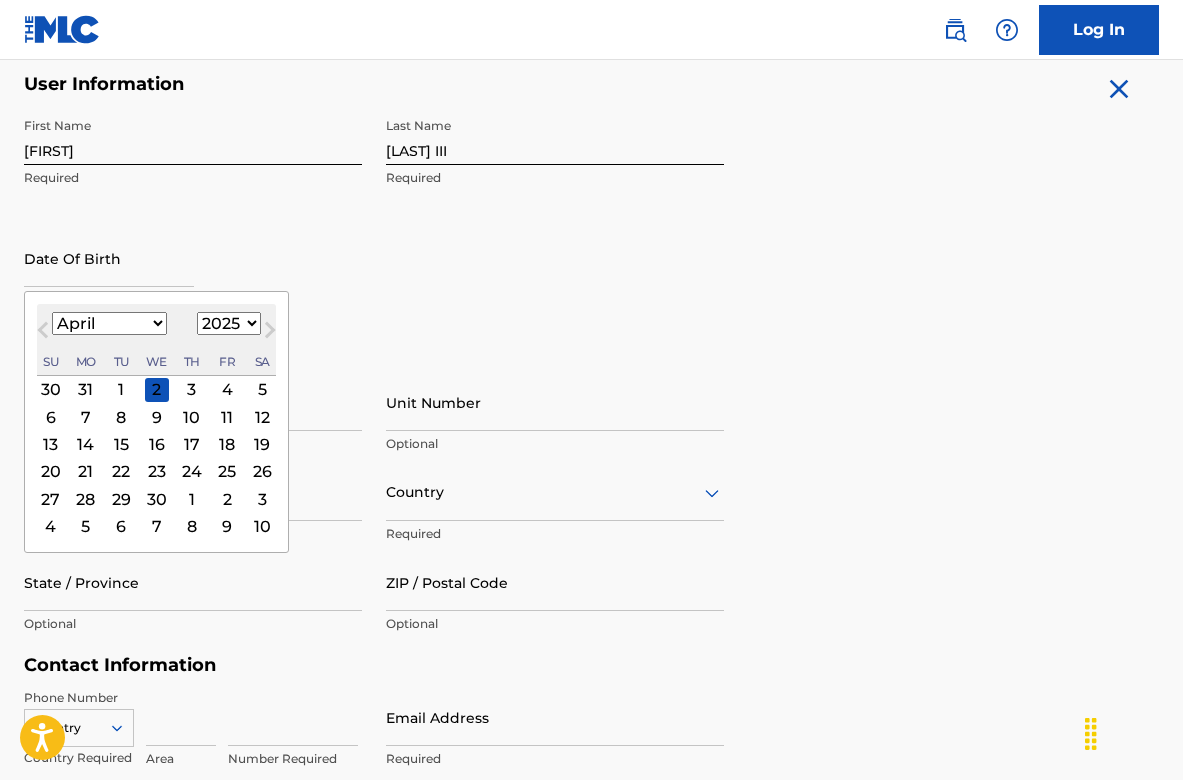 select on "1981" 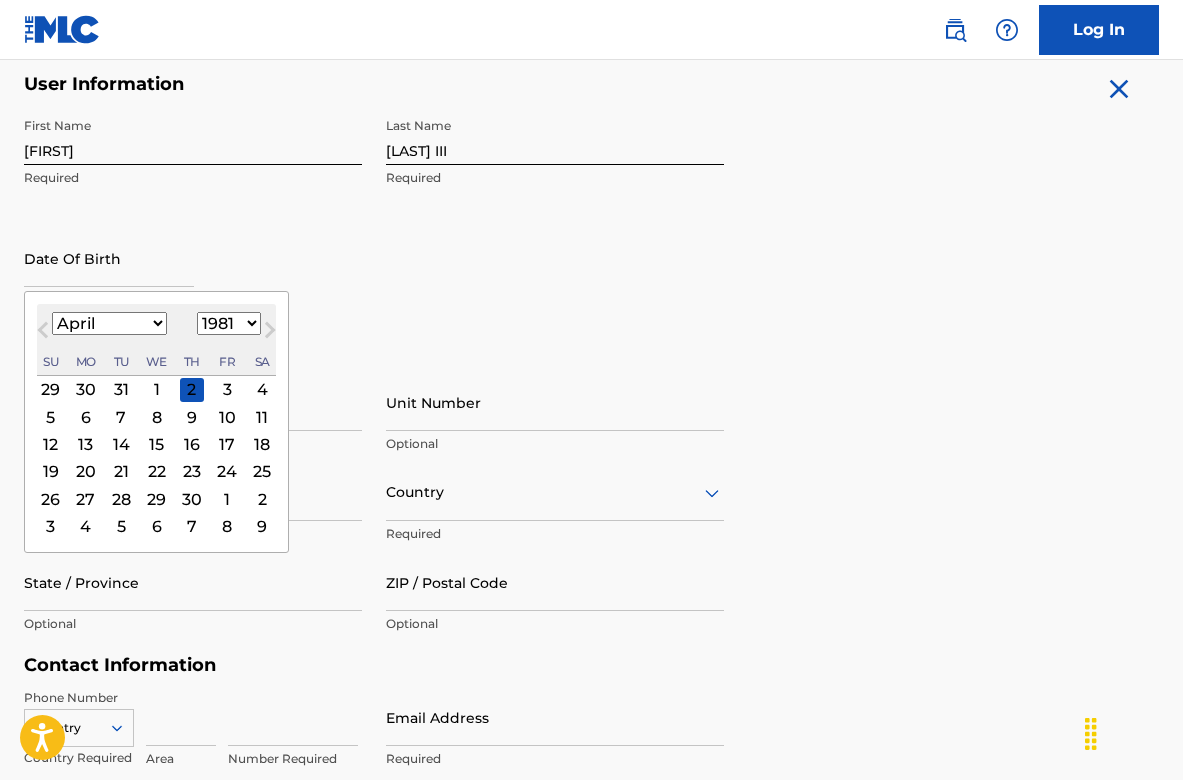 click on "20" at bounding box center (86, 471) 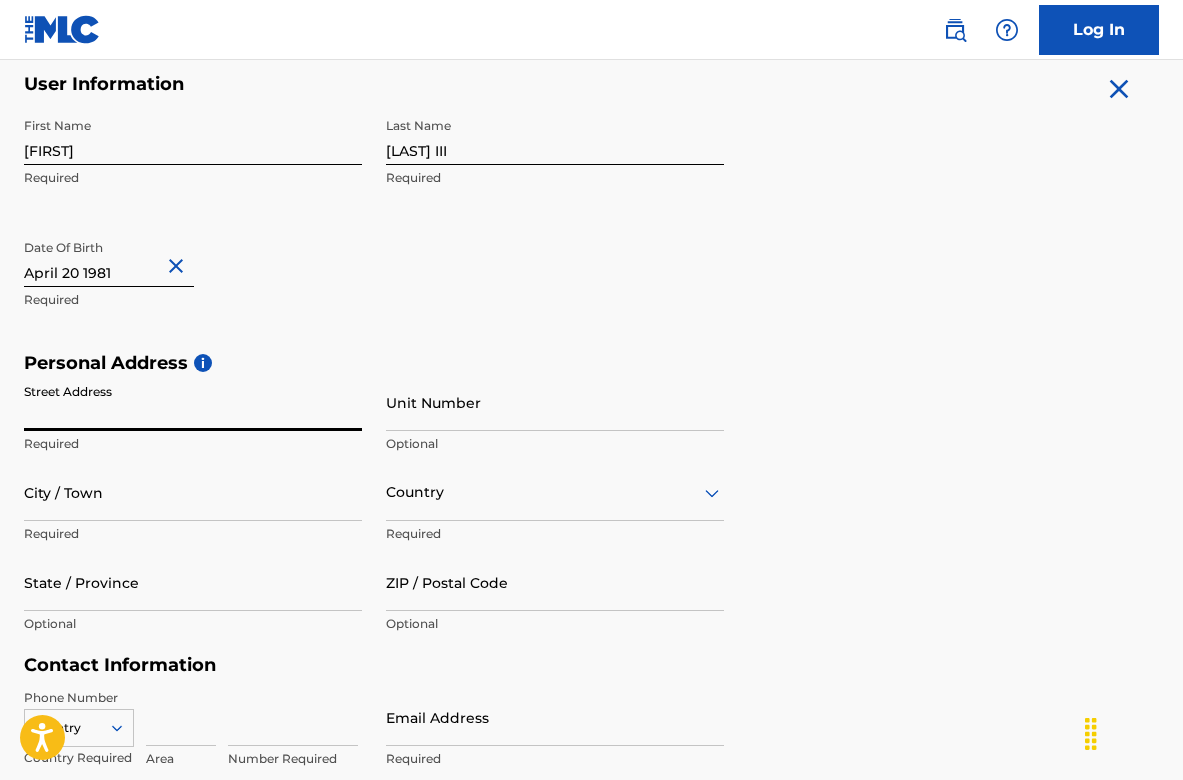 click on "Street Address" at bounding box center (193, 402) 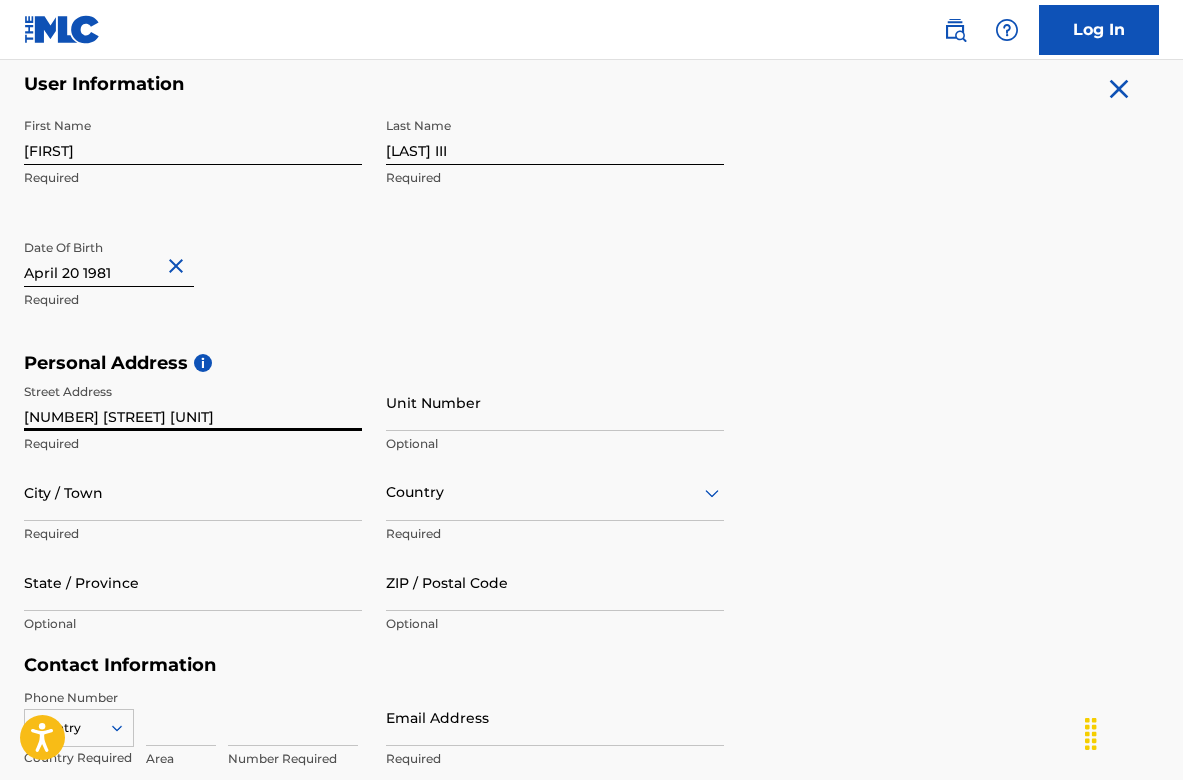 type on "[NUMBER] [STREET] [UNIT]" 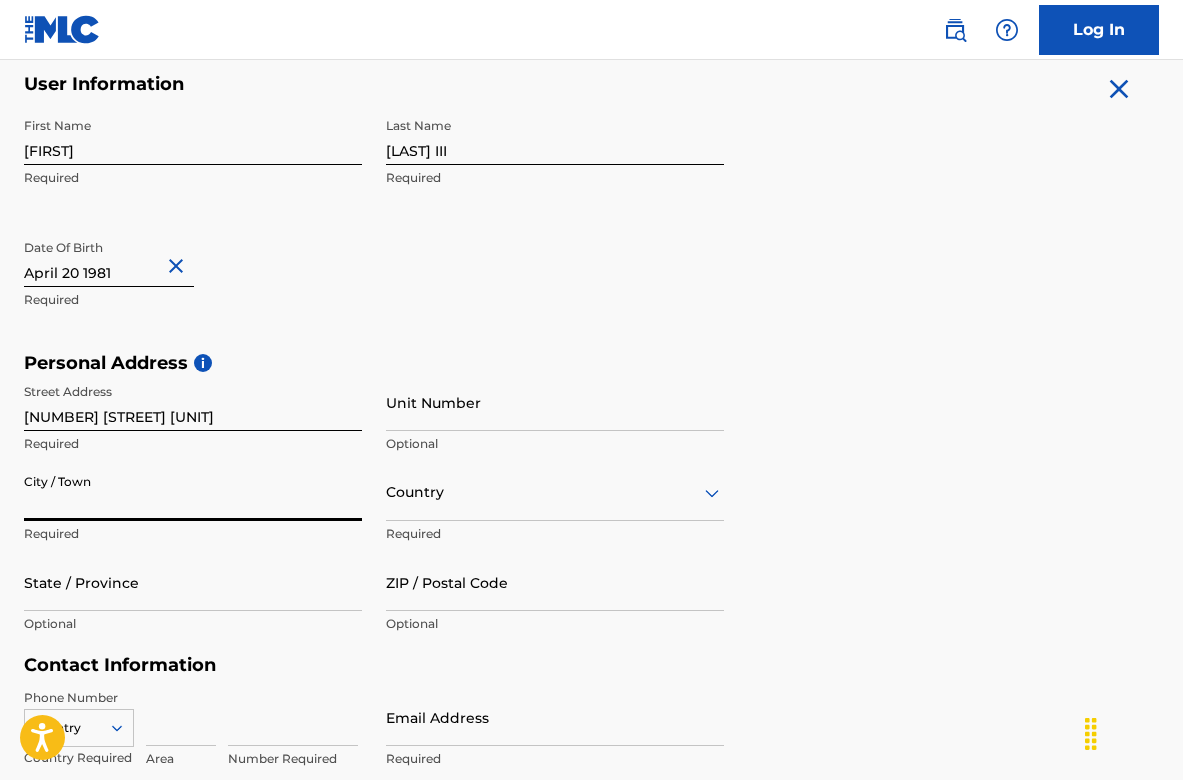 click on "City / Town" at bounding box center (193, 492) 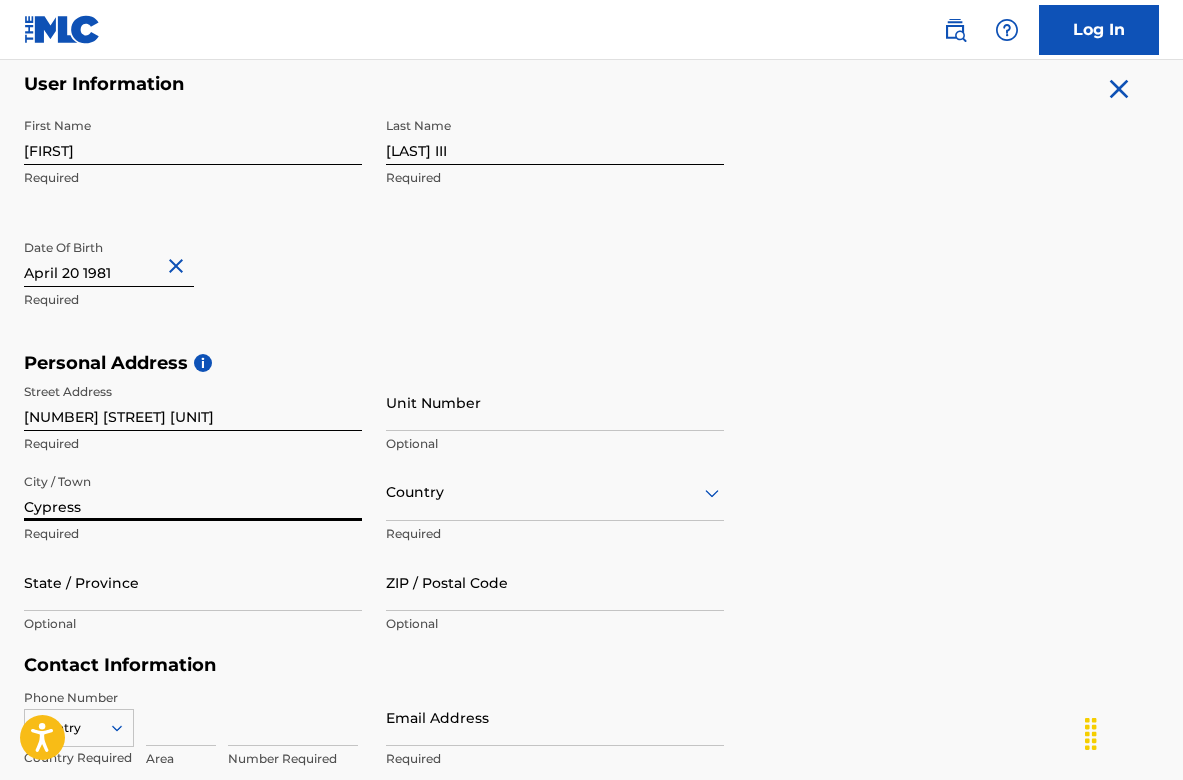 type on "Cypress" 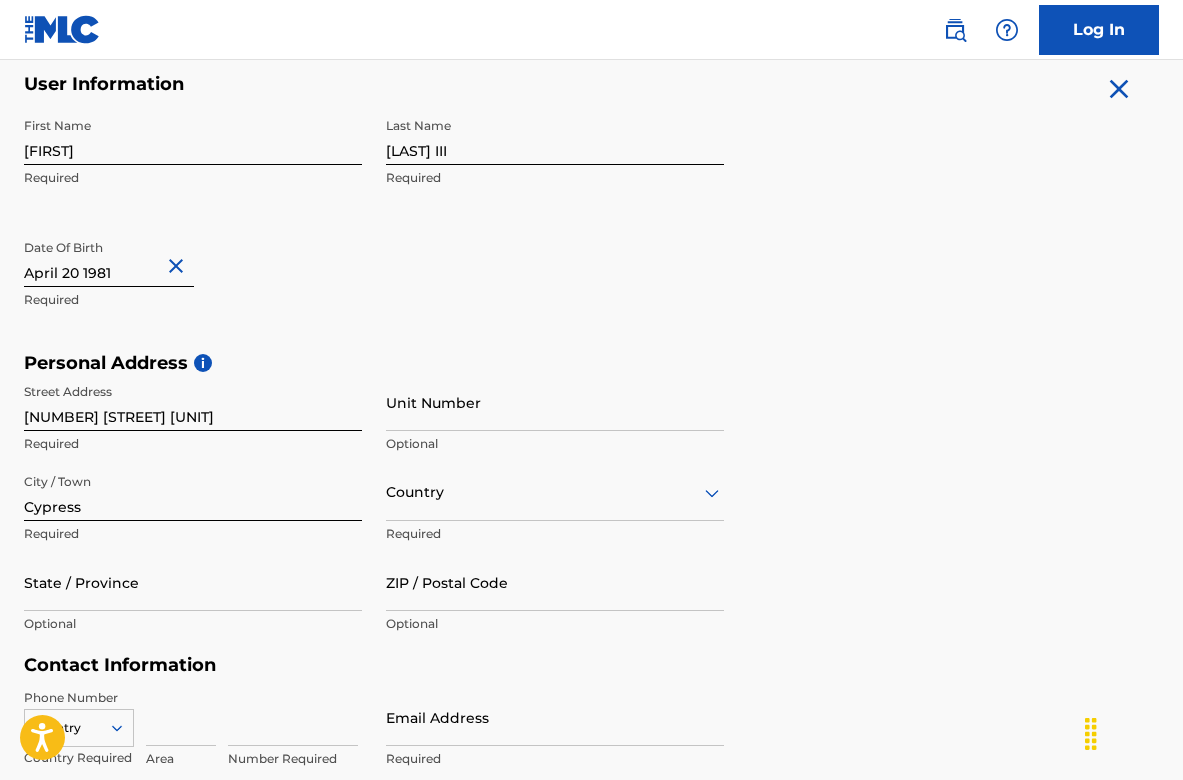 click on "Required" at bounding box center (555, 534) 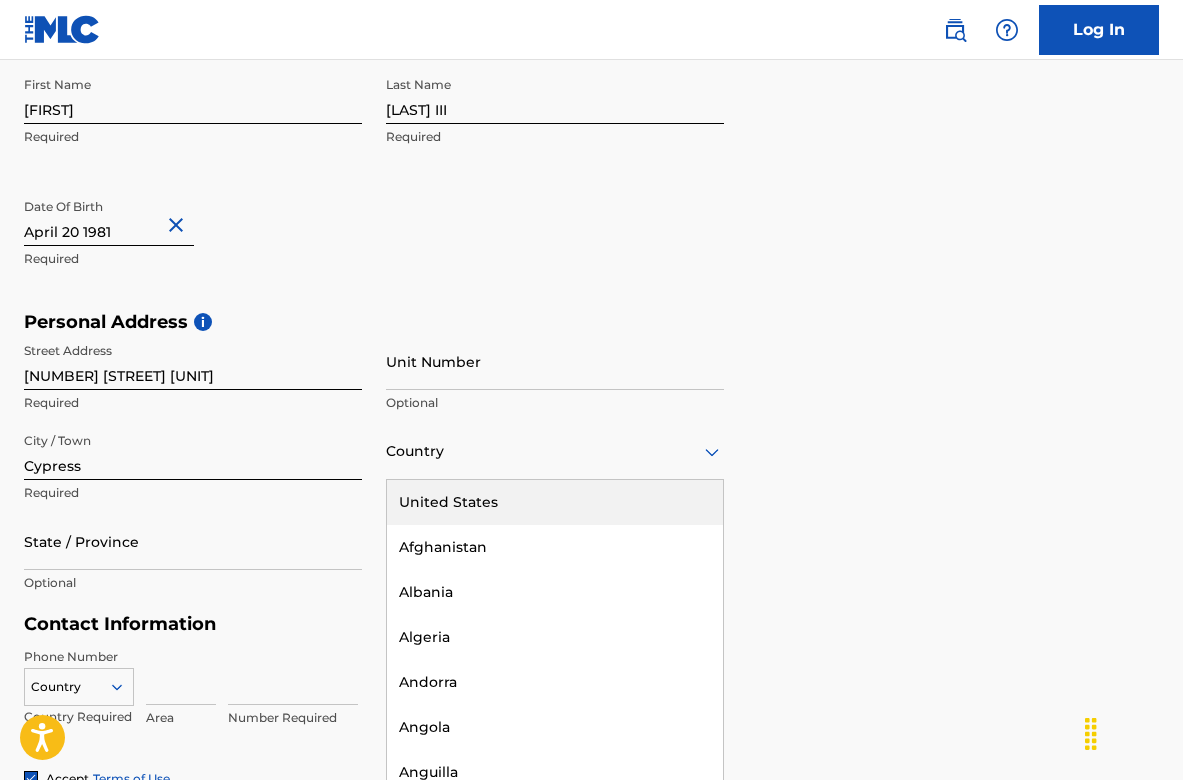 click on "United States" at bounding box center [555, 502] 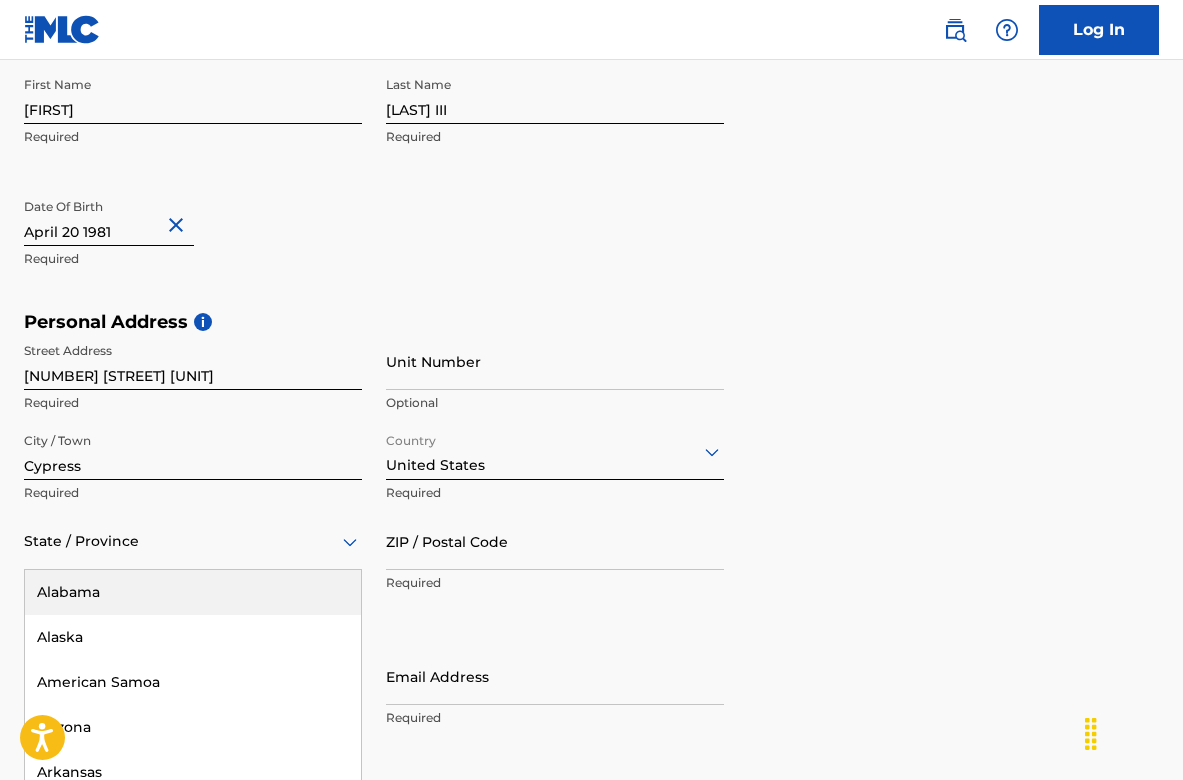 click on "Alabama, 1 of 57. 57 results available. Use Up and Down to choose options, press Enter to select the currently focused option, press Escape to exit the menu, press Tab to select the option and exit the menu. State / Province Alabama Alaska American Samoa Arizona Arkansas California Colorado Connecticut Delaware District of Columbia Florida Georgia Guam Hawaii Idaho Illinois Indiana Iowa Kansas Kentucky Louisiana Maine Maryland Massachusetts Michigan Minnesota Mississippi Missouri Montana Nebraska Nevada New Hampshire New Jersey New Mexico New York North Carolina North Dakota Northern Mariana Islands Ohio Oklahoma Oregon Pennsylvania Puerto Rico Puerto Rico Rhode Island South Carolina South Dakota Tennessee Texas Utah Vermont Virgin Islands, U.S. Virginia Washington West Virginia Wisconsin Wyoming" at bounding box center (193, 541) 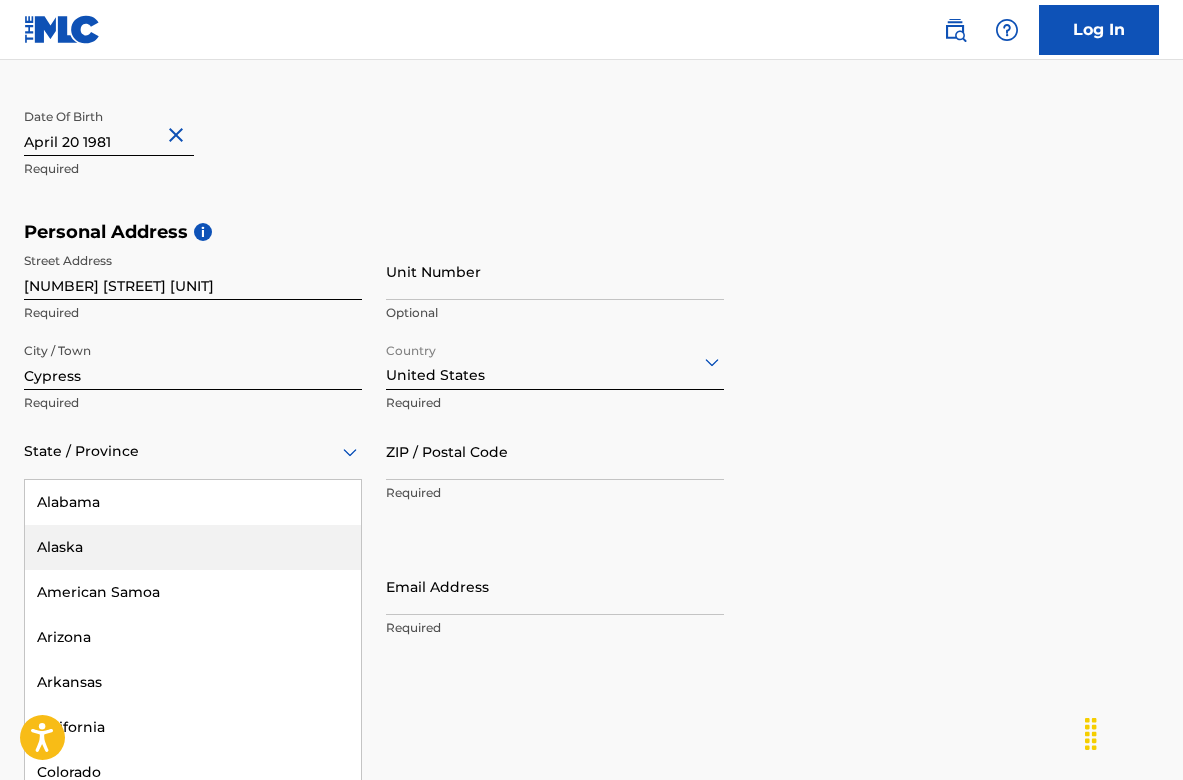 click on "Alaska" at bounding box center (193, 547) 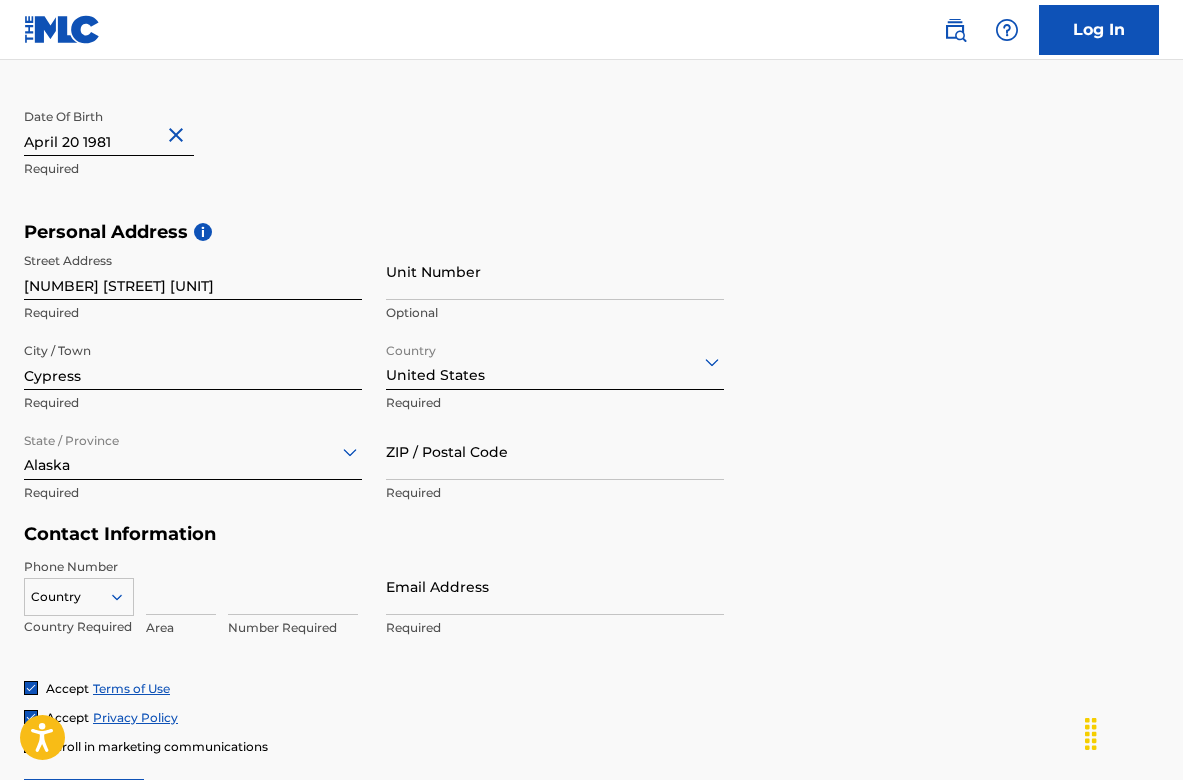 click on "State / Province Alaska Required" at bounding box center (193, 468) 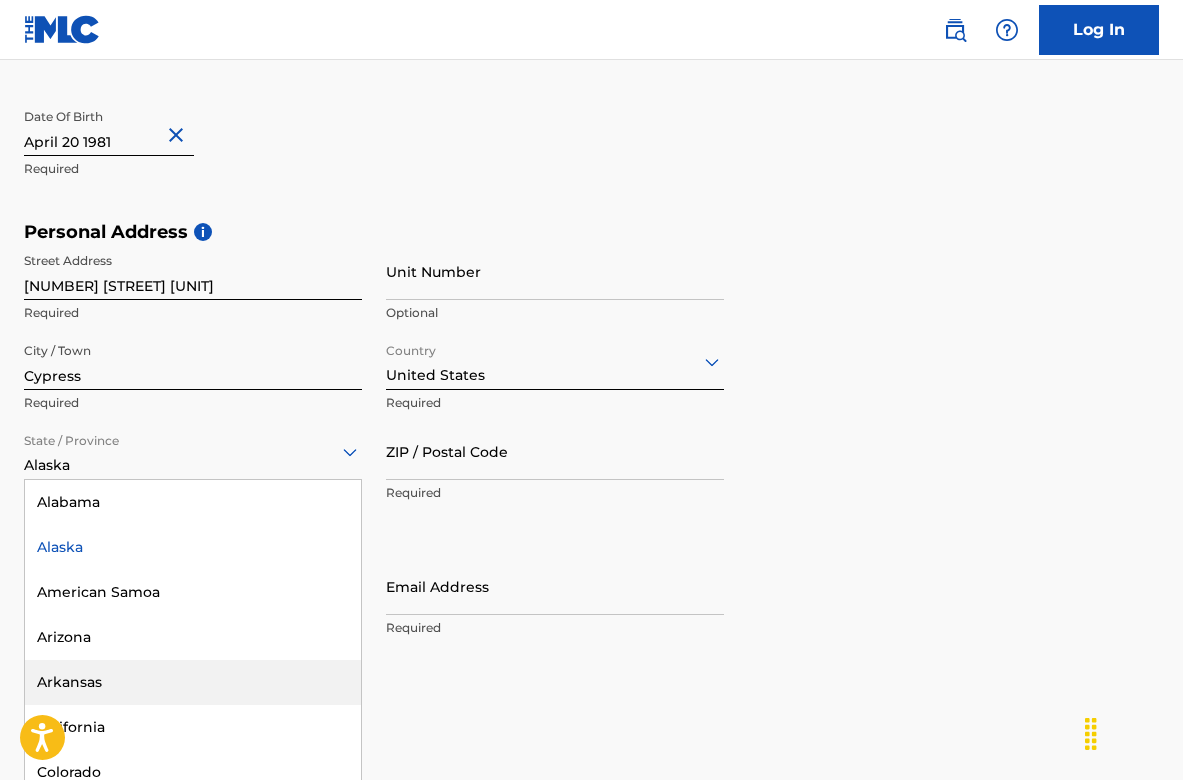 scroll, scrollTop: 2148, scrollLeft: 0, axis: vertical 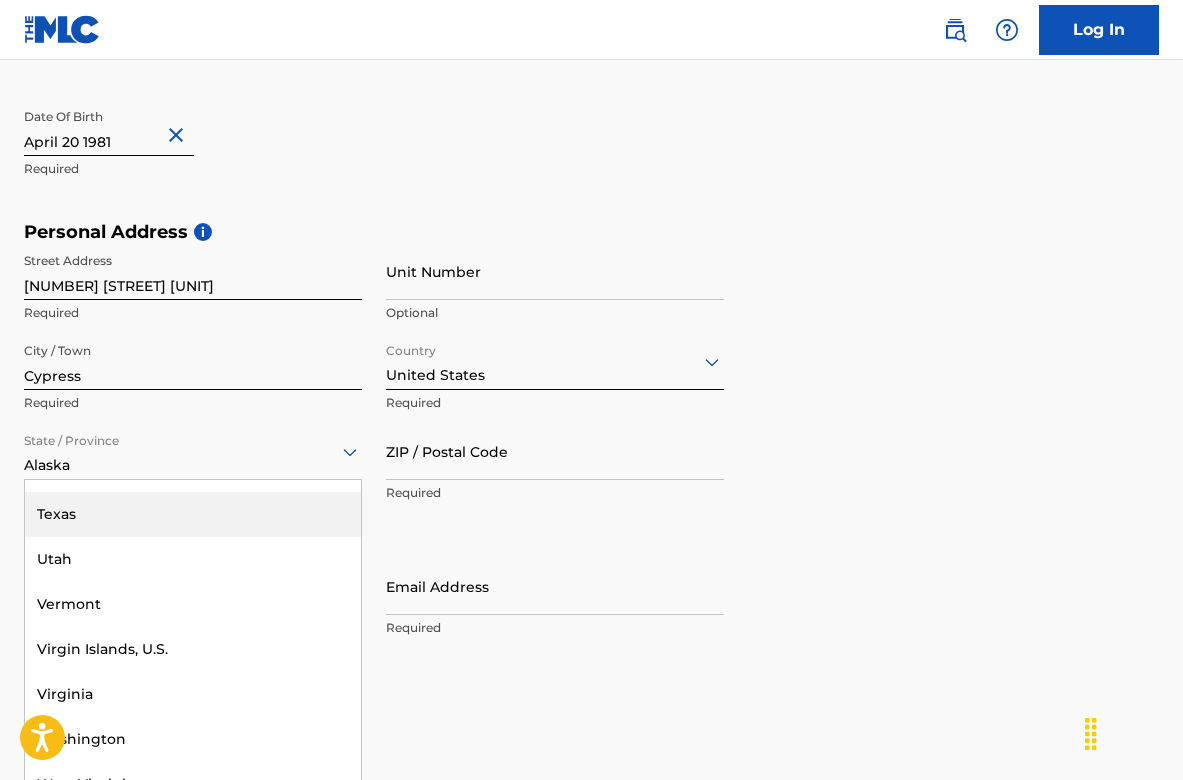 click on "Texas" at bounding box center (193, 514) 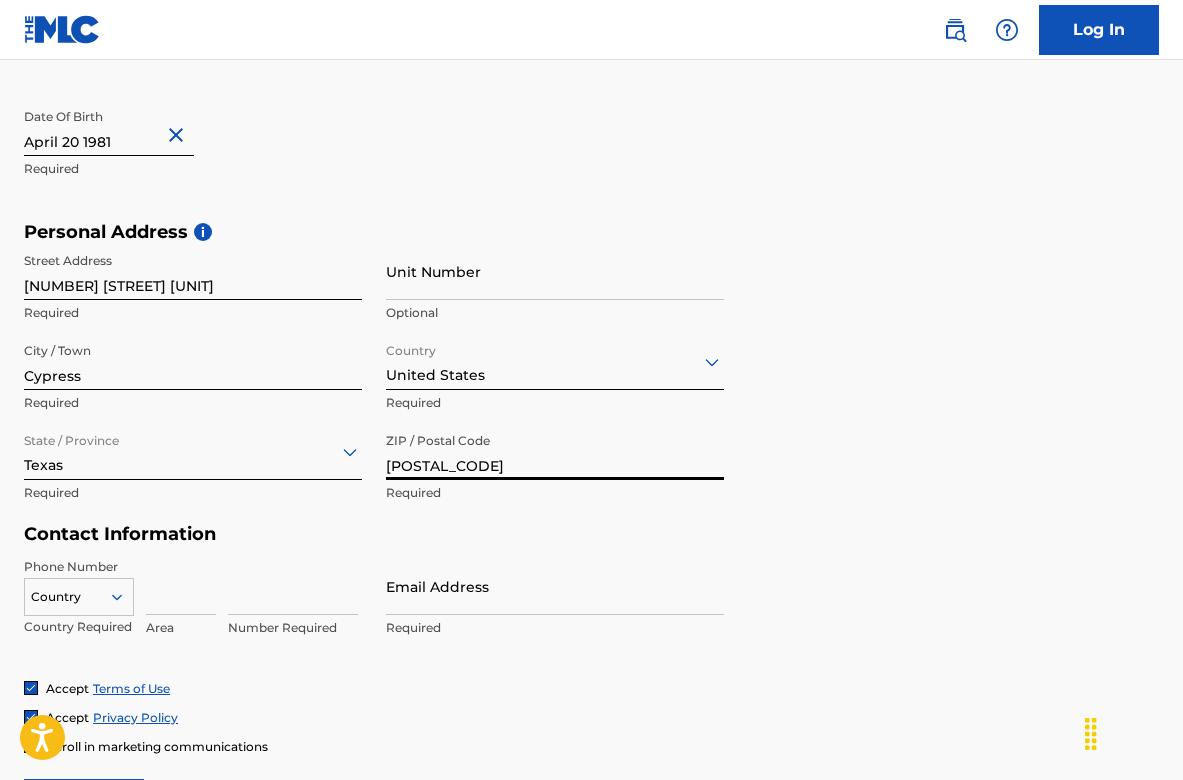 type on "[POSTAL_CODE]" 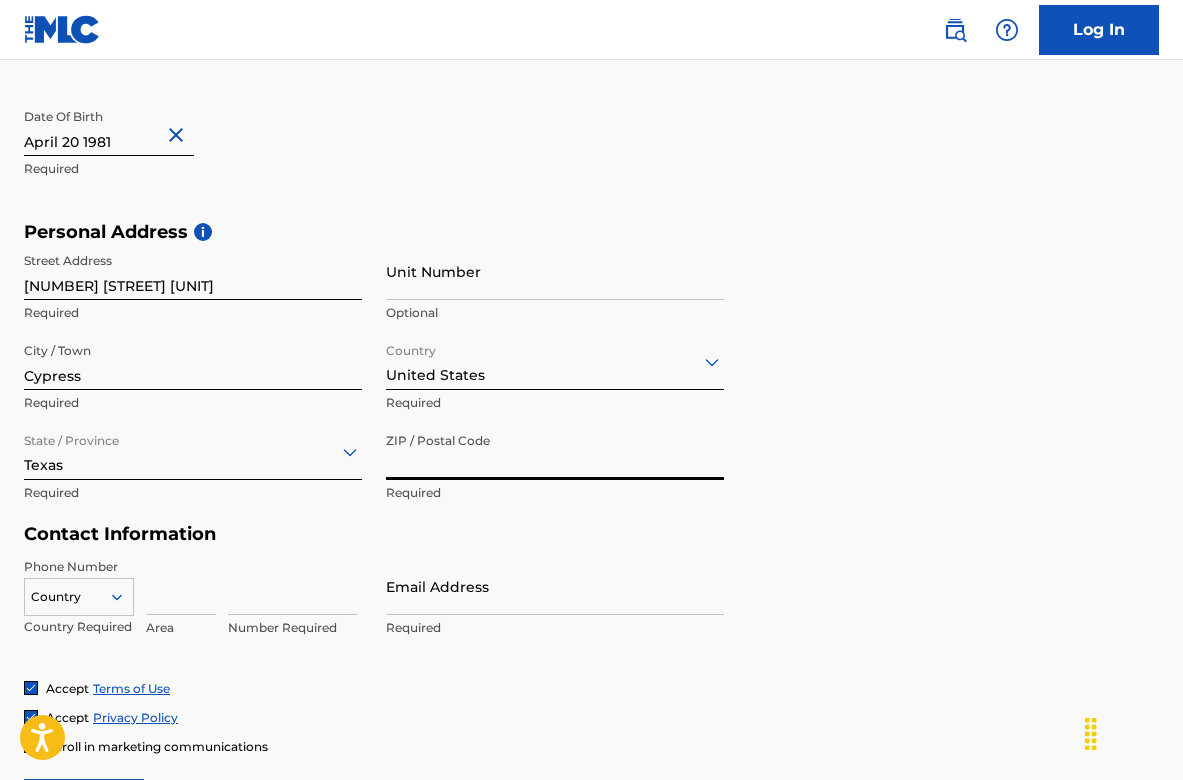 type on "[POSTAL_CODE]" 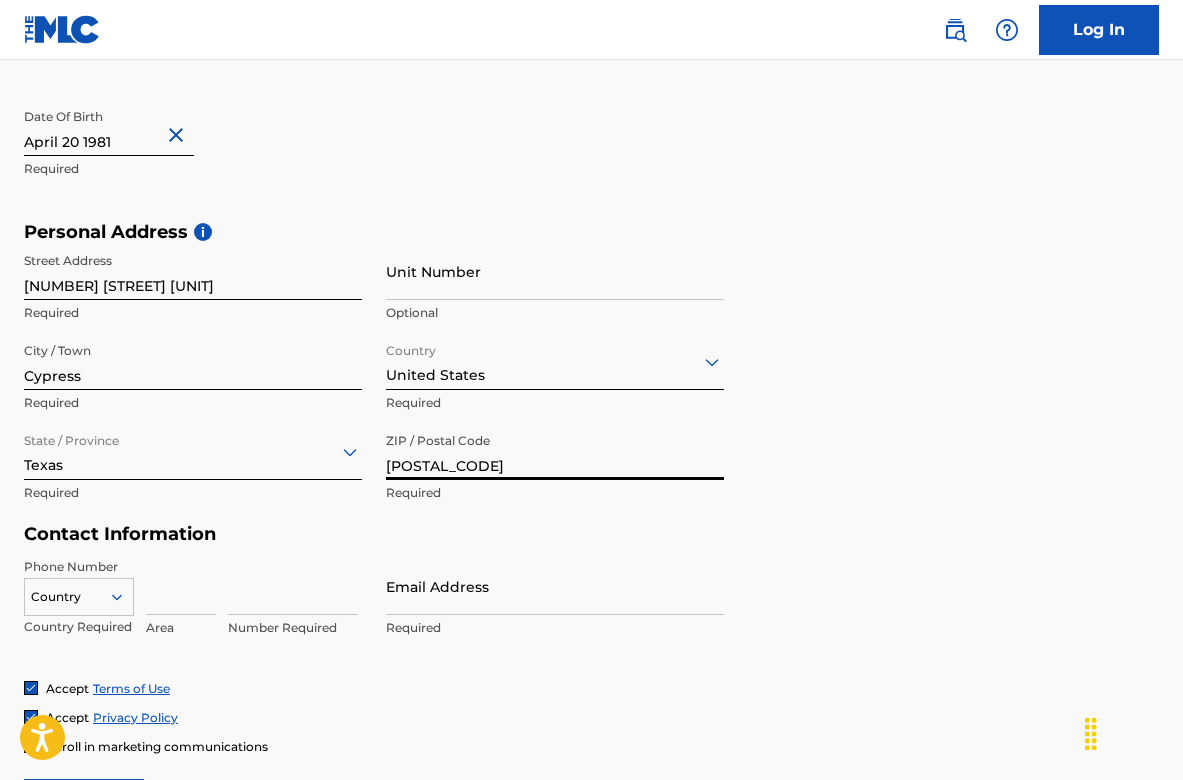 click on "Street Address [NUMBER] [STREET] Required Unit Number Optional City / Town [CITY] Required Country United States Required State / Province Texas Required ZIP / Postal Code [POSTAL_CODE] Required" at bounding box center [374, 378] 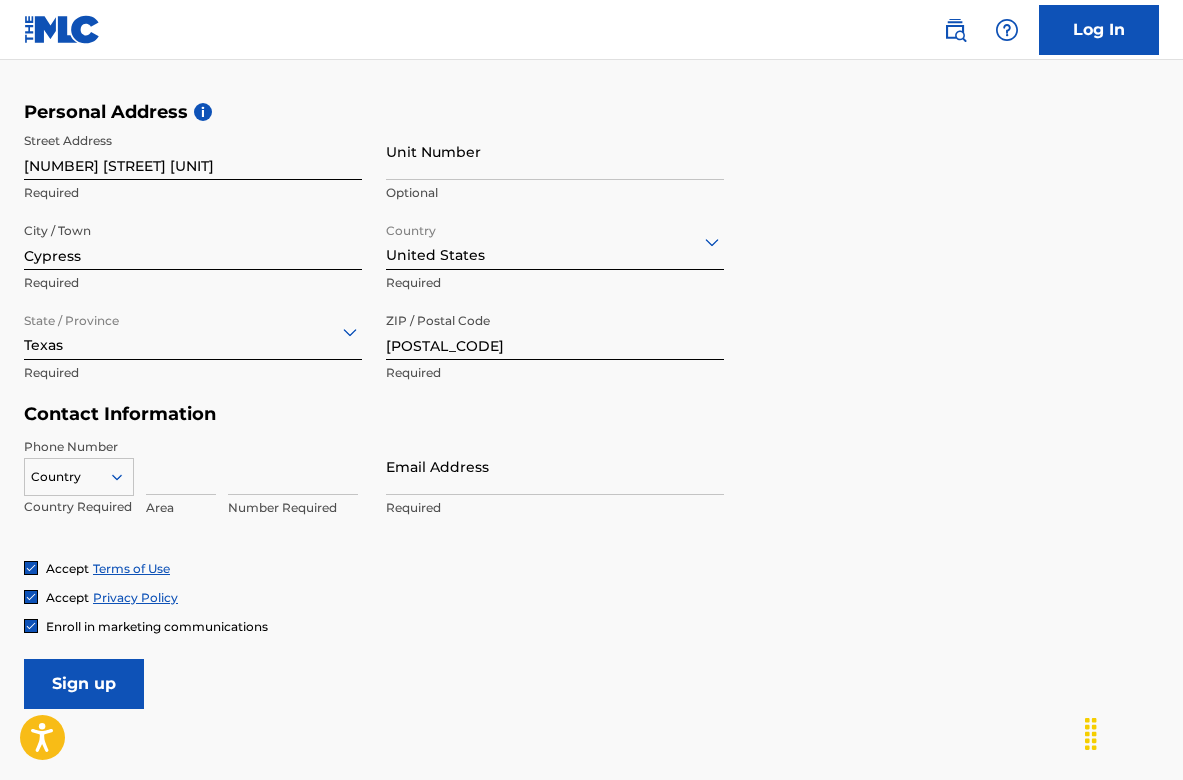 scroll, scrollTop: 733, scrollLeft: 0, axis: vertical 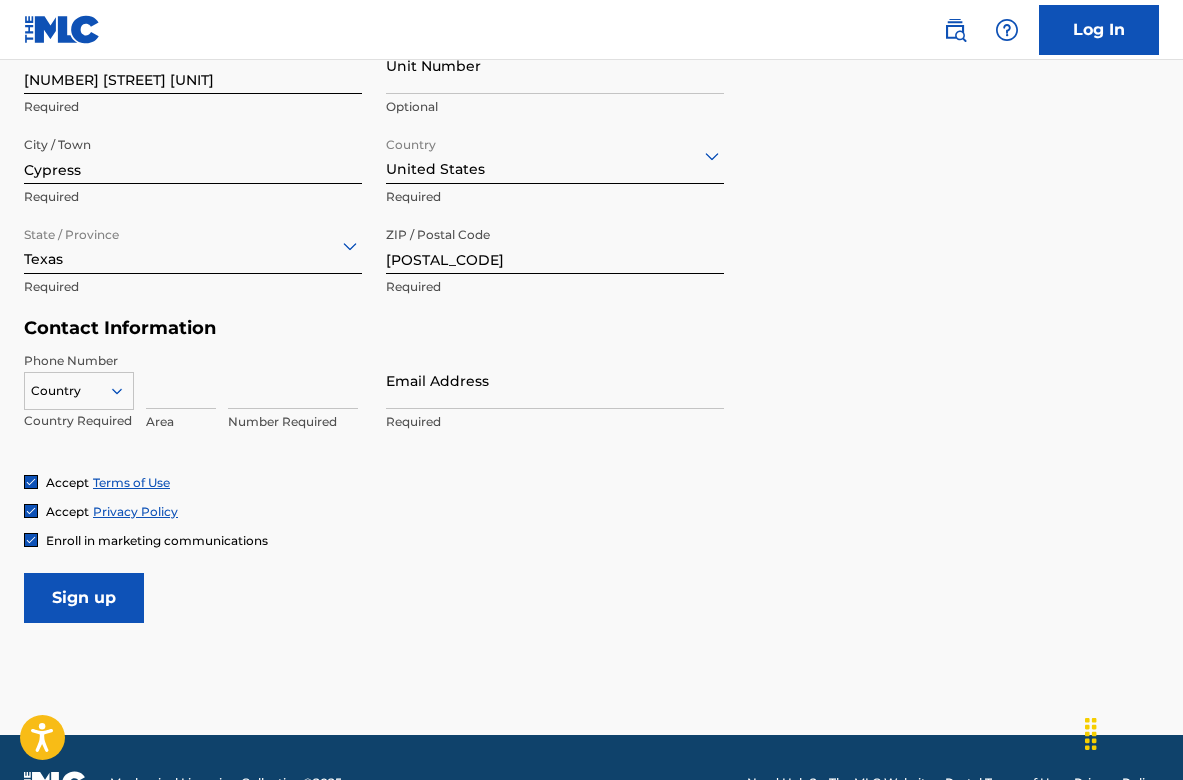 click at bounding box center (181, 380) 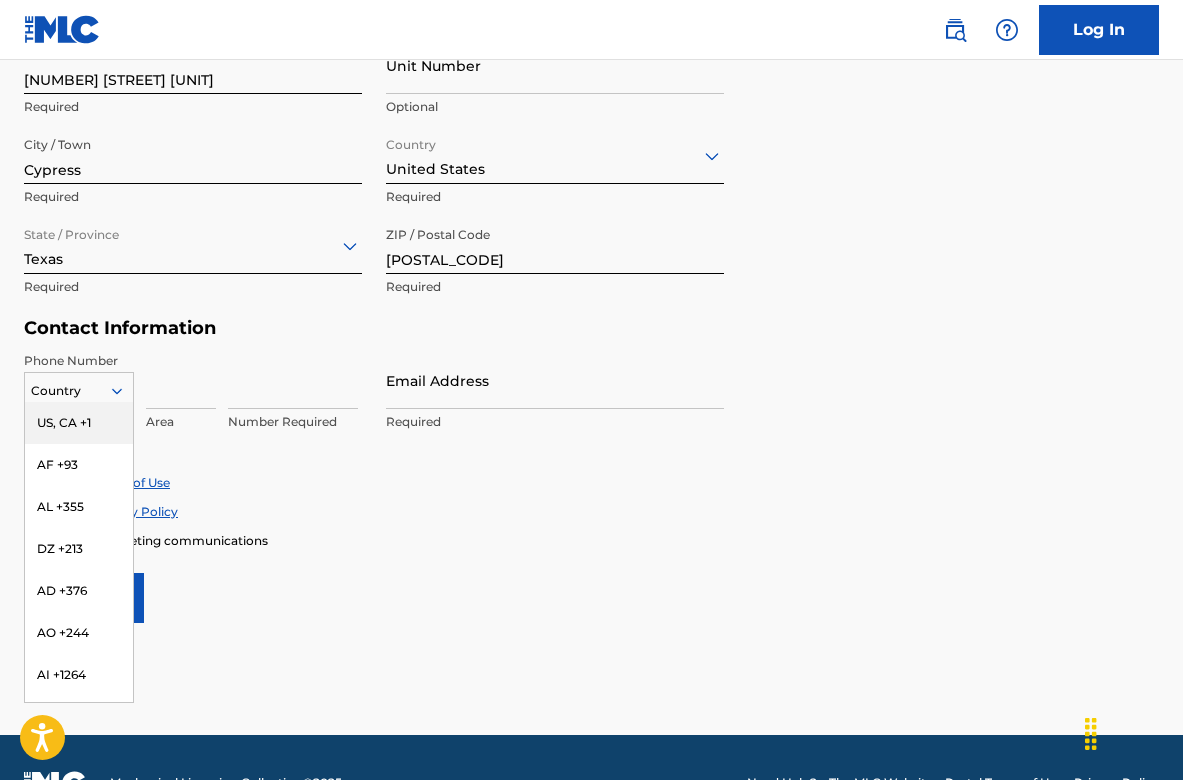 click on "US, CA +1, 1 of 216. 216 results available. Use Up and Down to choose options, press Enter to select the currently focused option, press Escape to exit the menu, press Tab to select the option and exit the menu. Country US, CA +1 AF +93 AL +355 DZ +213 AD +376 AO +244 AI +1264 AG +1268 AR +54 AM +374 AW +297 AU +61 AT +43 AZ +994 BS +1242 BH +973 BD +880 BB +1246 BY +375 BE +32 BZ +501 BJ +229 BM +1441 BT +975 BO +591 BA +387 BW +267 BR +55 BN +673 BG +359 BF +226 BI +257 KH +855 CM +237 CV +238 KY +1345 CF +236 TD +235 CL +56 CN +86 CO +57 KM +269 CG, CD +242 CK +682 CR +506 CI +225 HR +385 CU +53 CY +357 CZ +420 DK +45 DJ +253 DM +1767 DO +1809 EC +593 EG +20 SV +503 GQ +240 ER +291 EE +372 ET +251 FK +500 FO +298 FJ +679 FI +358 FR +33 GF +594 PF +689 GA +241 GM +220 GE +995 DE +49 GH +233 GI +350 GR +30 GL +299 GD +1473 GP +590 GT +502 GN +224 GW +245 GY +592 HT +509 VA, IT +39 HN +504 HK +852 HU +36 IS +354 IN +91 ID +62 IR +98 IQ +964 IE +353 IL +972 JM +1876 JP +81 JO +962 KZ +7 KE +254 KI +686 KP +850" at bounding box center [79, 387] 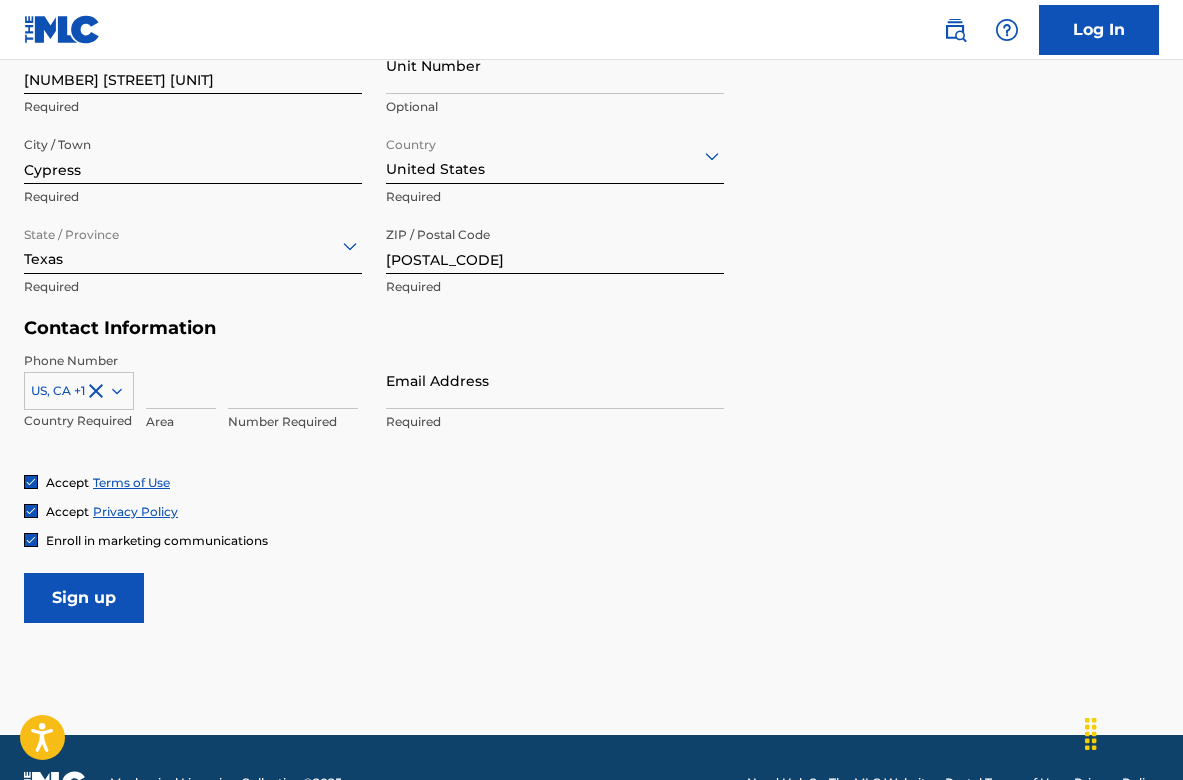 click at bounding box center [181, 380] 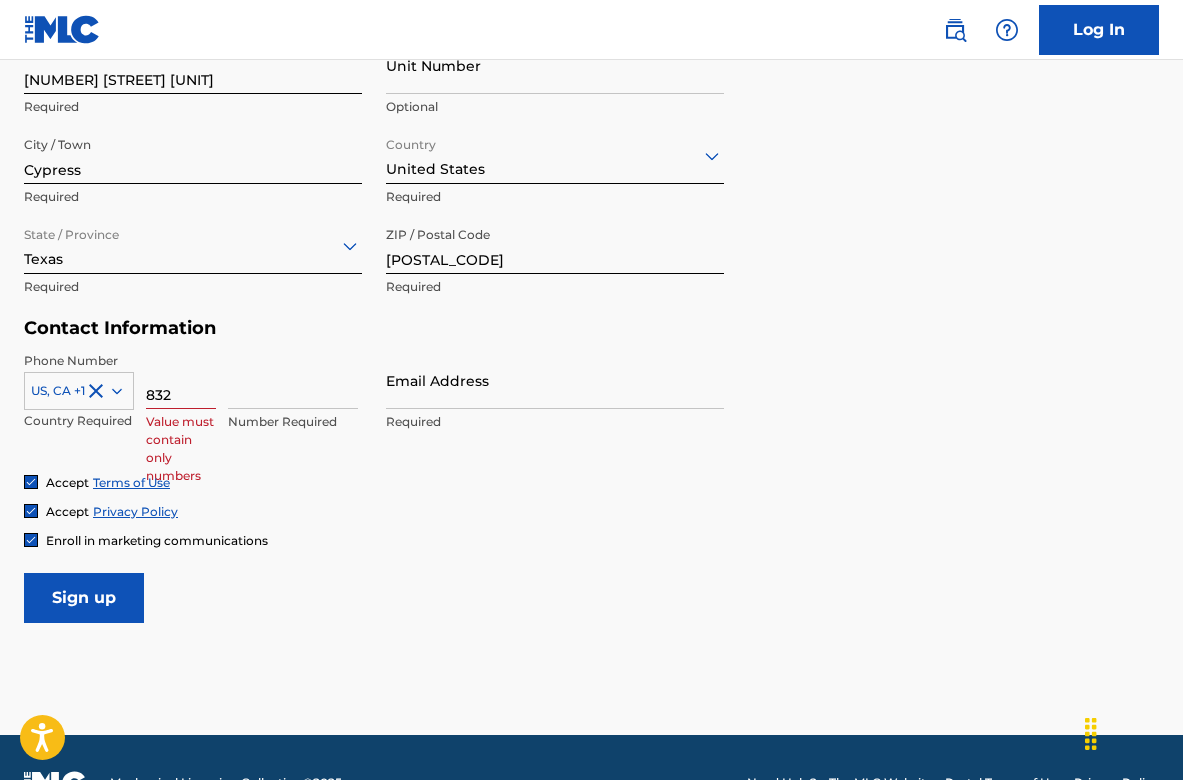 type on "832" 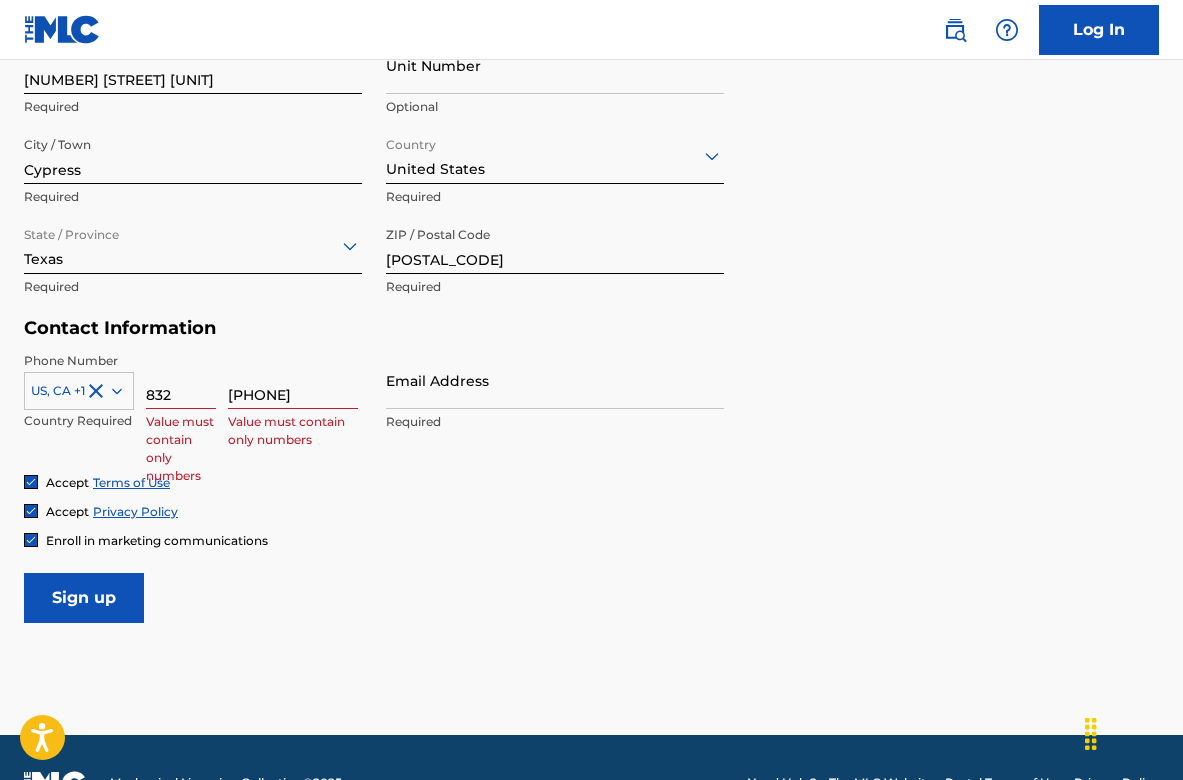 type on "[PHONE]" 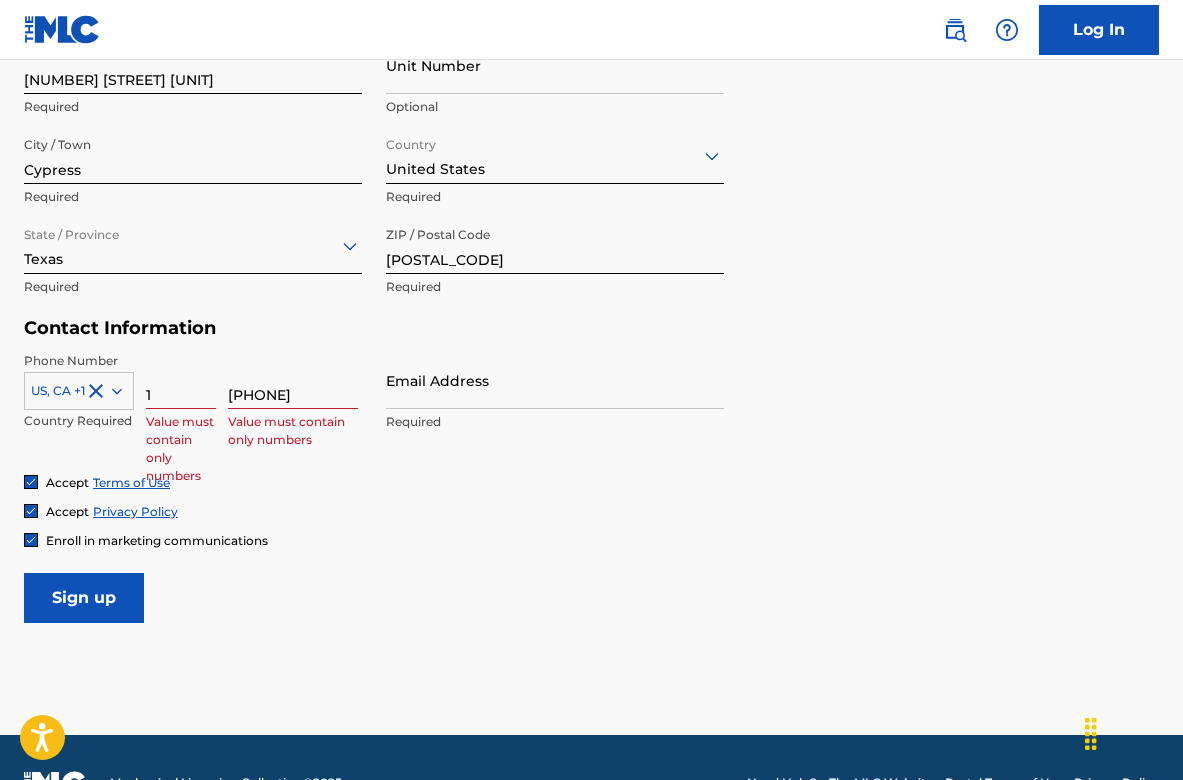 type on "1" 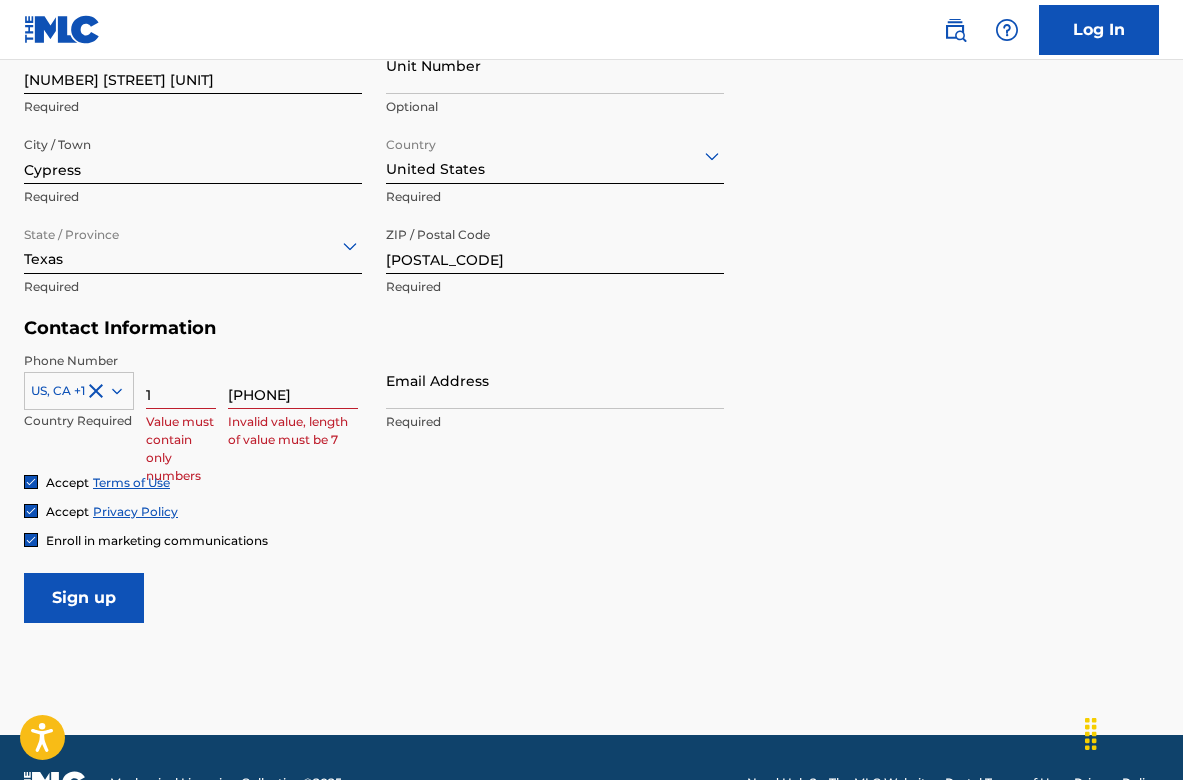 click on "User Information First Name [FIRST] Required Last Name [LAST] III Required Date Of Birth Required Personal Address i Street Address [NUMBER] [STREET] [UNIT] Required Unit Number Optional City / Town [CITY] Required Country United States Required State / Province Texas Required ZIP / Postal Code [POSTAL_CODE] Required Contact Information Phone Number US, CA +1 Country Required 1 Value must contain only numbers [PHONE] Invalid value, length of value must be 7 Email Address Required Accept Terms of Use Accept Privacy Policy Enroll in marketing communications Sign up" at bounding box center [591, 179] 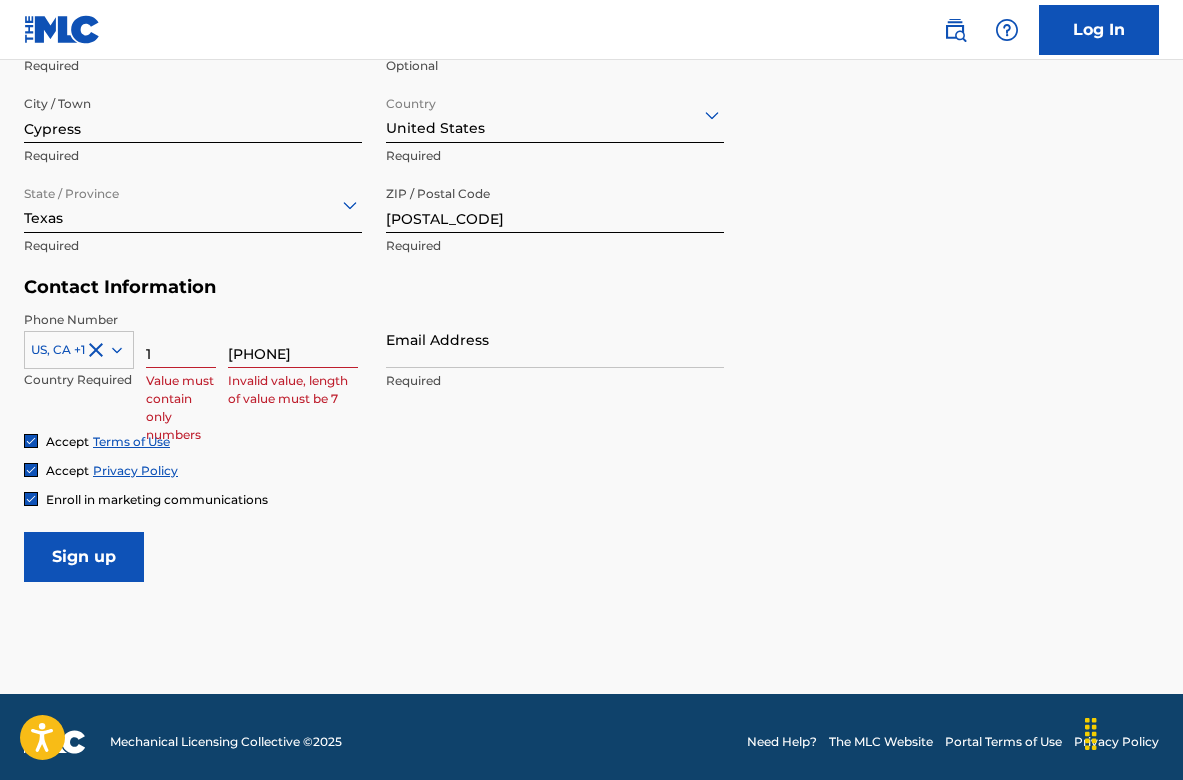 scroll, scrollTop: 782, scrollLeft: 0, axis: vertical 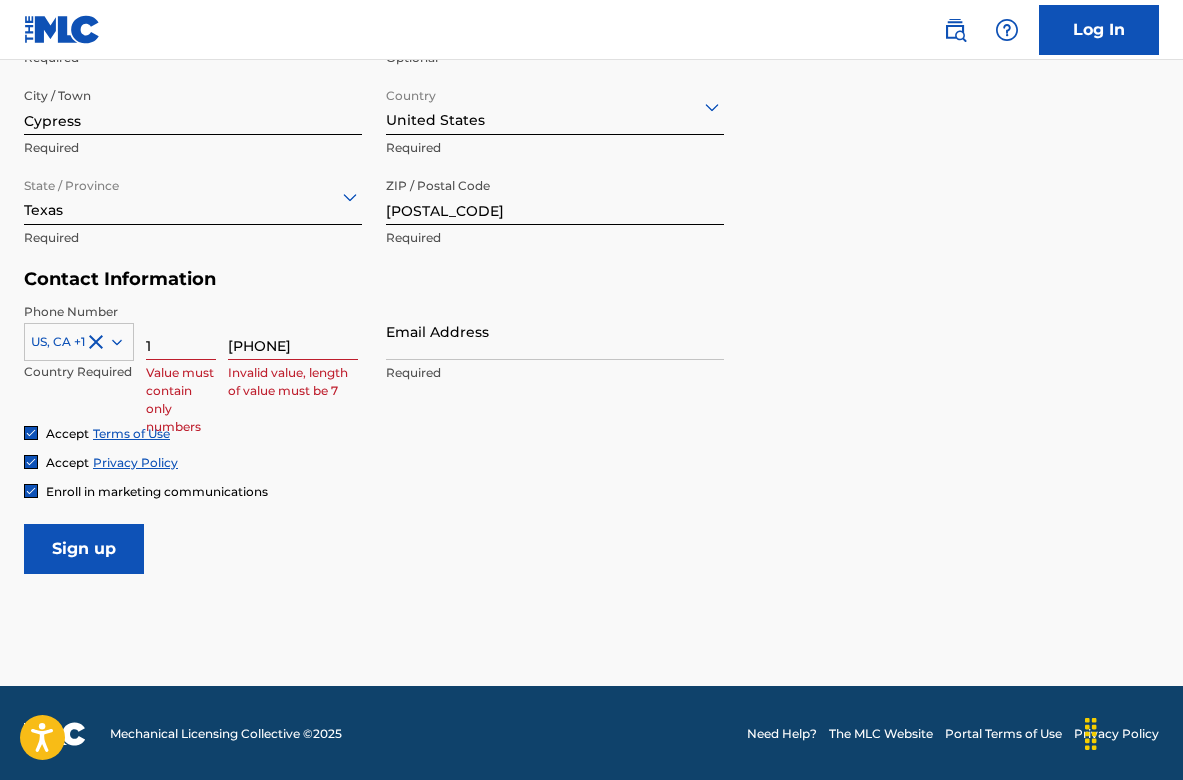 drag, startPoint x: 248, startPoint y: 342, endPoint x: 181, endPoint y: 340, distance: 67.02985 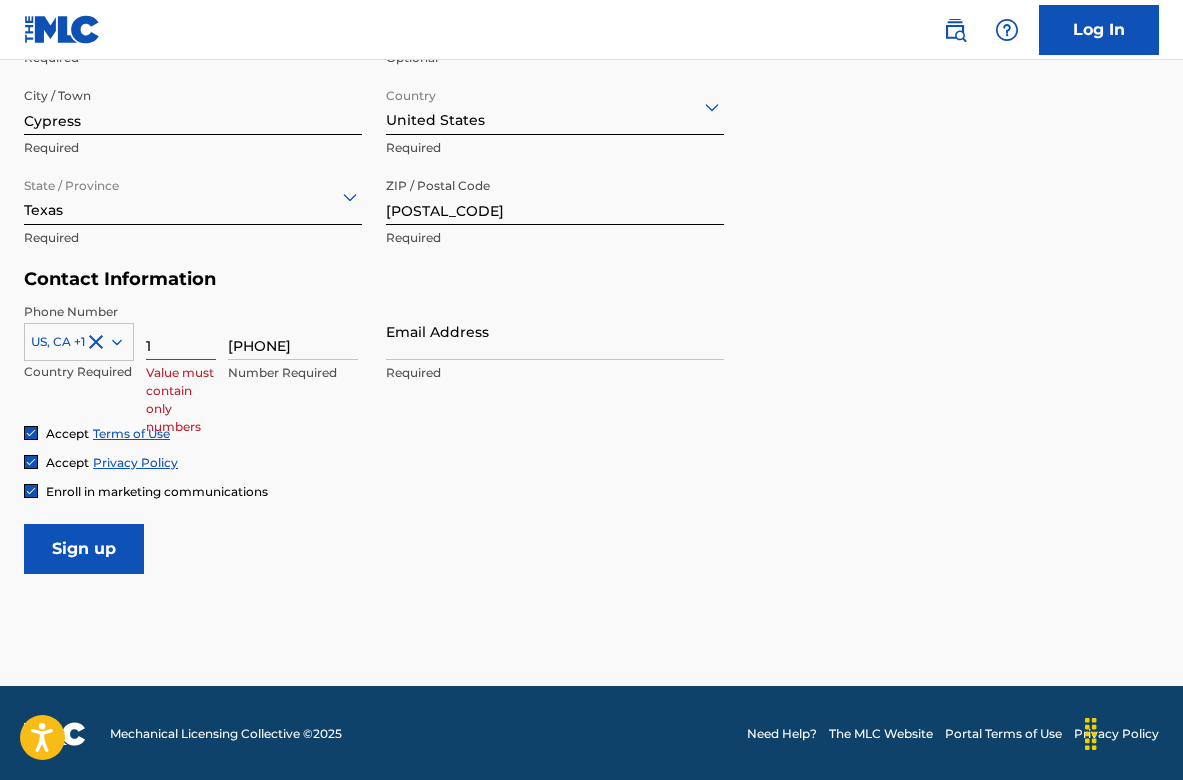 type on "[PHONE]" 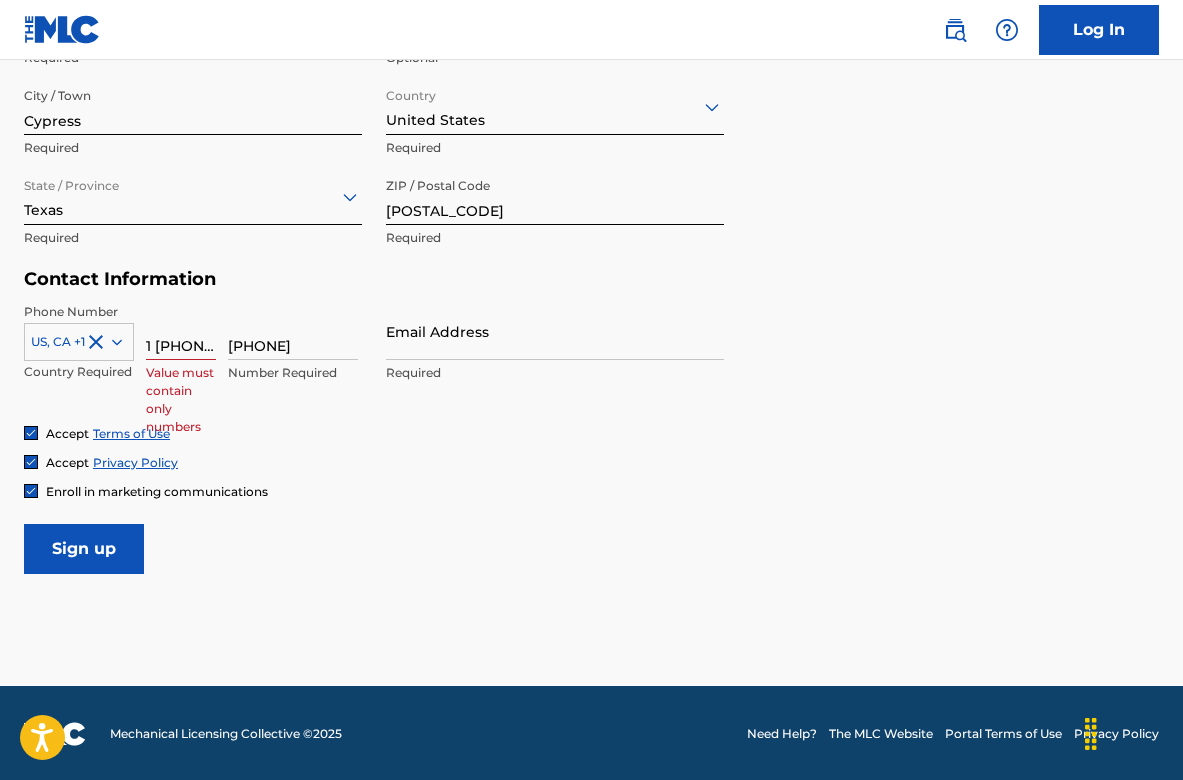 click on "Accept Terms of Use" at bounding box center [591, 433] 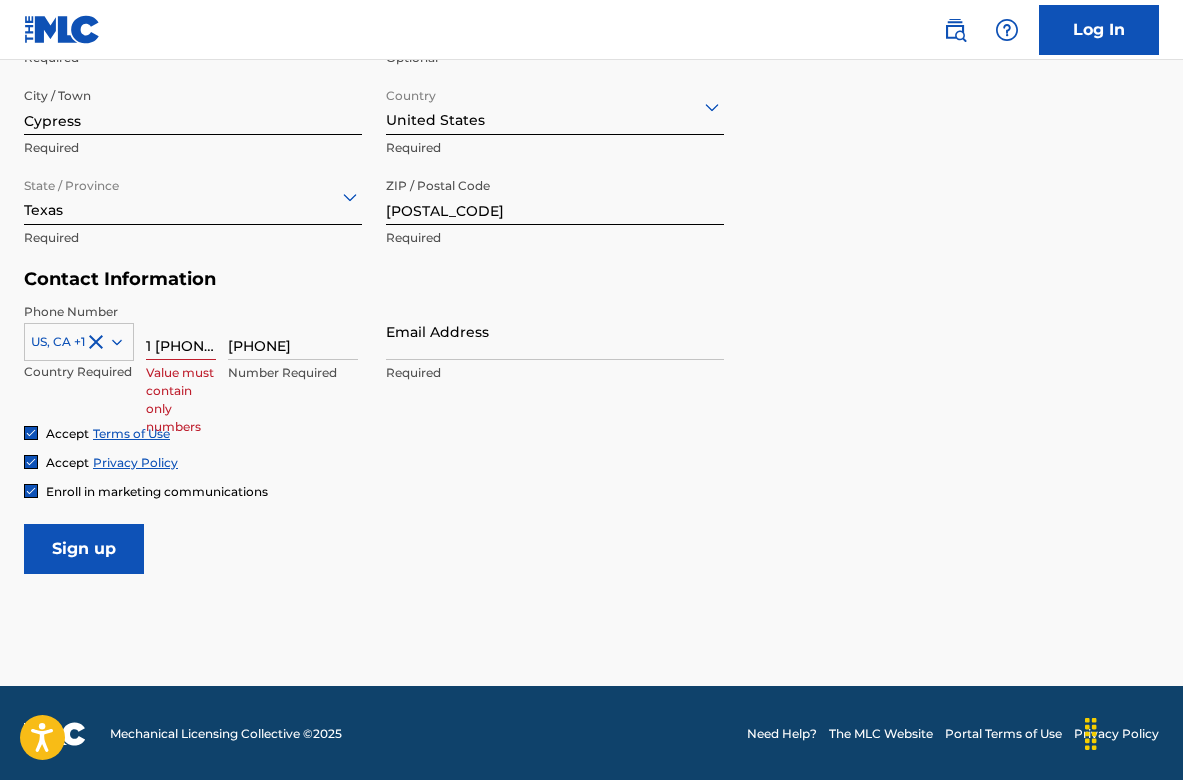 click on "1 [PHONE]" at bounding box center (181, 331) 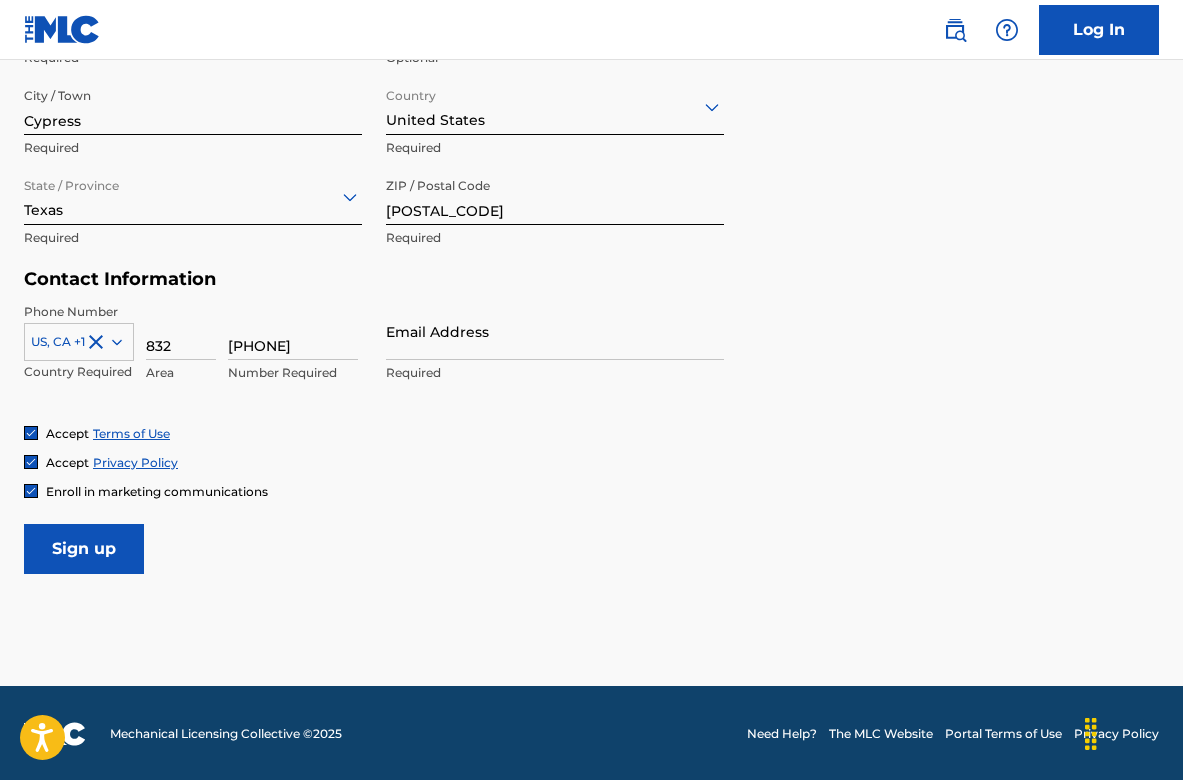 type on "832" 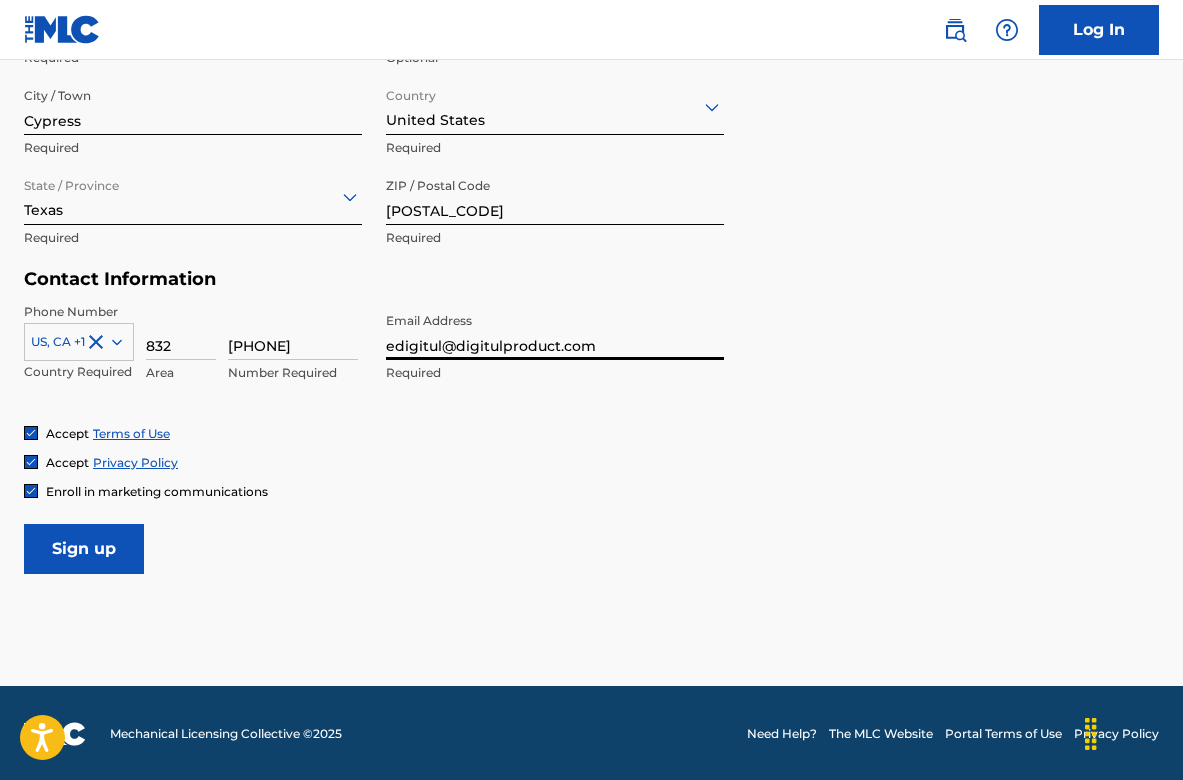 type on "edigitul@digitulproduct.com" 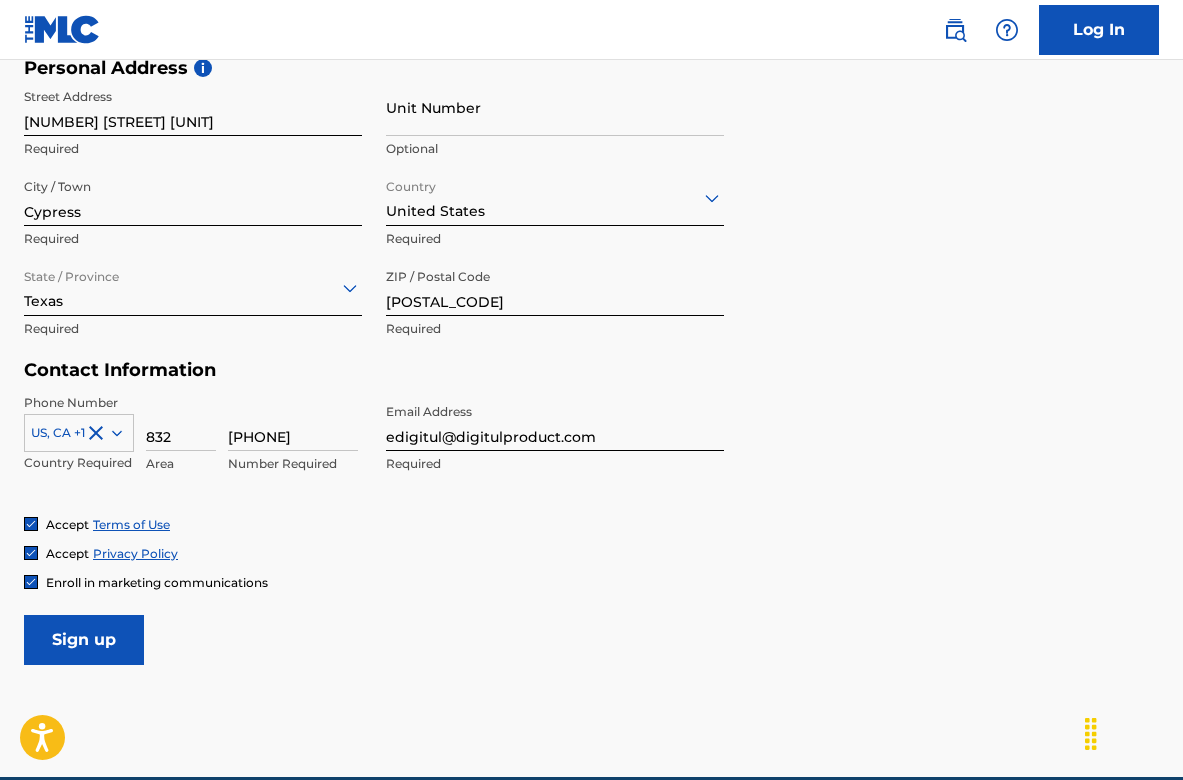 scroll, scrollTop: 651, scrollLeft: 0, axis: vertical 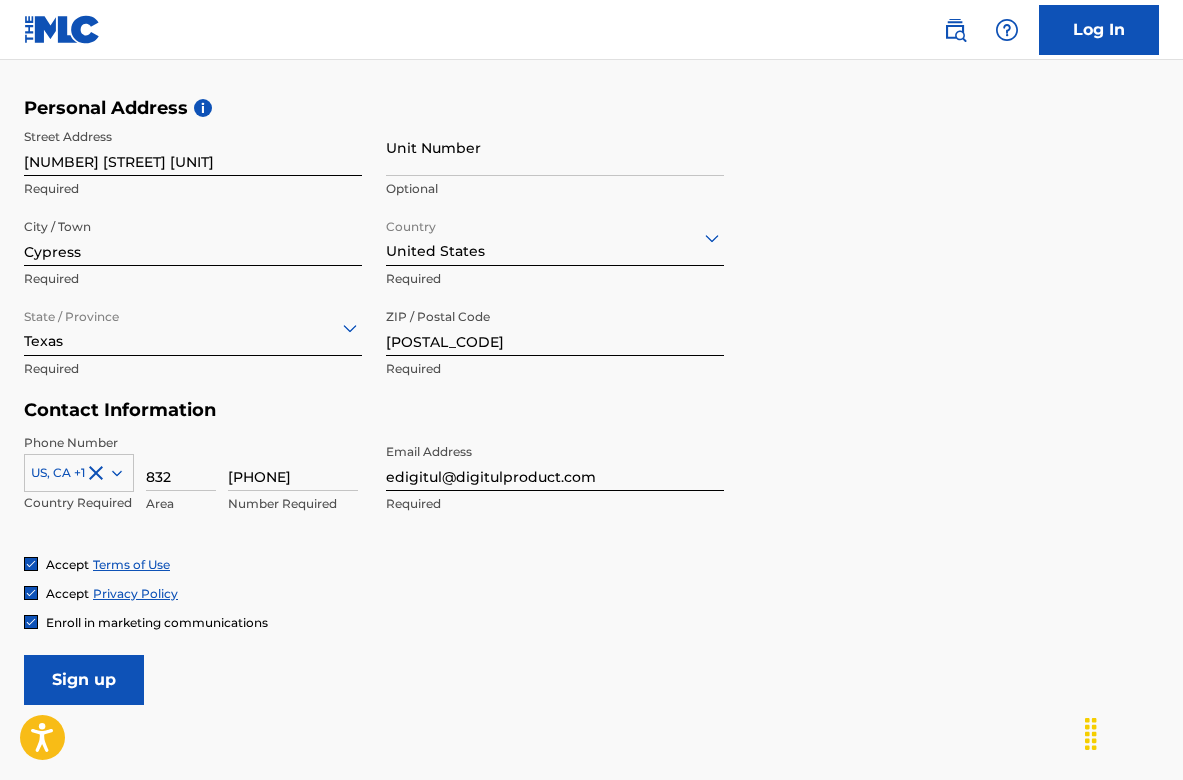 click on "Log In" at bounding box center (1099, 30) 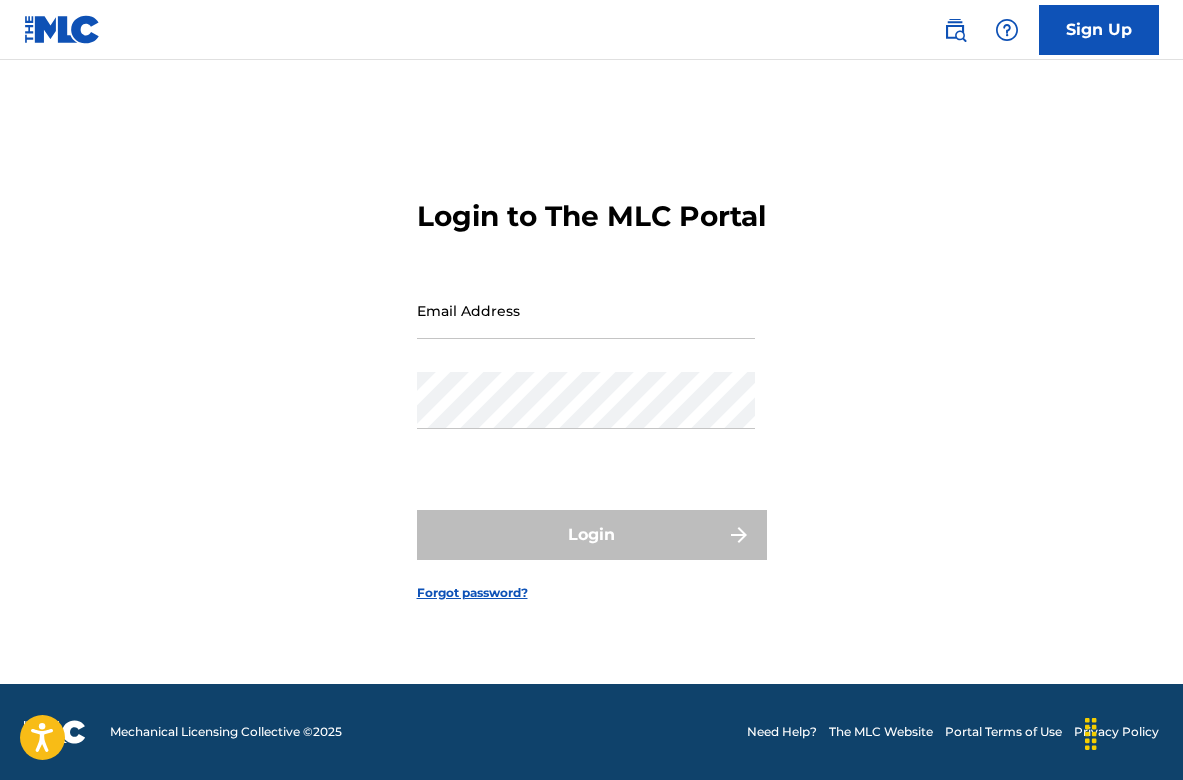 scroll, scrollTop: 0, scrollLeft: 0, axis: both 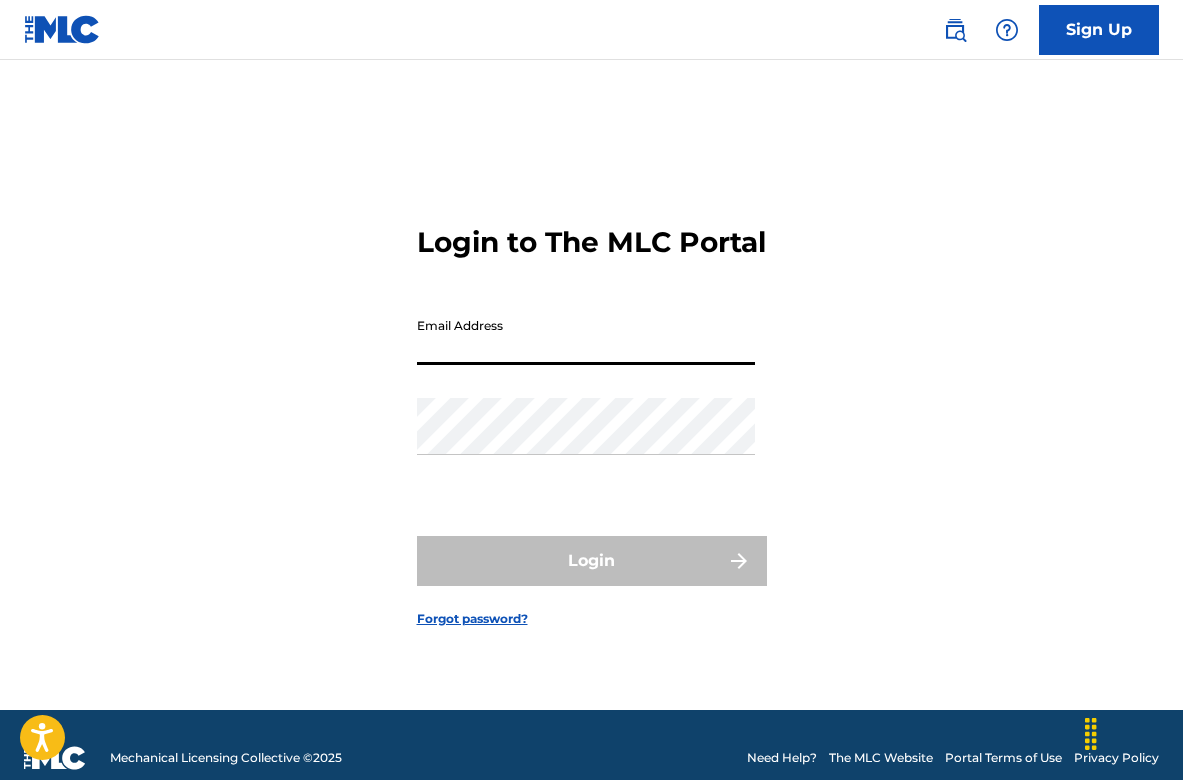 click on "Email Address" at bounding box center (586, 336) 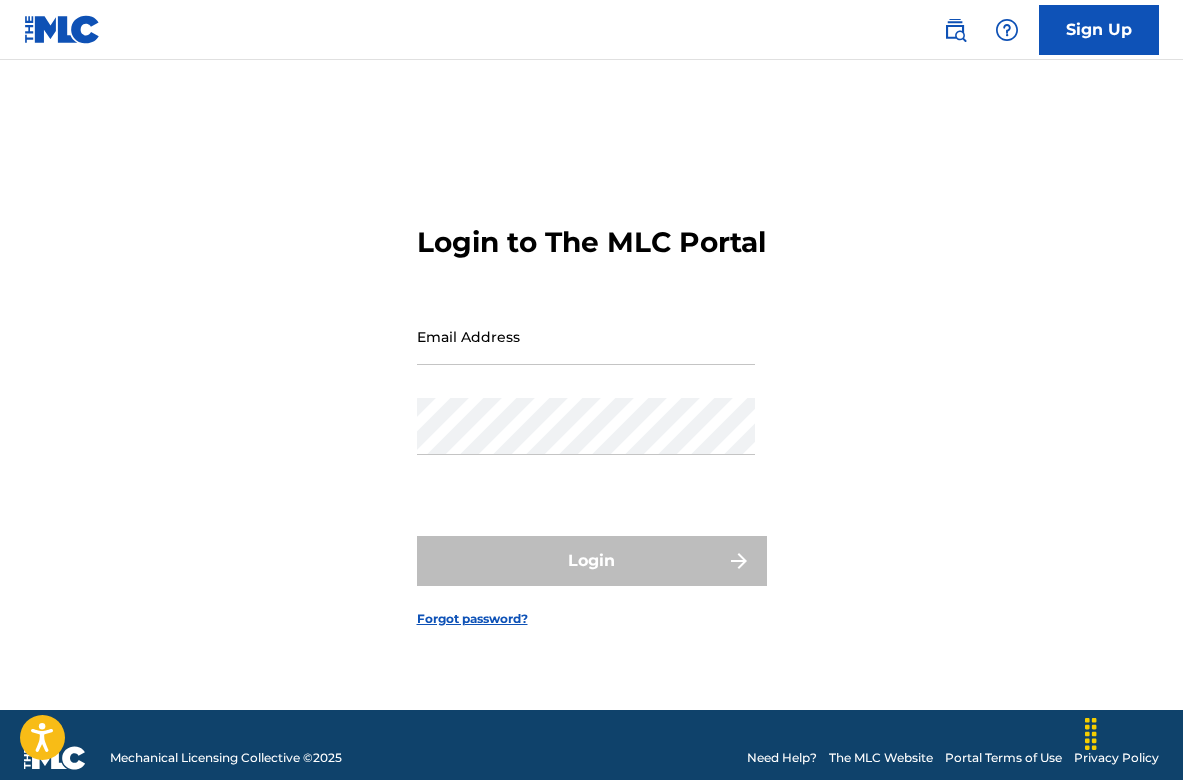 click on "Login to The MLC Portal Email Address Password Login Forgot password?" at bounding box center [591, 410] 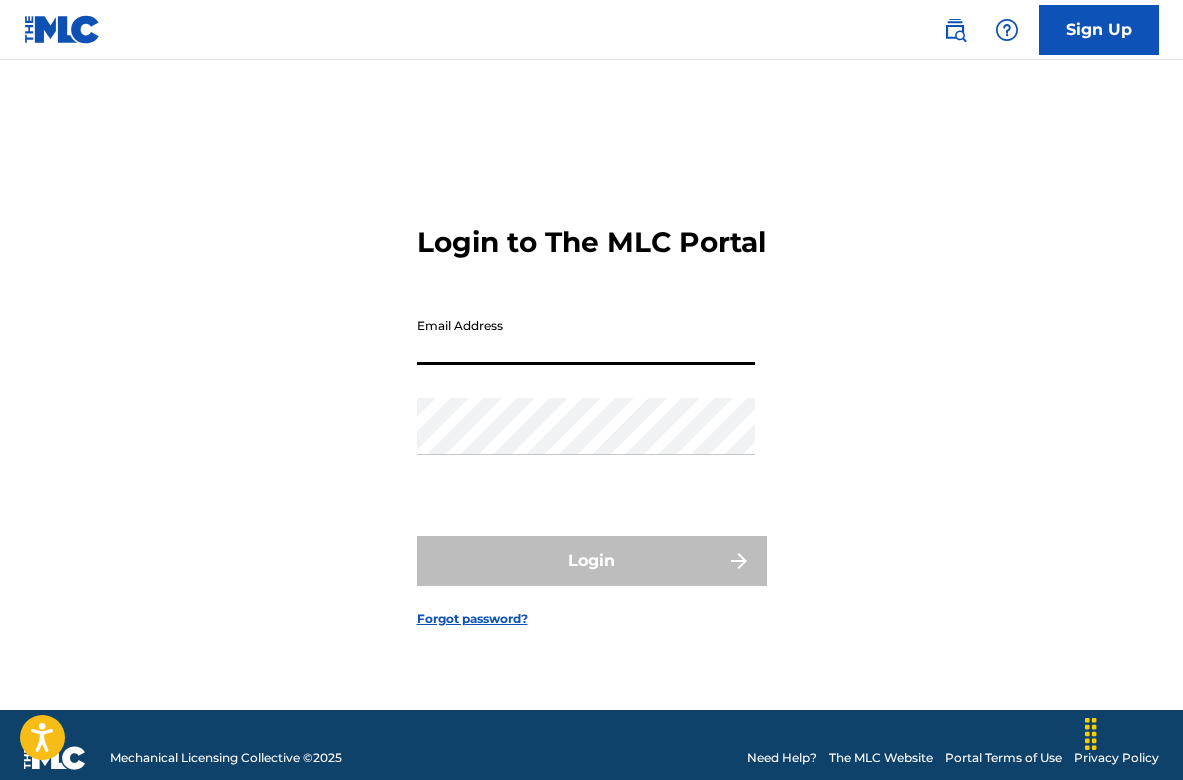 click on "Email Address" at bounding box center [586, 336] 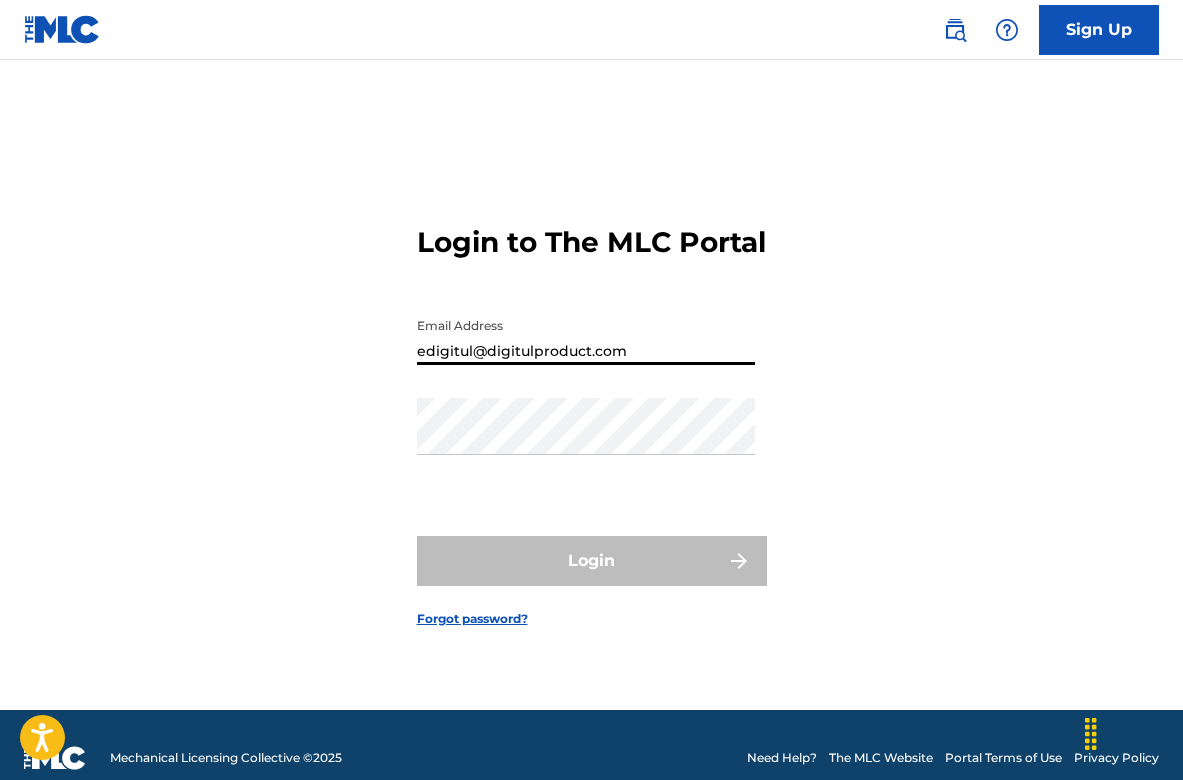 type on "edigitul@digitulproduct.com" 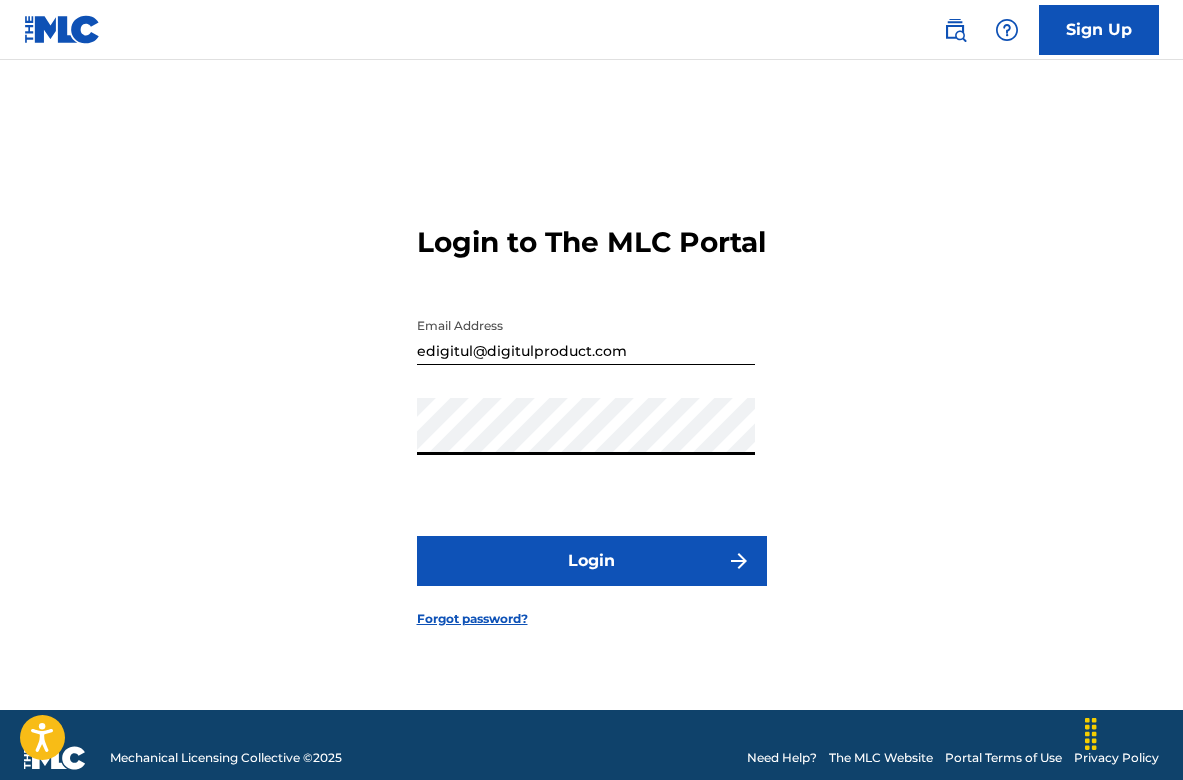 click on "Login" at bounding box center [592, 561] 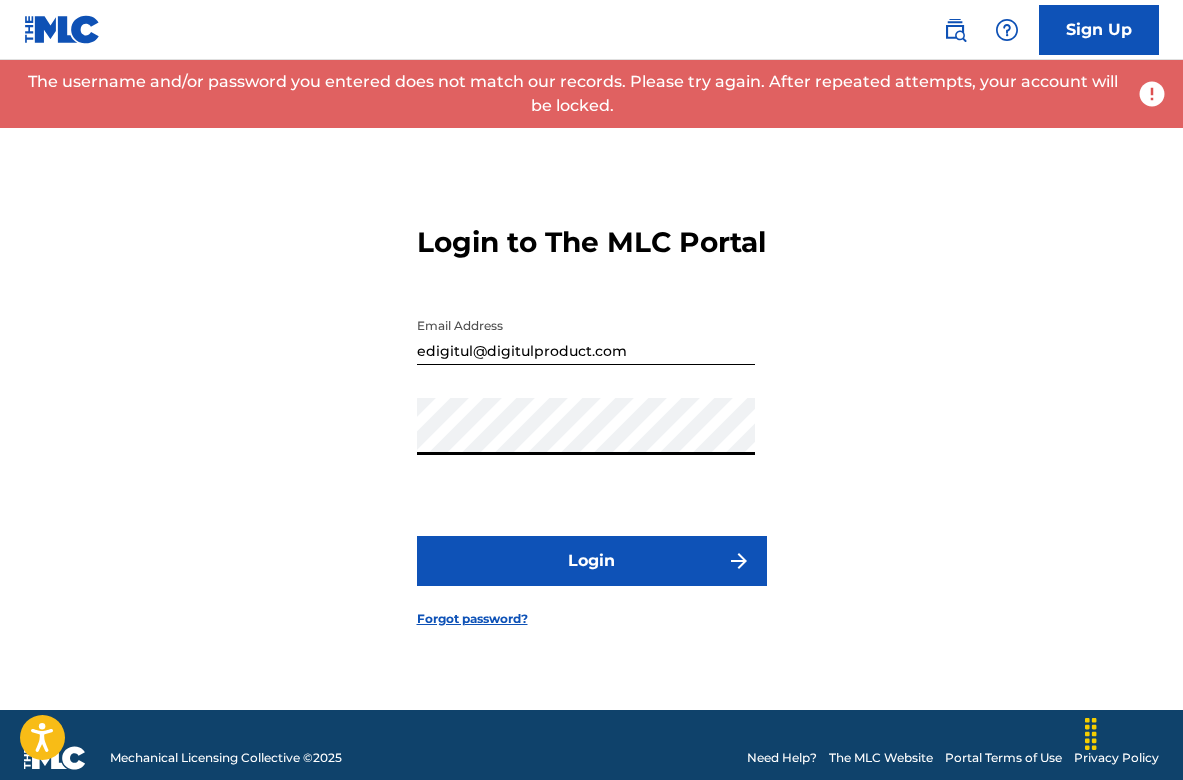 click on "Login" at bounding box center [592, 561] 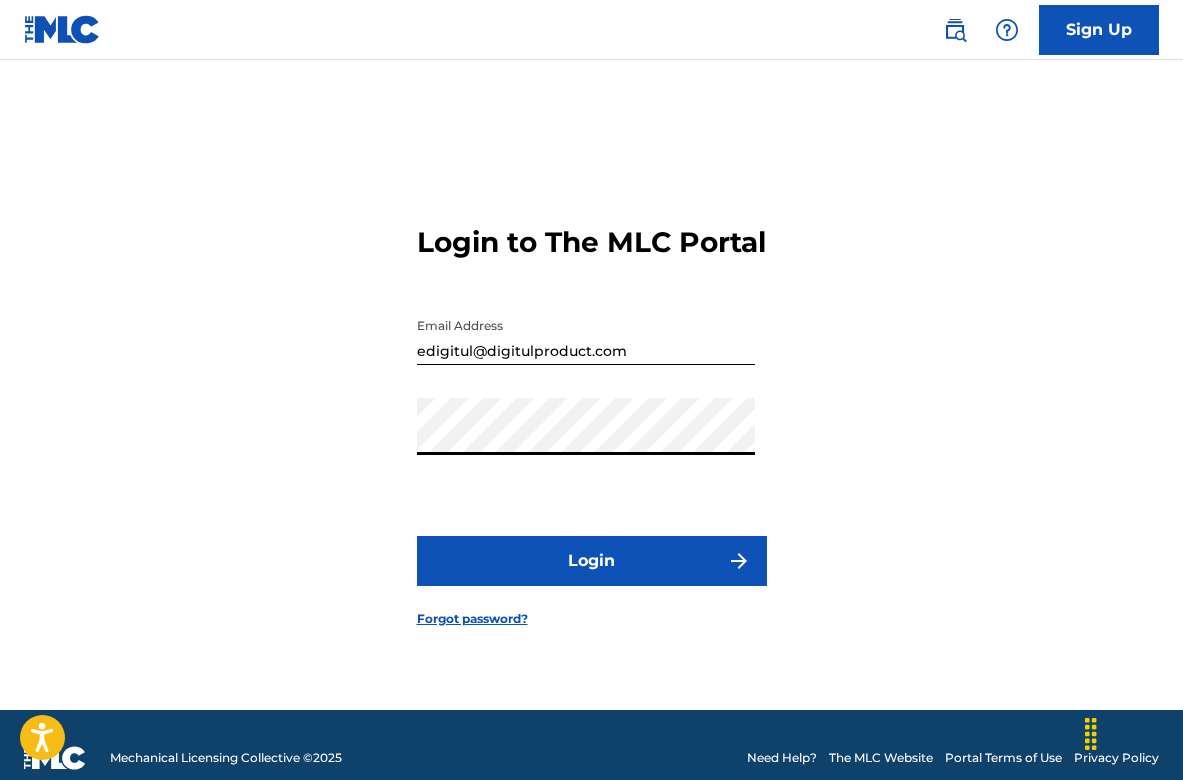 click on "Forgot password?" at bounding box center [472, 619] 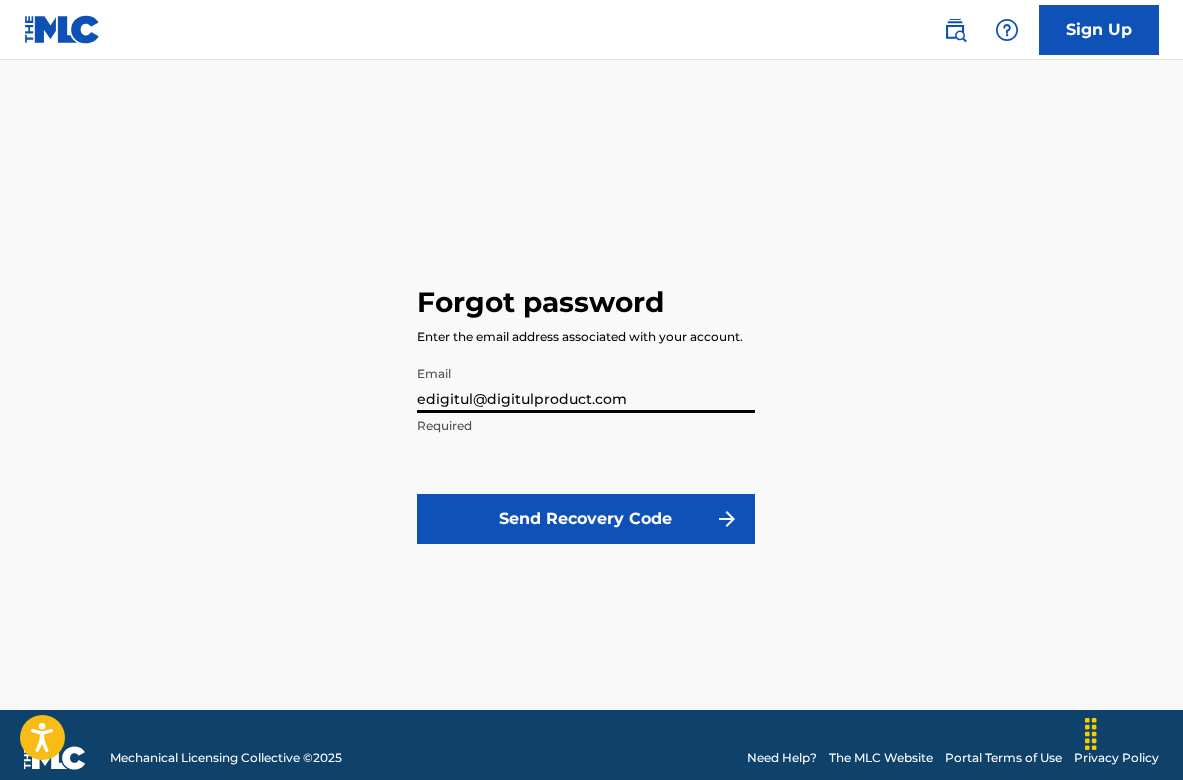 type on "edigitul@digitulproduct.com" 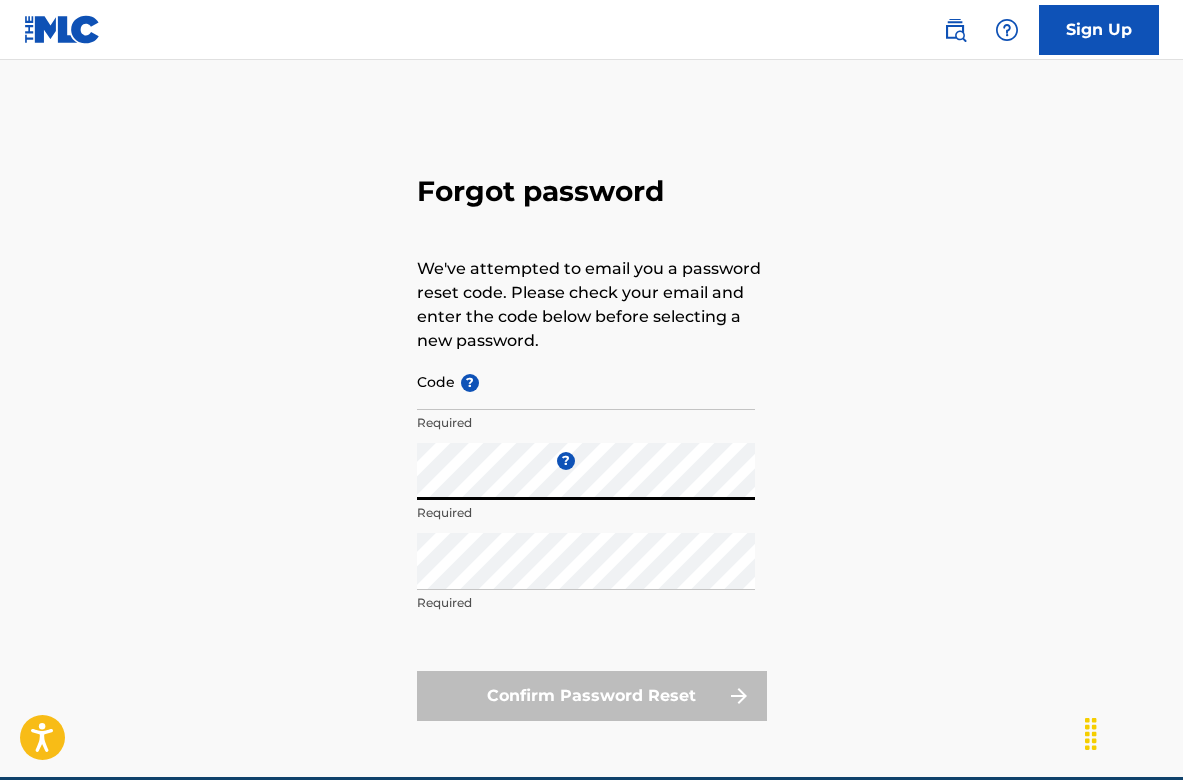 click on "Forgot password We've attempted to email you a password reset code. Please check your email and enter the code below before selecting a new password. Code ? Required Enter a new password ? Required Repeat the password Required Confirm Password Reset" at bounding box center [591, 443] 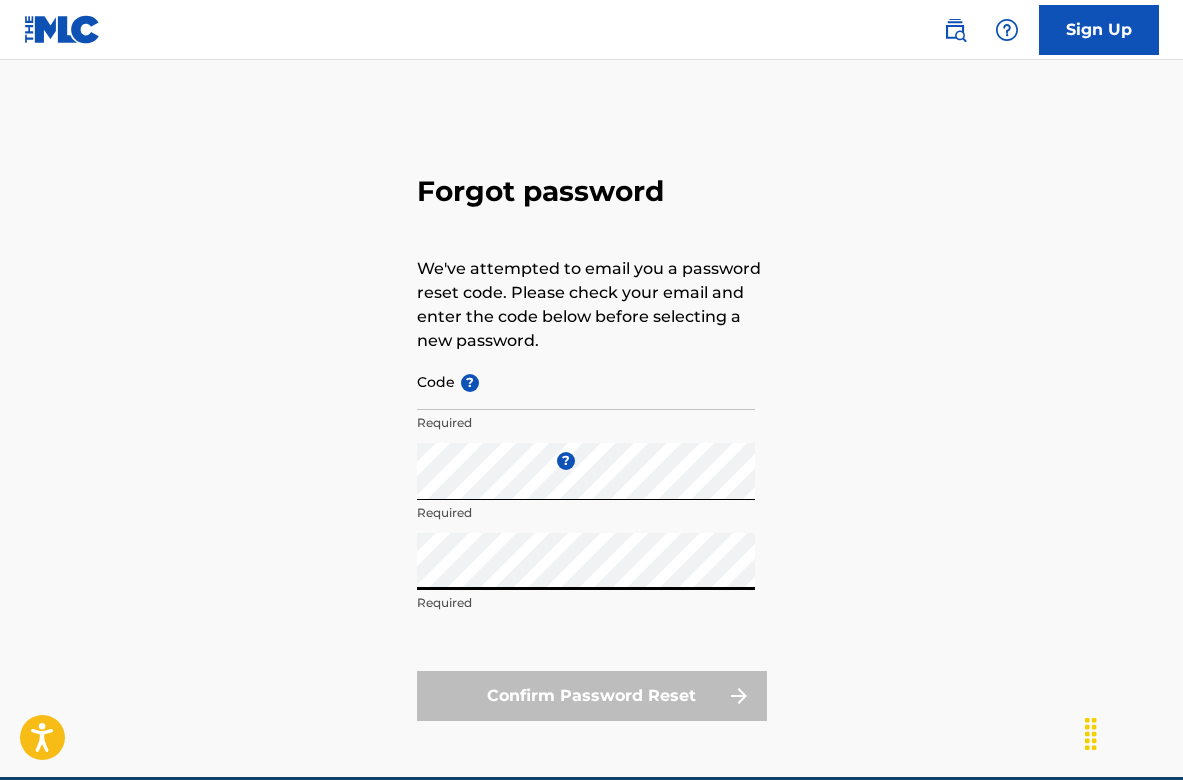 click on "Code ?" at bounding box center [586, 381] 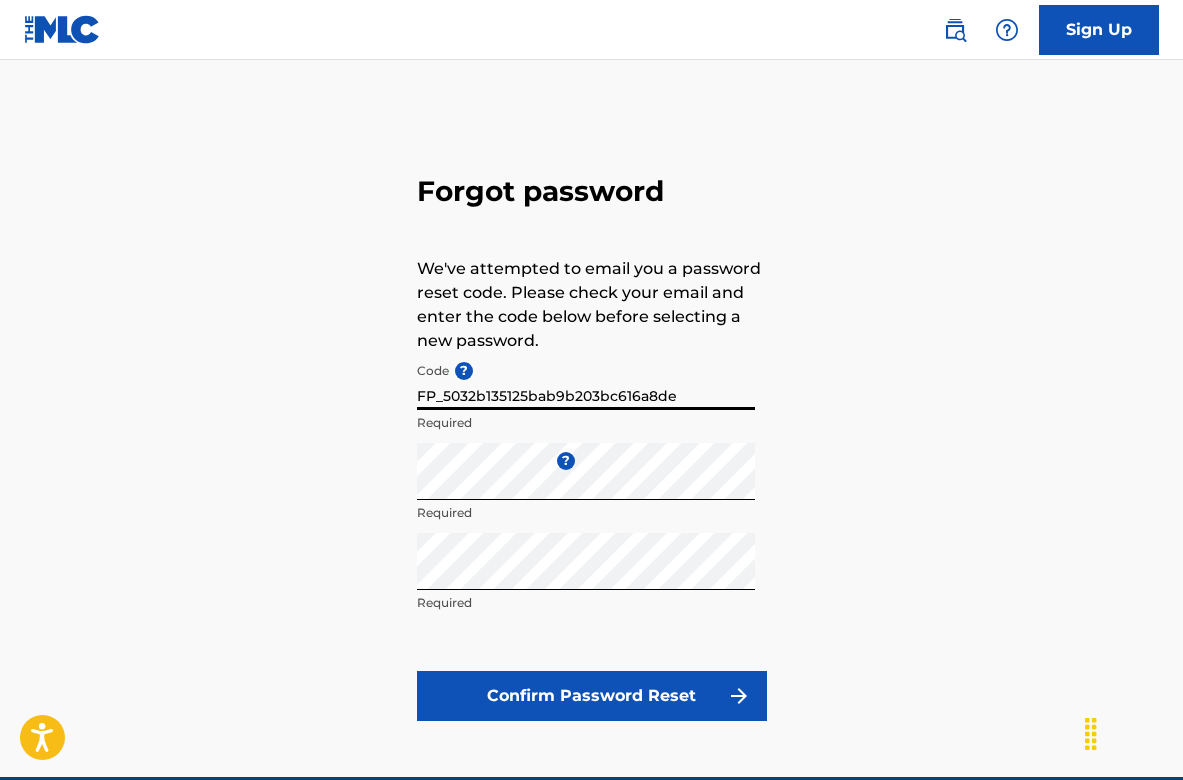 type on "FP_5032b135125bab9b203bc616a8de" 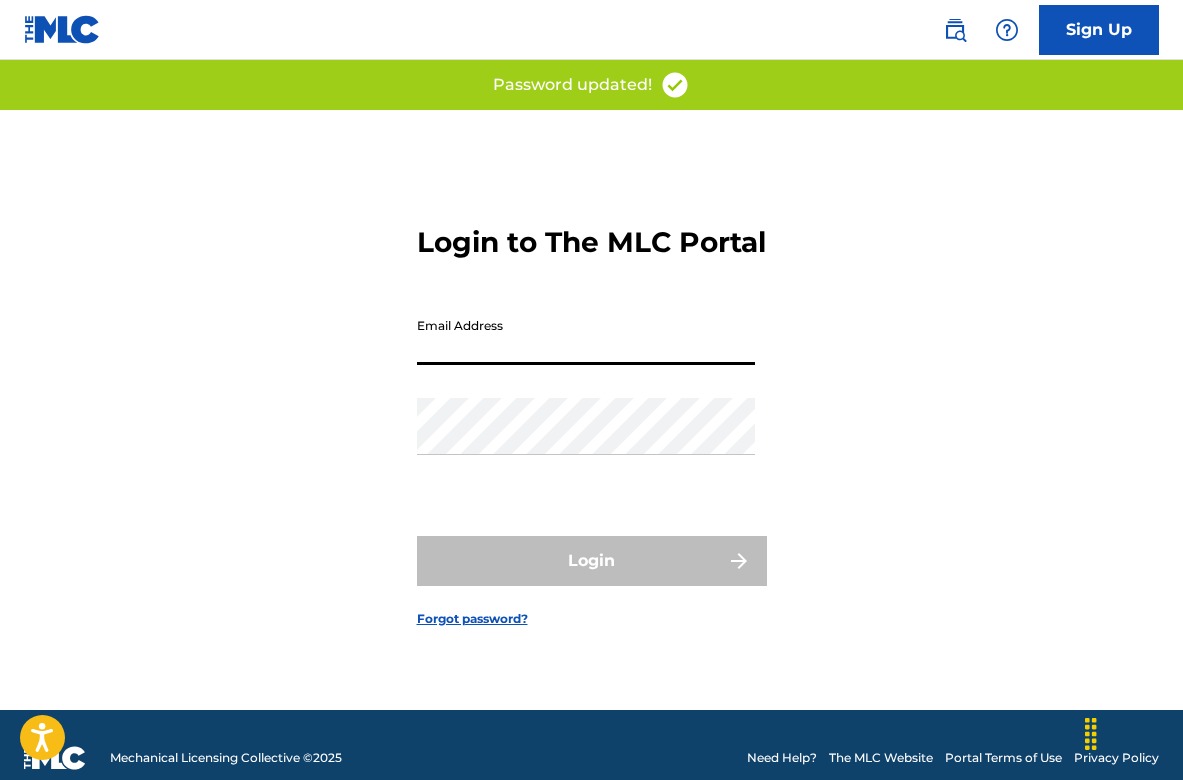 click on "Email Address" at bounding box center (586, 336) 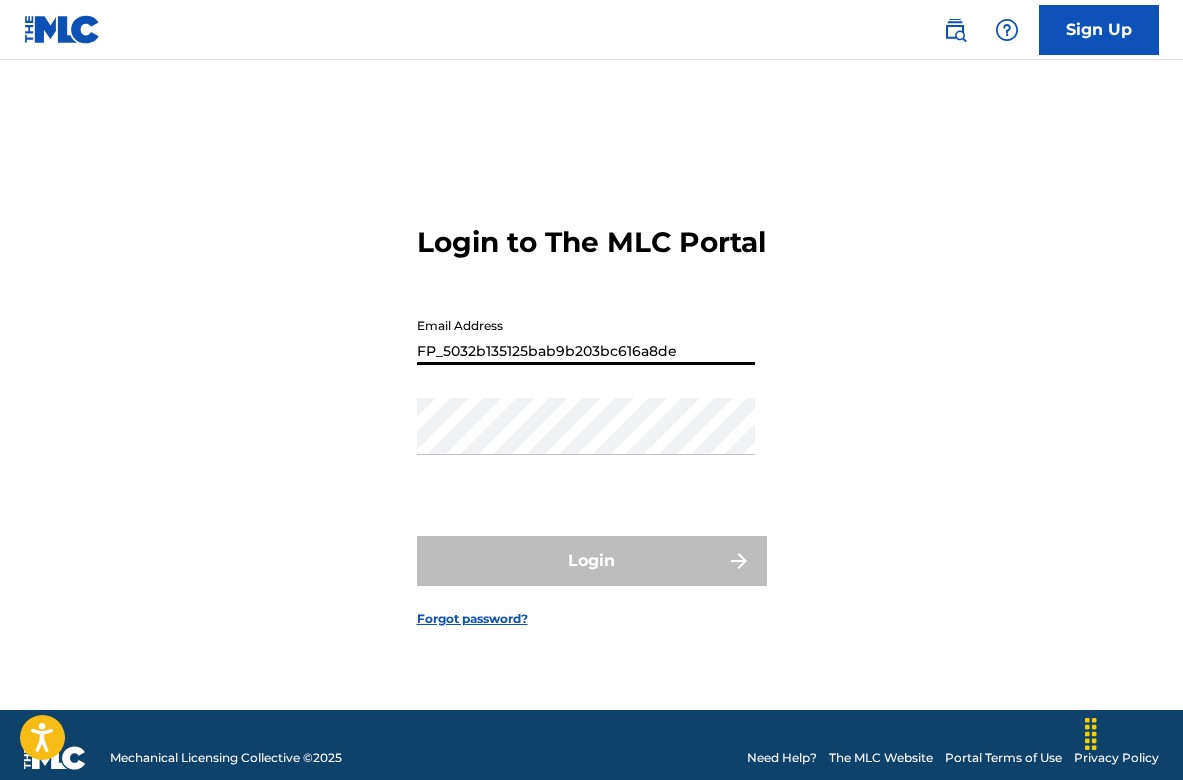 click on "Login" at bounding box center [592, 561] 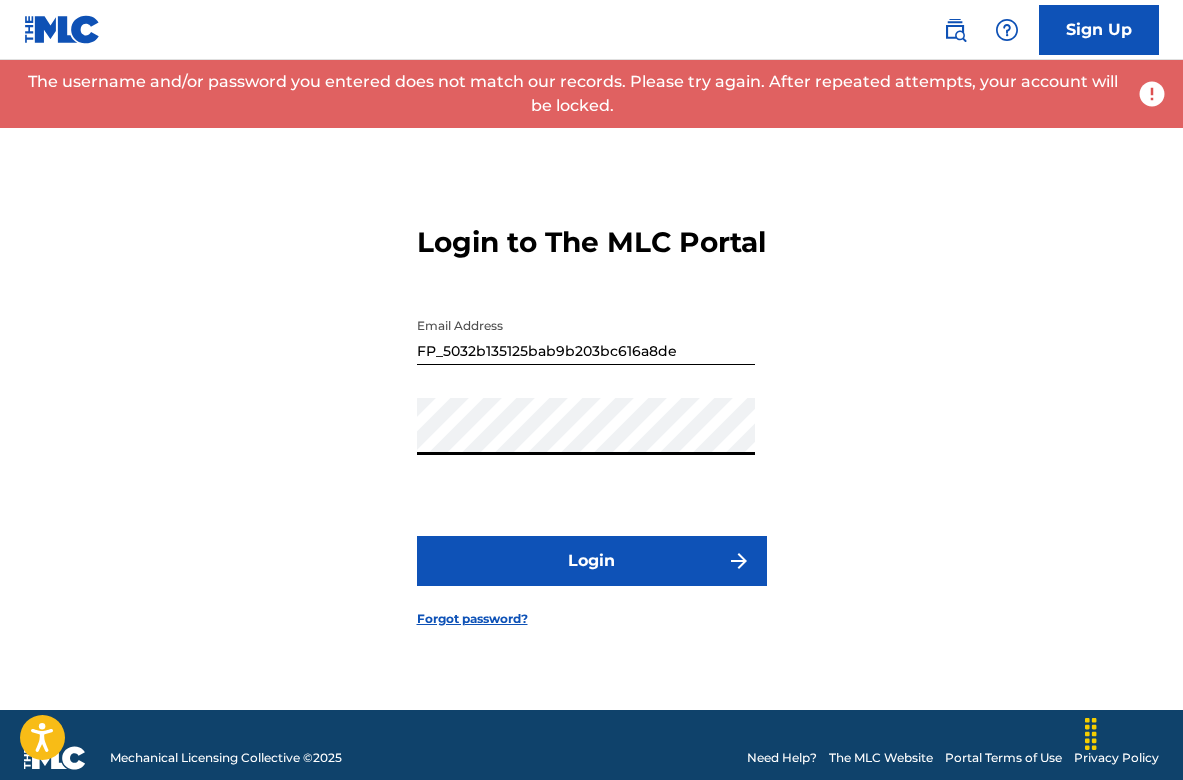 click on "Email Address FP_5032b135125bab9b203bc616a8de" at bounding box center [586, 353] 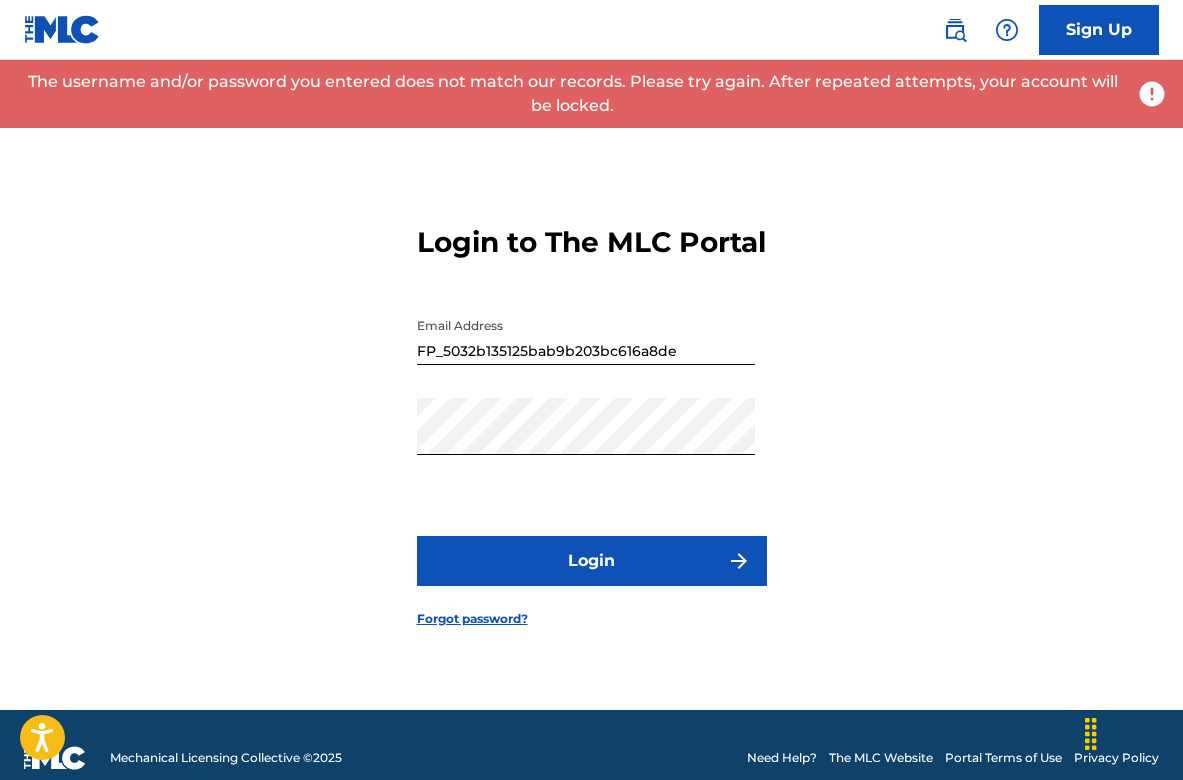 click on "FP_5032b135125bab9b203bc616a8de" at bounding box center (586, 336) 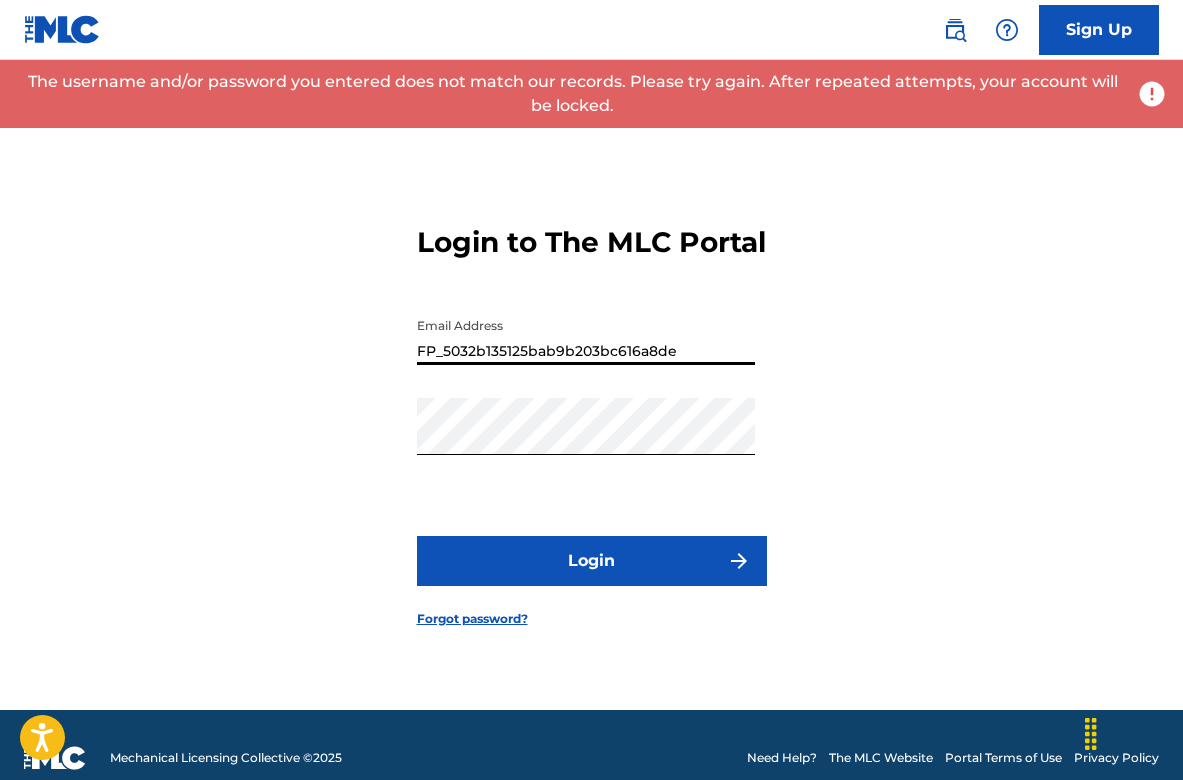 click on "FP_5032b135125bab9b203bc616a8de" at bounding box center [586, 336] 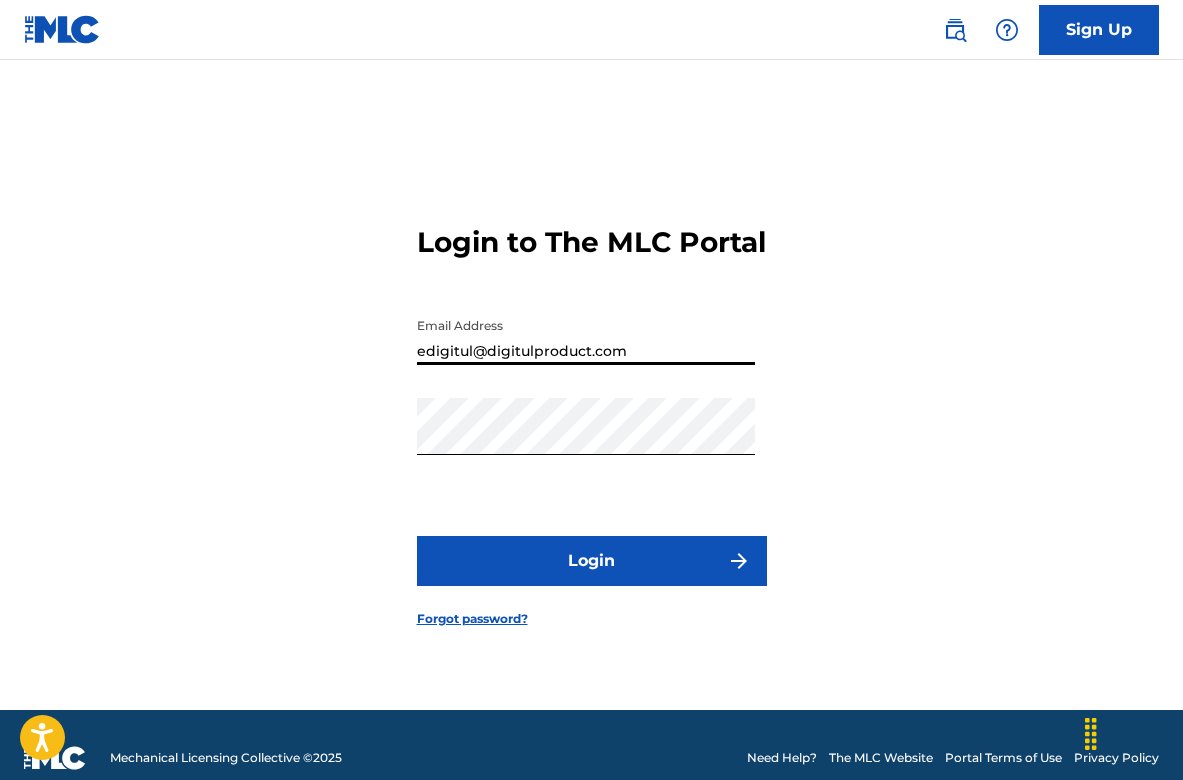 type on "edigitul@digitulproduct.com" 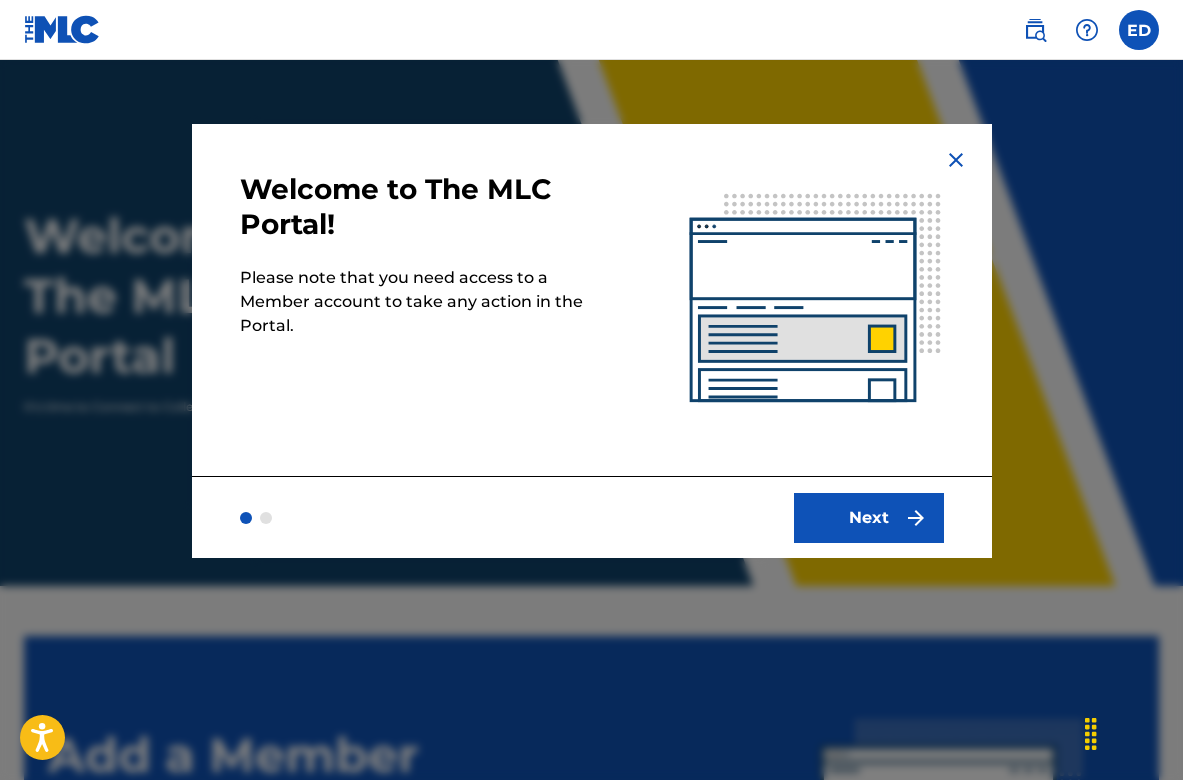 scroll, scrollTop: 0, scrollLeft: 0, axis: both 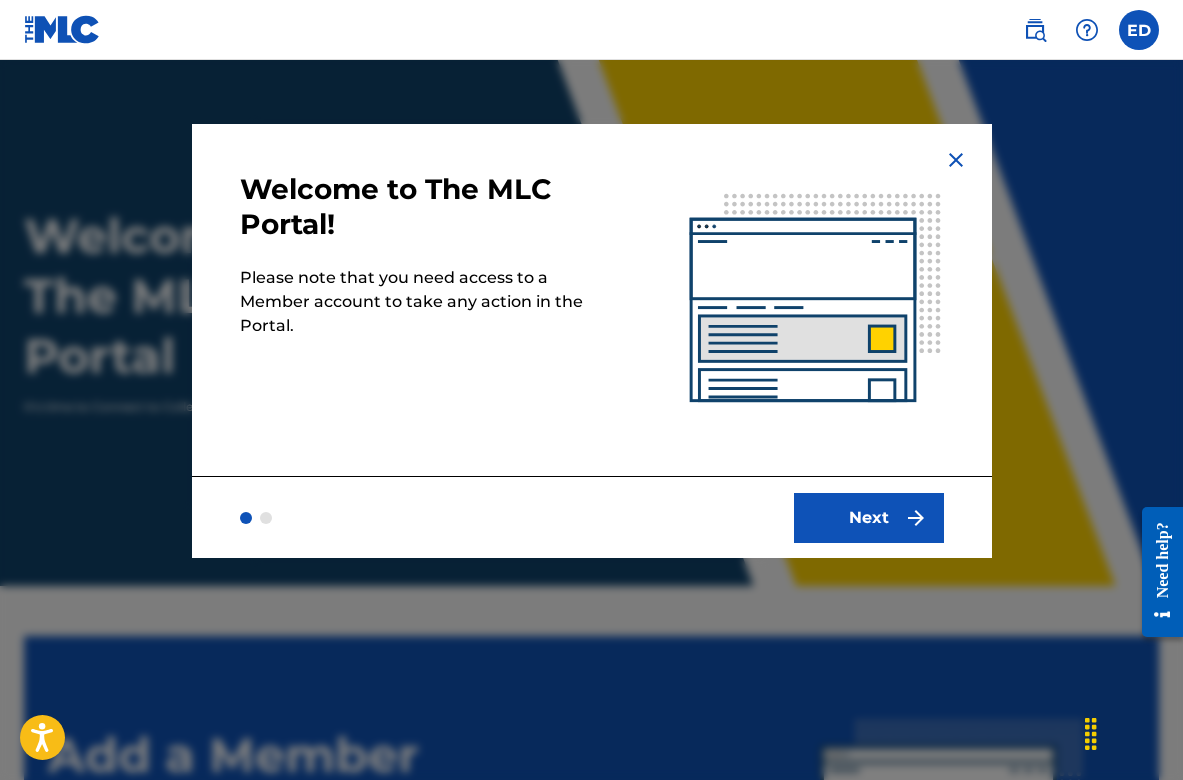 click on "Next" at bounding box center (869, 518) 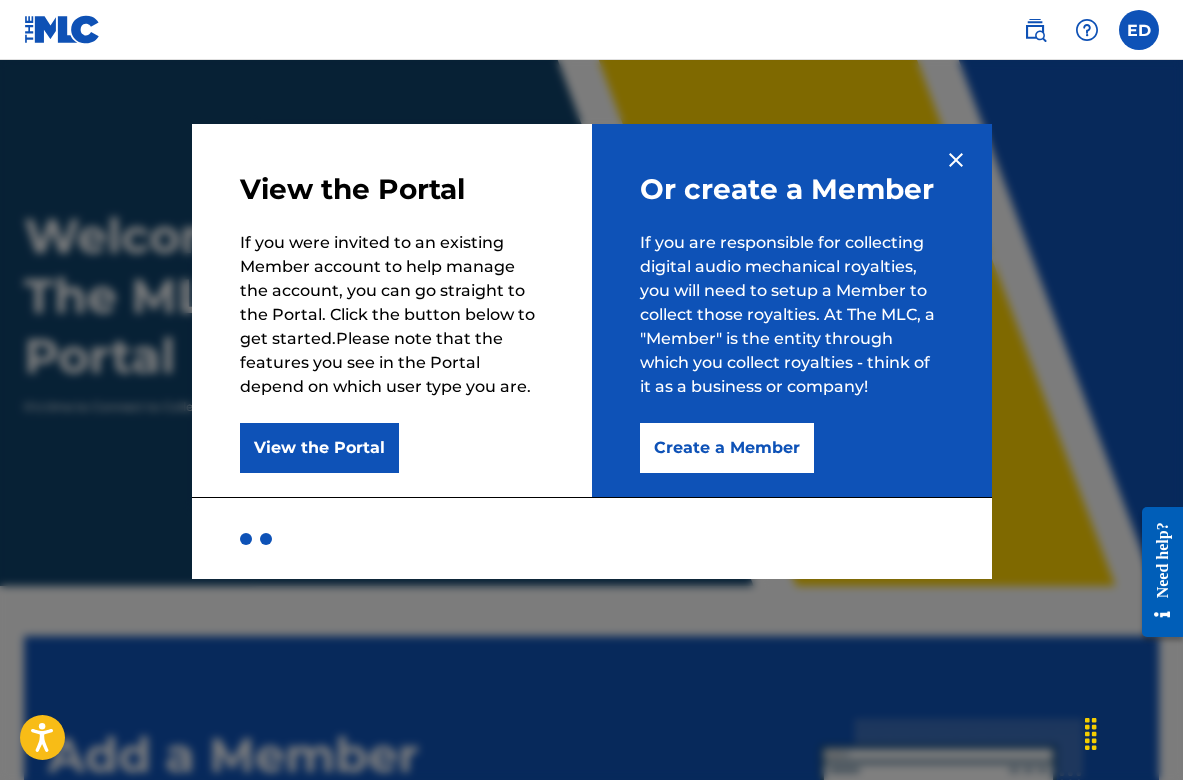 click on "Create a Member" at bounding box center [727, 448] 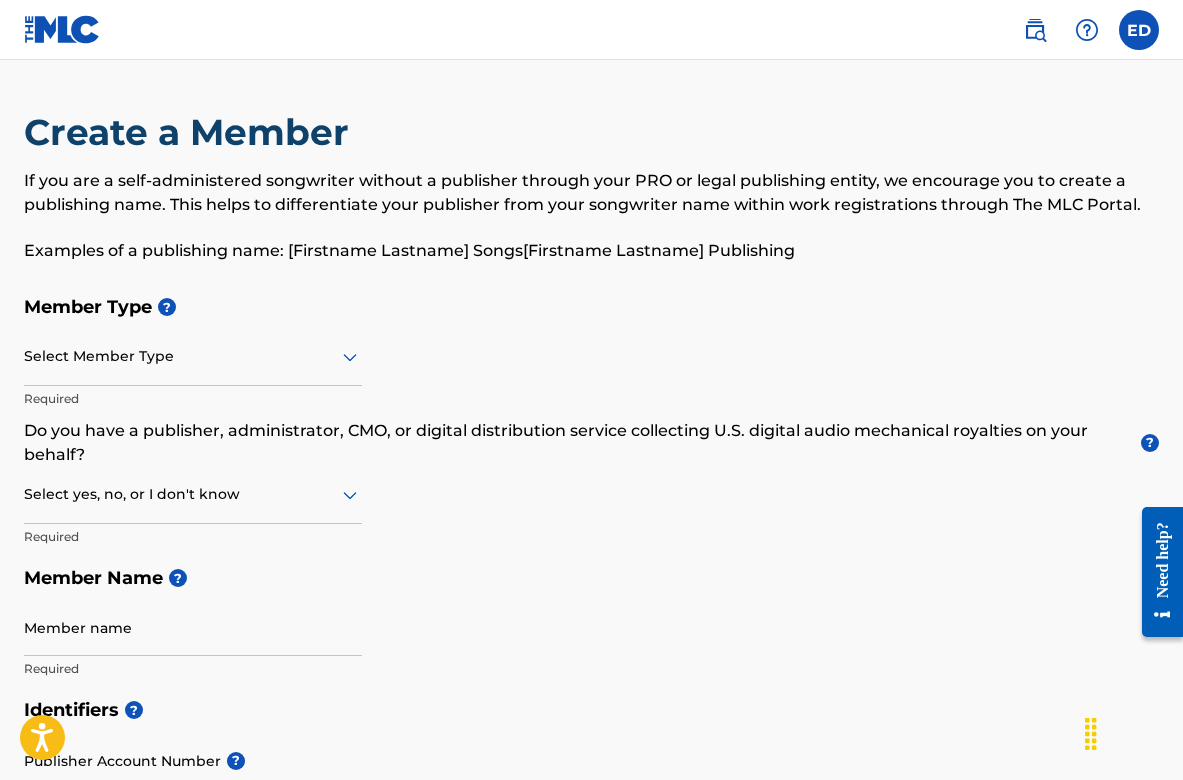 click at bounding box center [193, 356] 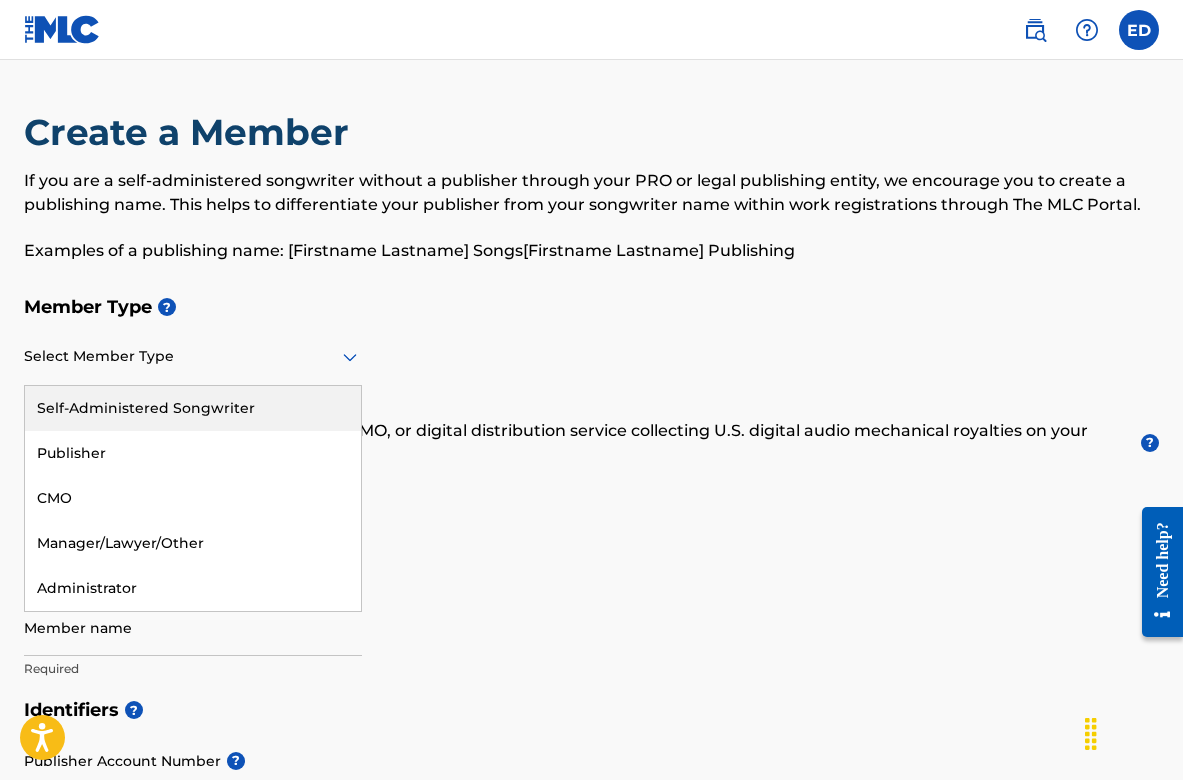 click on "Self-Administered Songwriter" at bounding box center [193, 408] 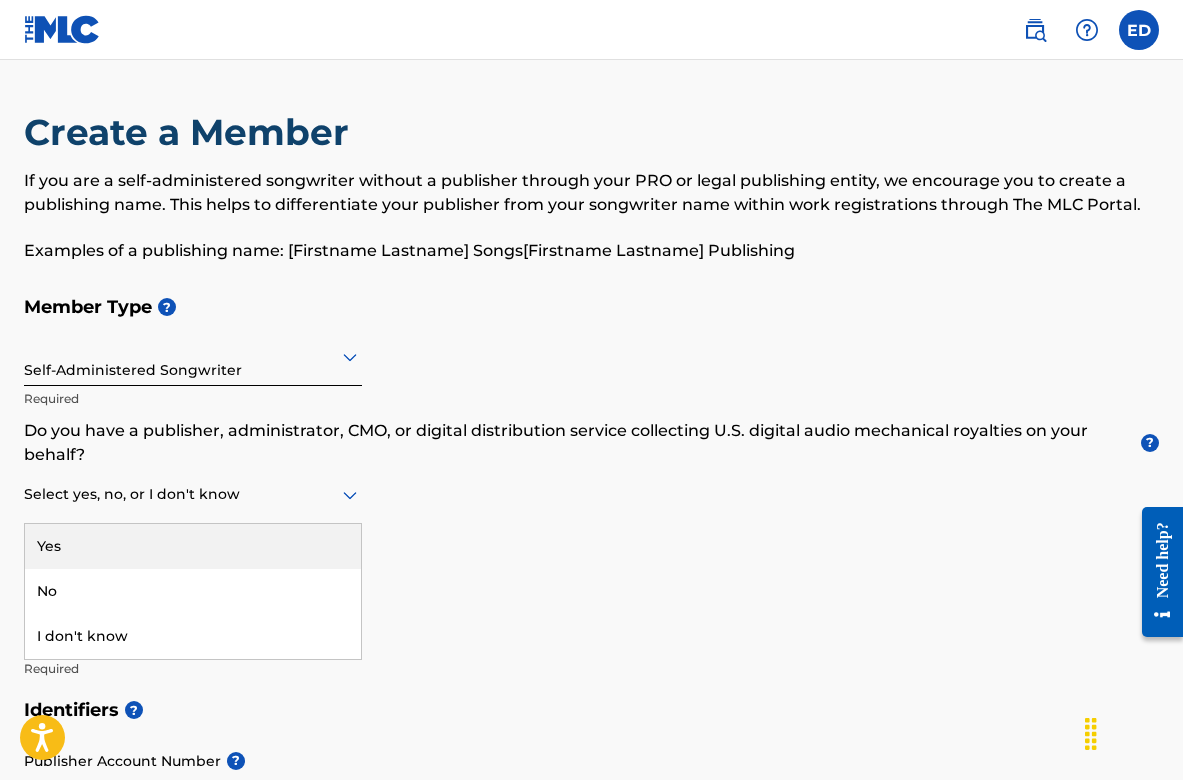 click on "Select yes, no, or I don't know" at bounding box center [193, 495] 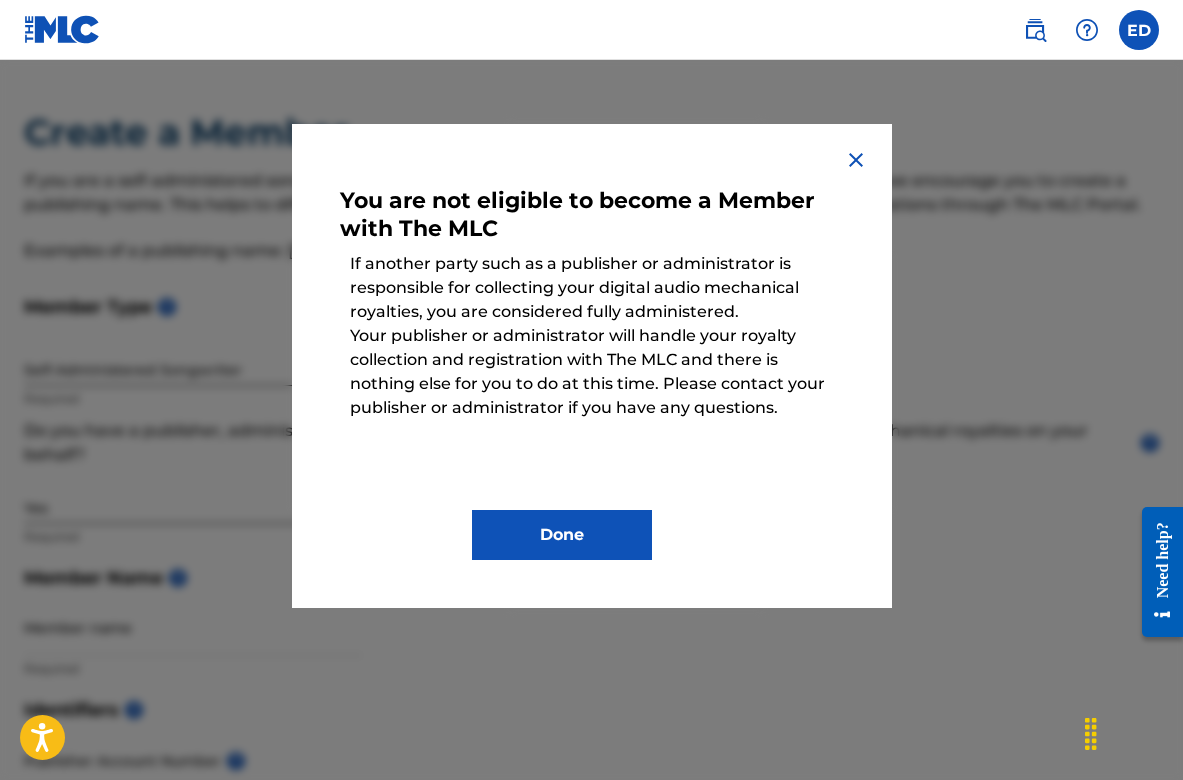 click at bounding box center (856, 160) 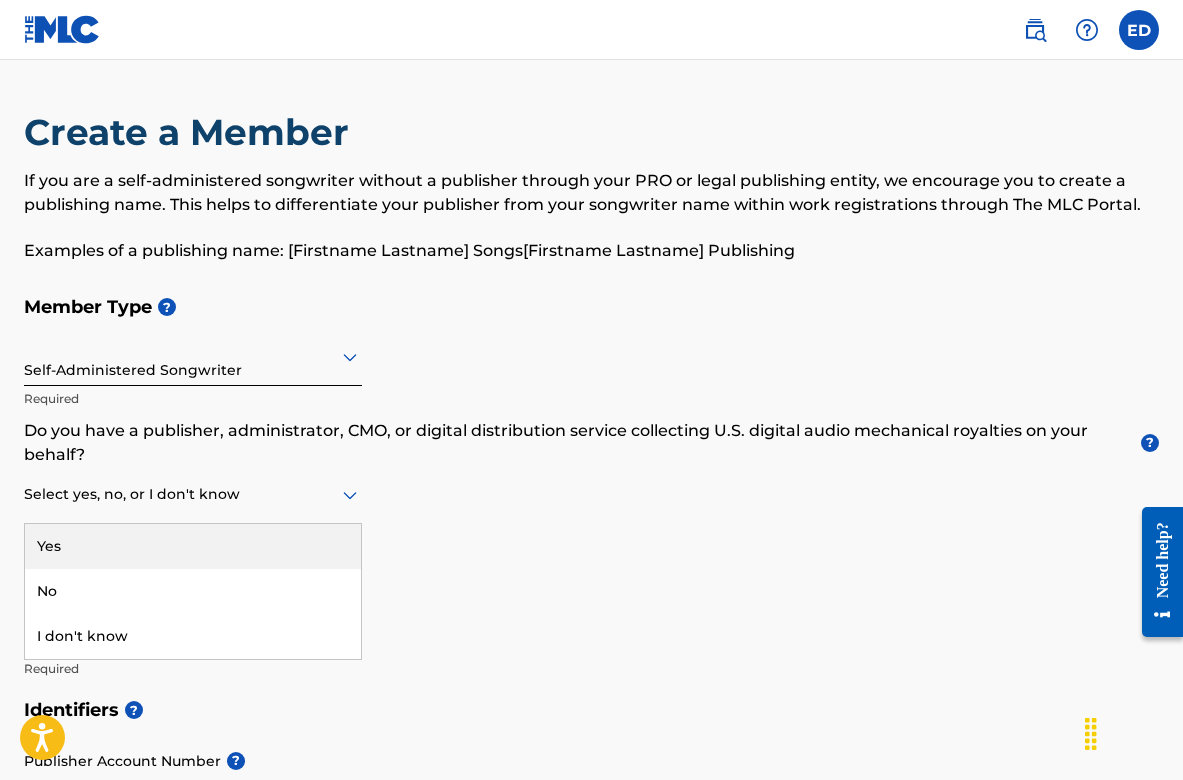 click at bounding box center [193, 494] 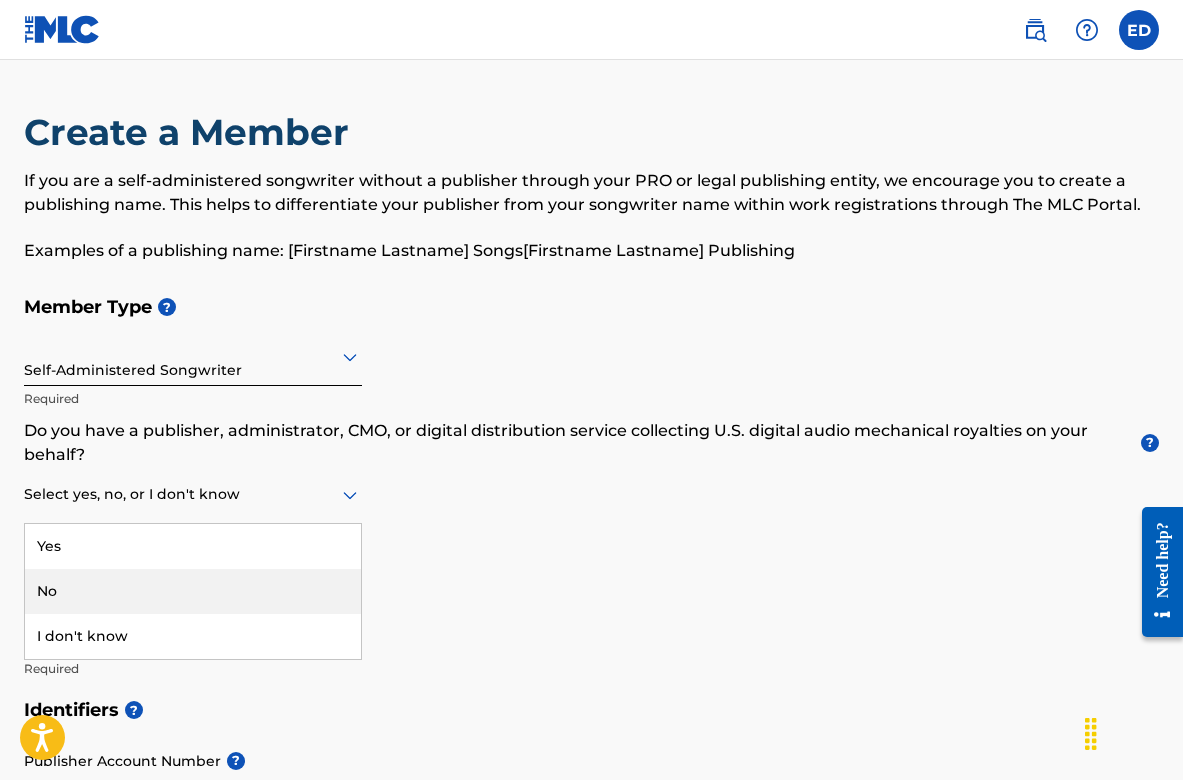 click on "No" at bounding box center [193, 591] 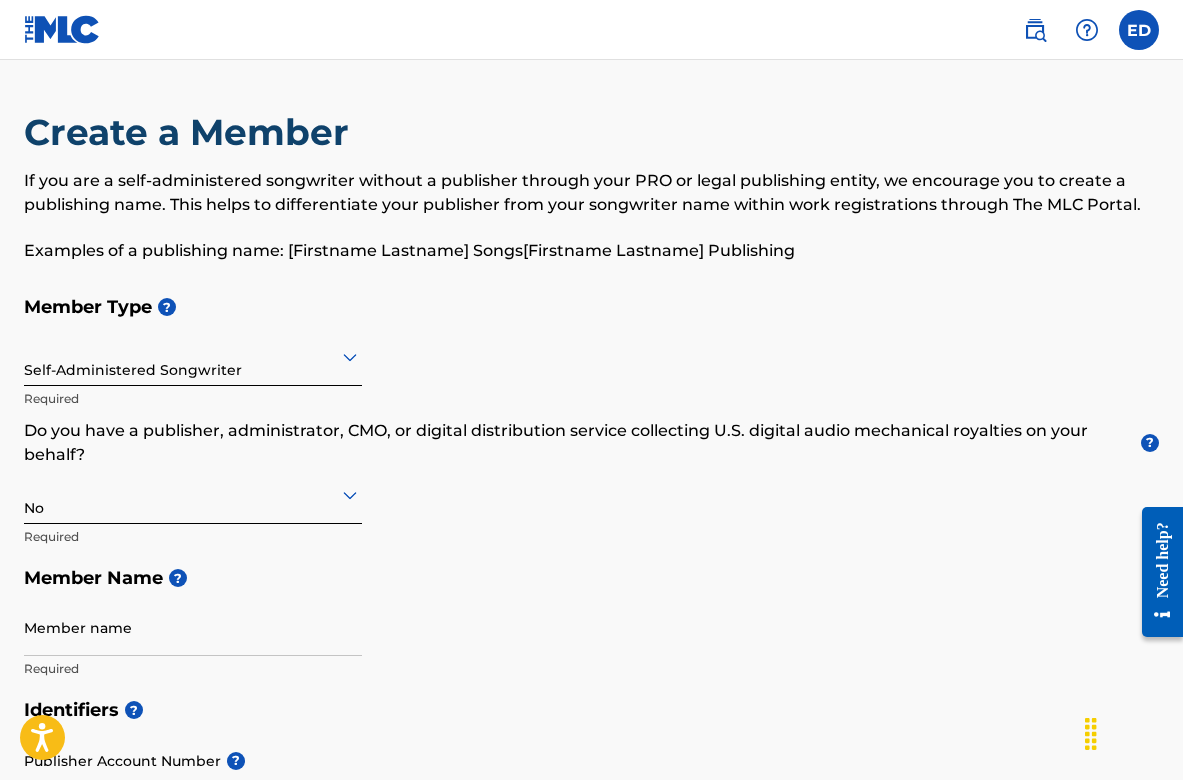 click on "Member Type ? Self-Administered Songwriter Required Do you have a publisher, administrator, CMO, or digital distribution service collecting U.S. digital audio mechanical royalties on your behalf? ? No Required Member Name ? Member name Required" at bounding box center (591, 487) 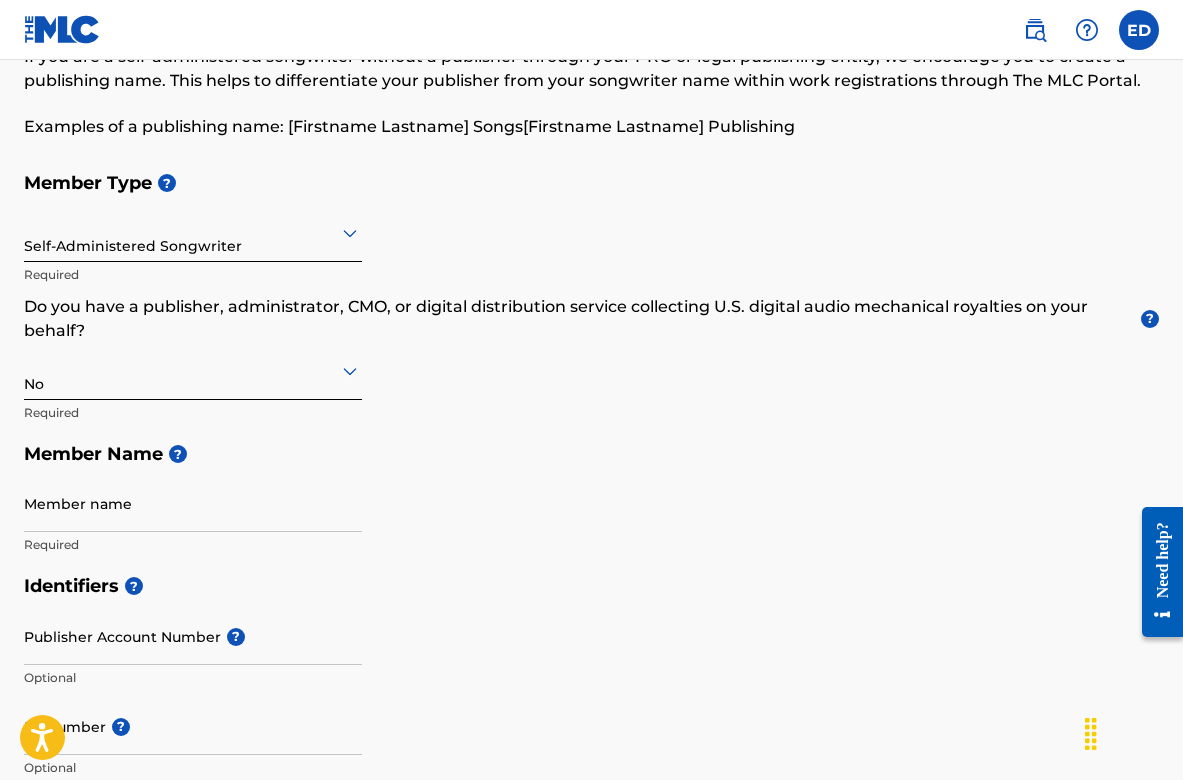 scroll, scrollTop: 197, scrollLeft: 0, axis: vertical 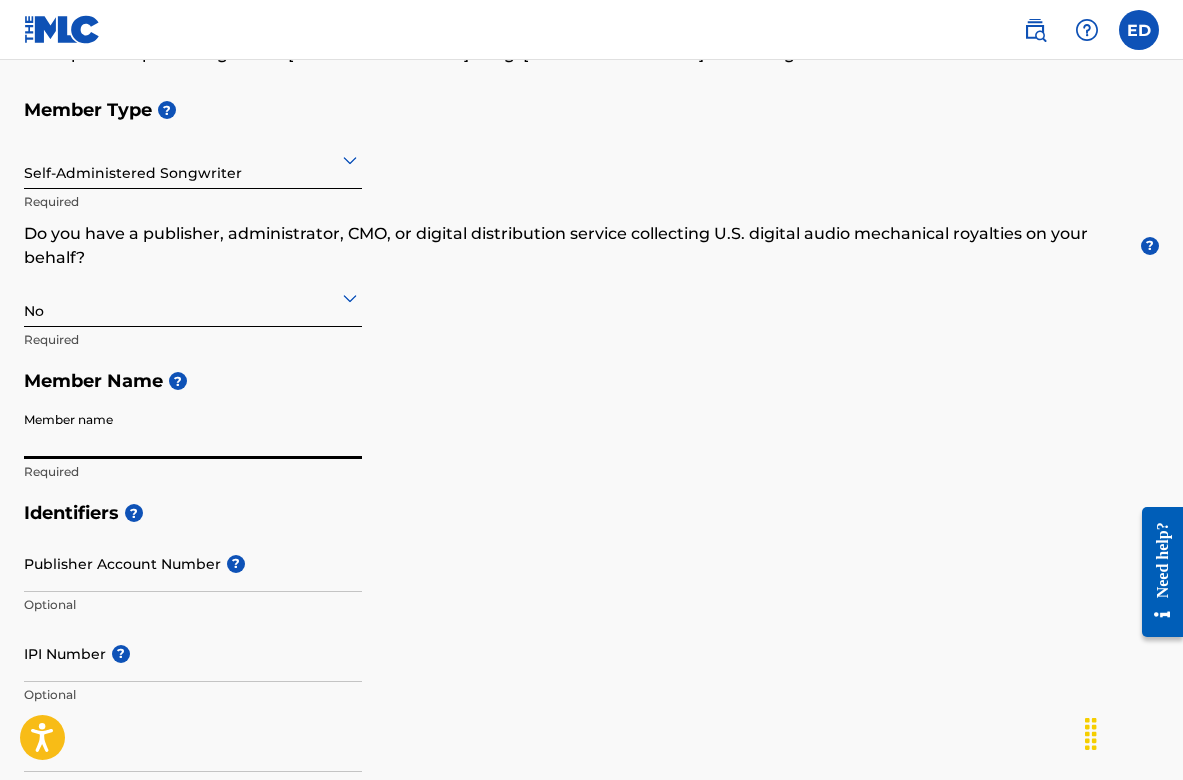 click on "Member name" at bounding box center (193, 430) 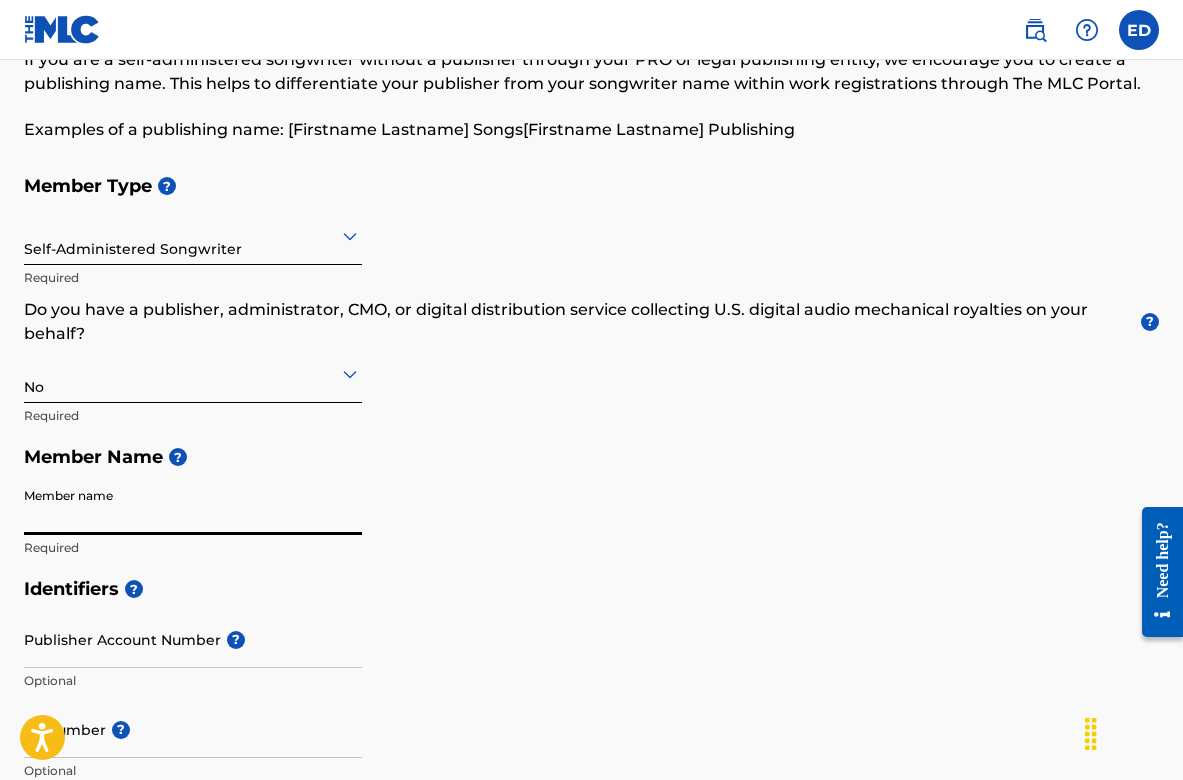 scroll, scrollTop: 189, scrollLeft: 0, axis: vertical 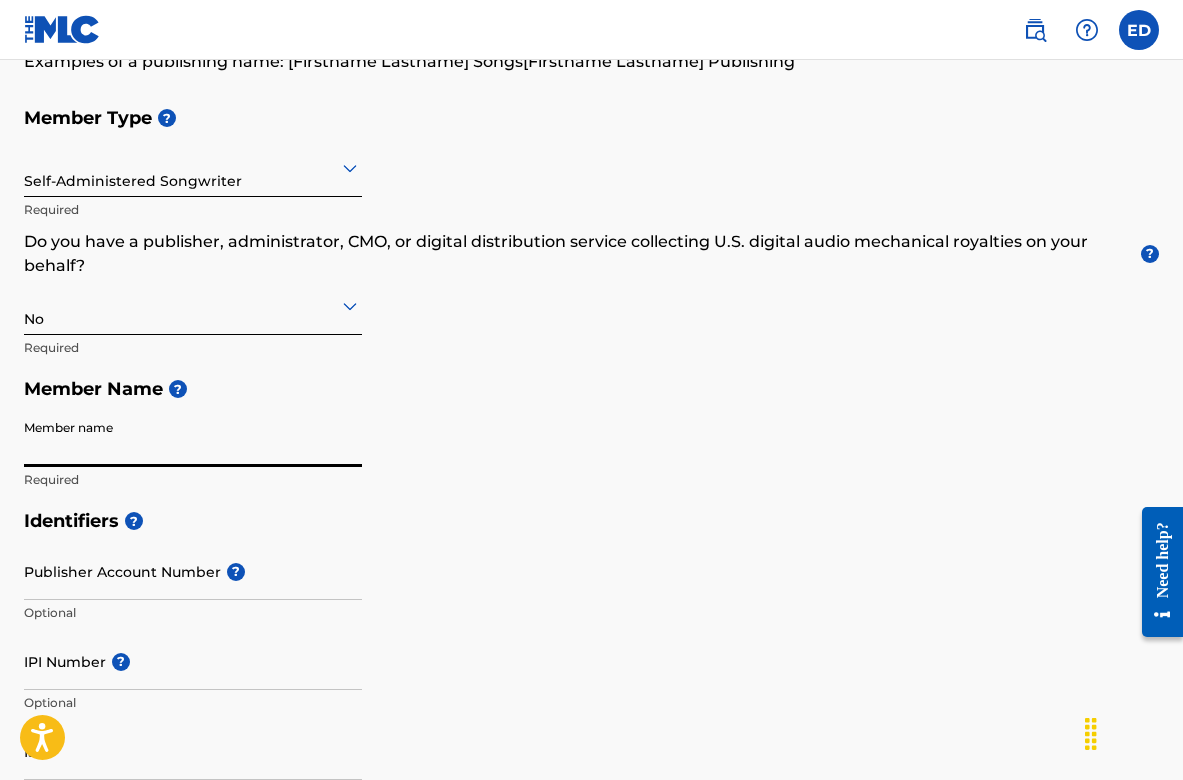 click on "Member name" at bounding box center (193, 438) 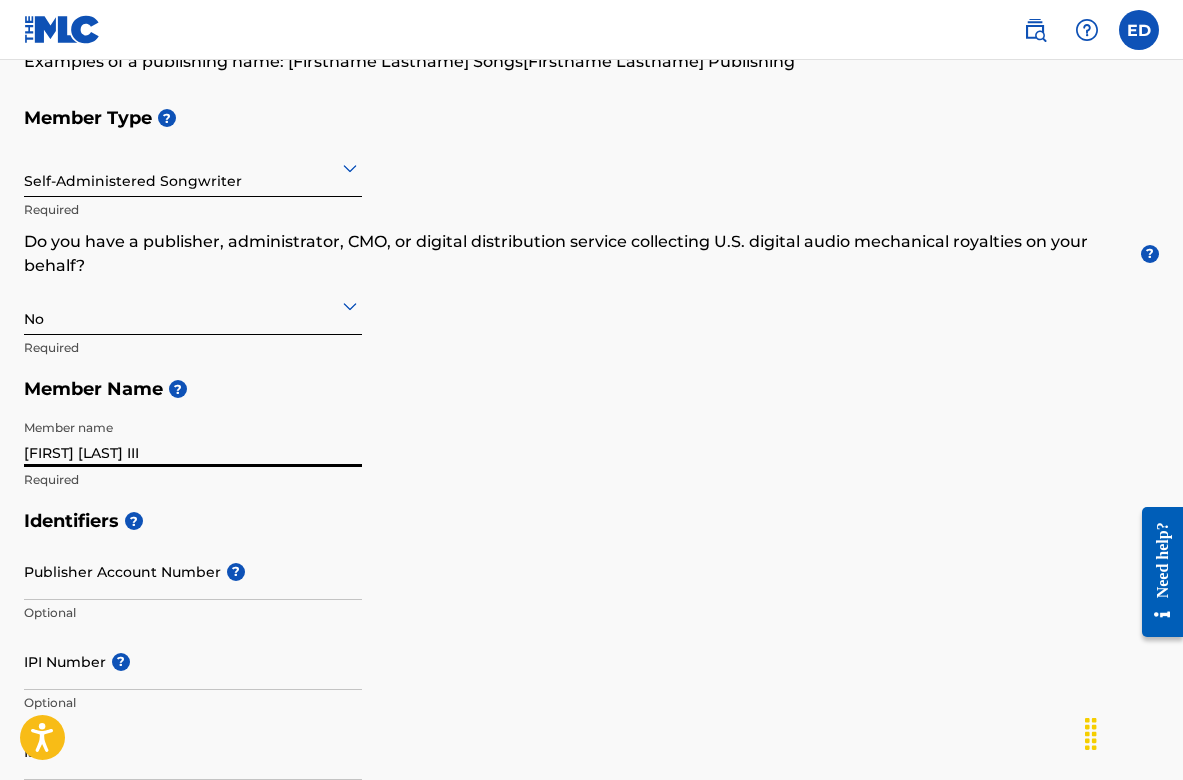 type on "[FIRST] [LAST] III" 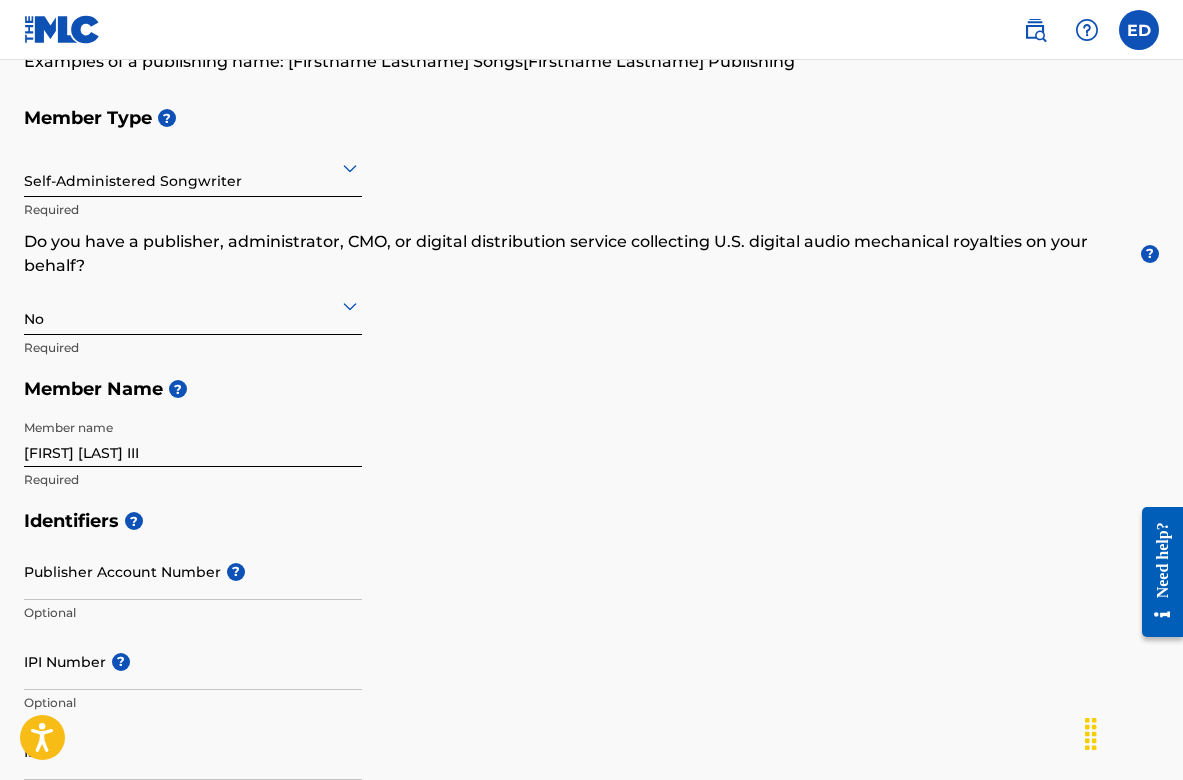 click on "Identifiers ?" at bounding box center (591, 521) 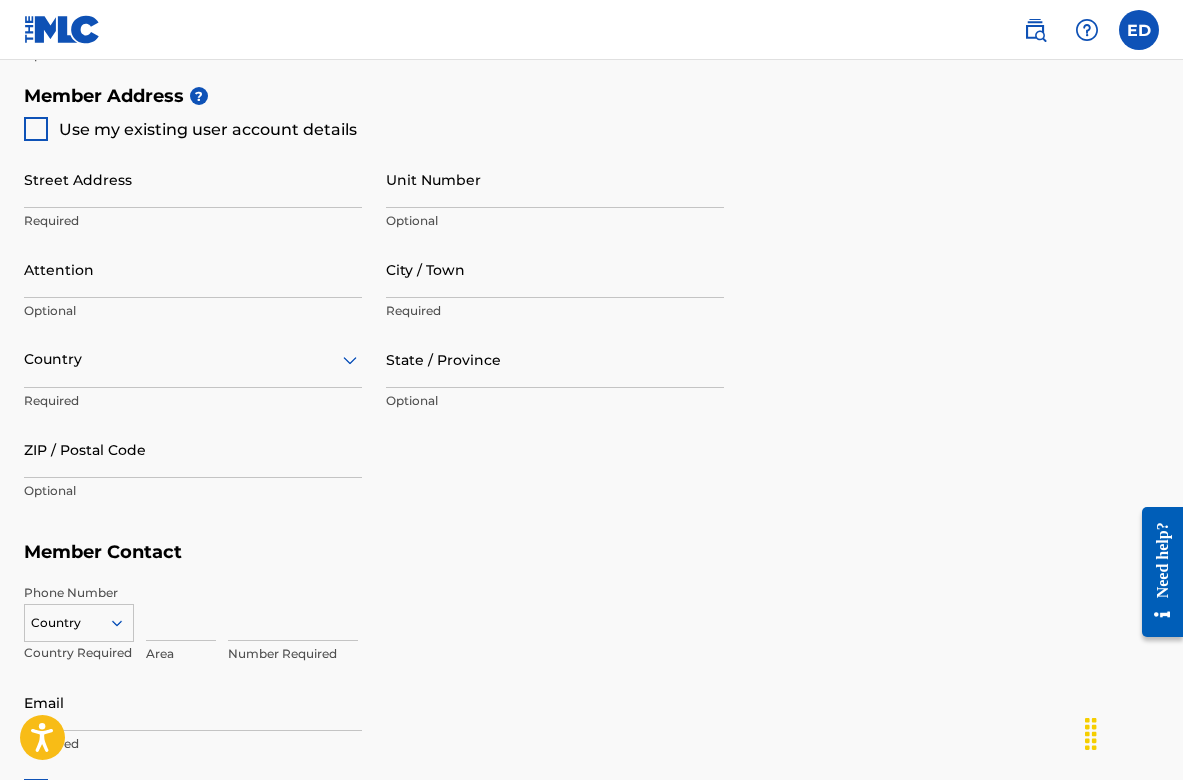 scroll, scrollTop: 588, scrollLeft: 0, axis: vertical 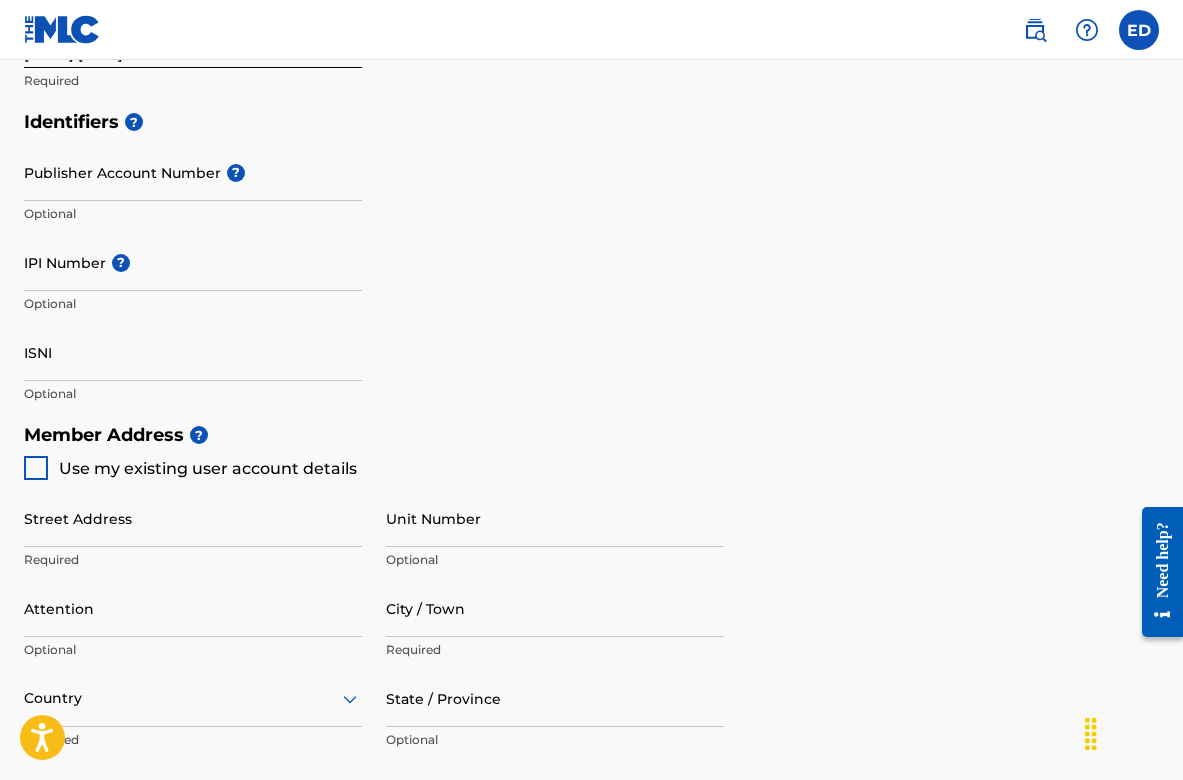 click on "Attention Optional" at bounding box center [193, 625] 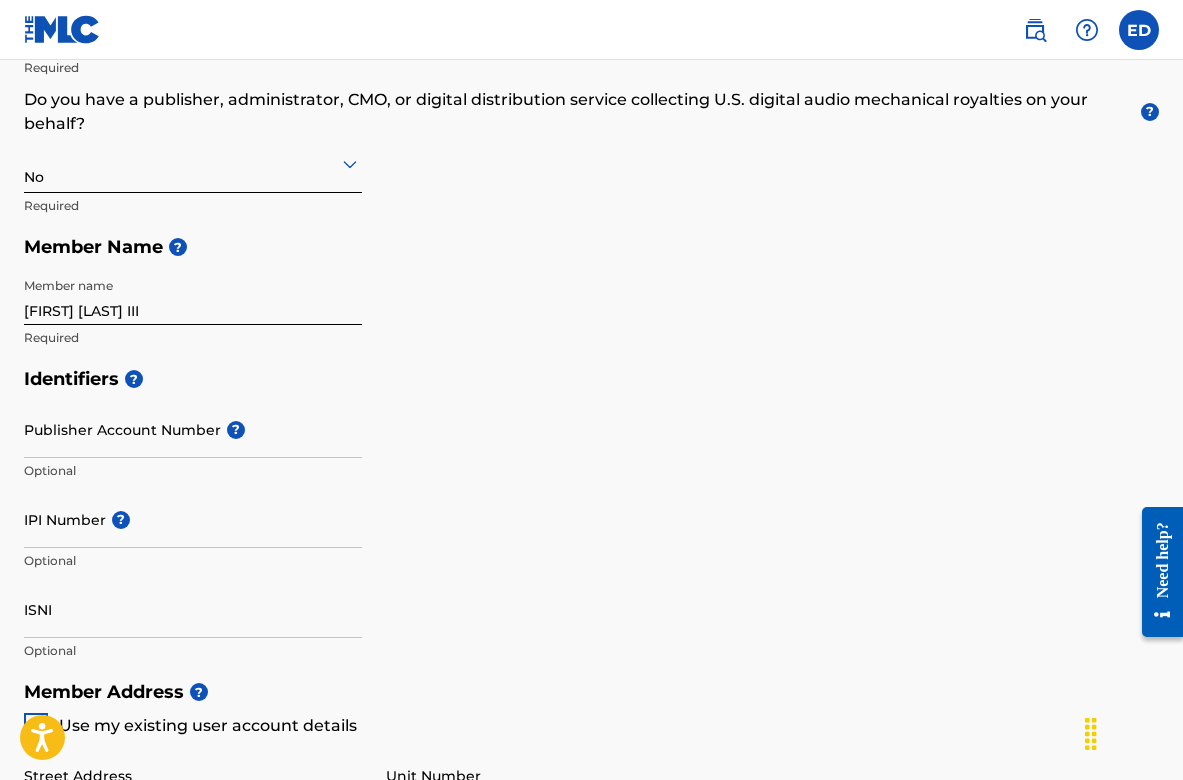 scroll, scrollTop: 335, scrollLeft: 0, axis: vertical 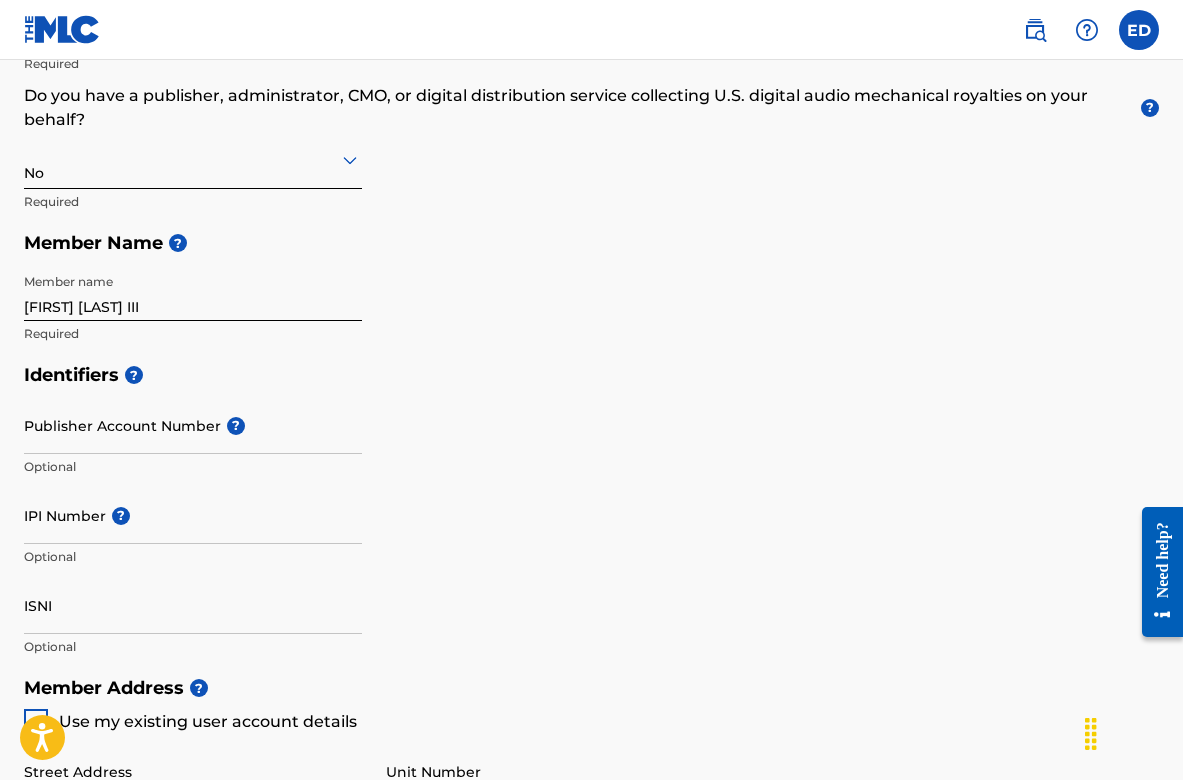 click on "No" at bounding box center (193, 159) 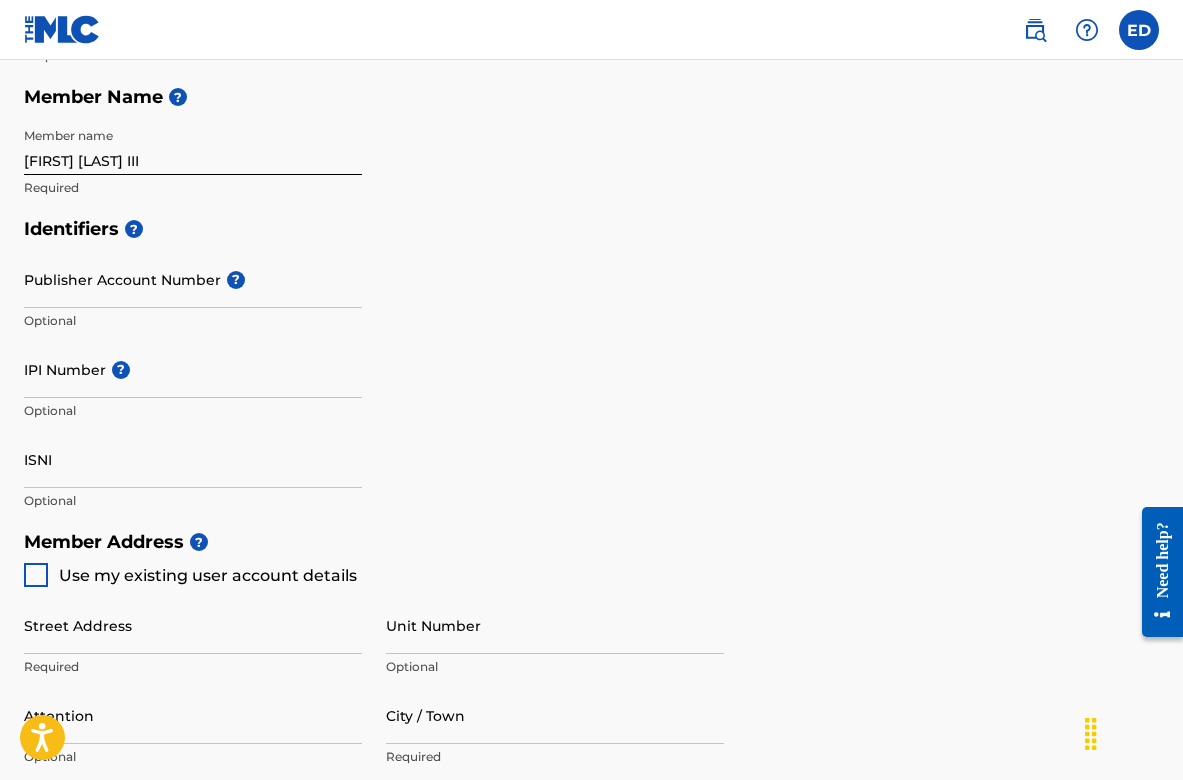 scroll, scrollTop: 527, scrollLeft: 0, axis: vertical 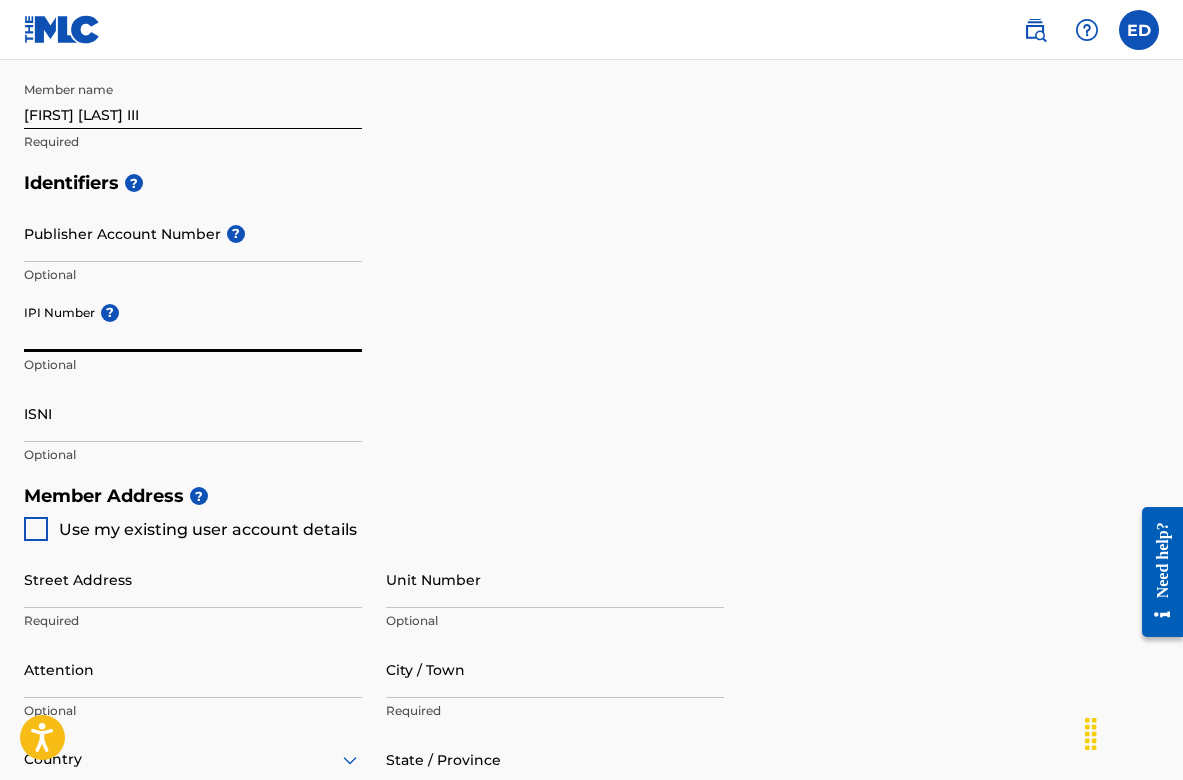 click on "IPI Number ?" at bounding box center (193, 323) 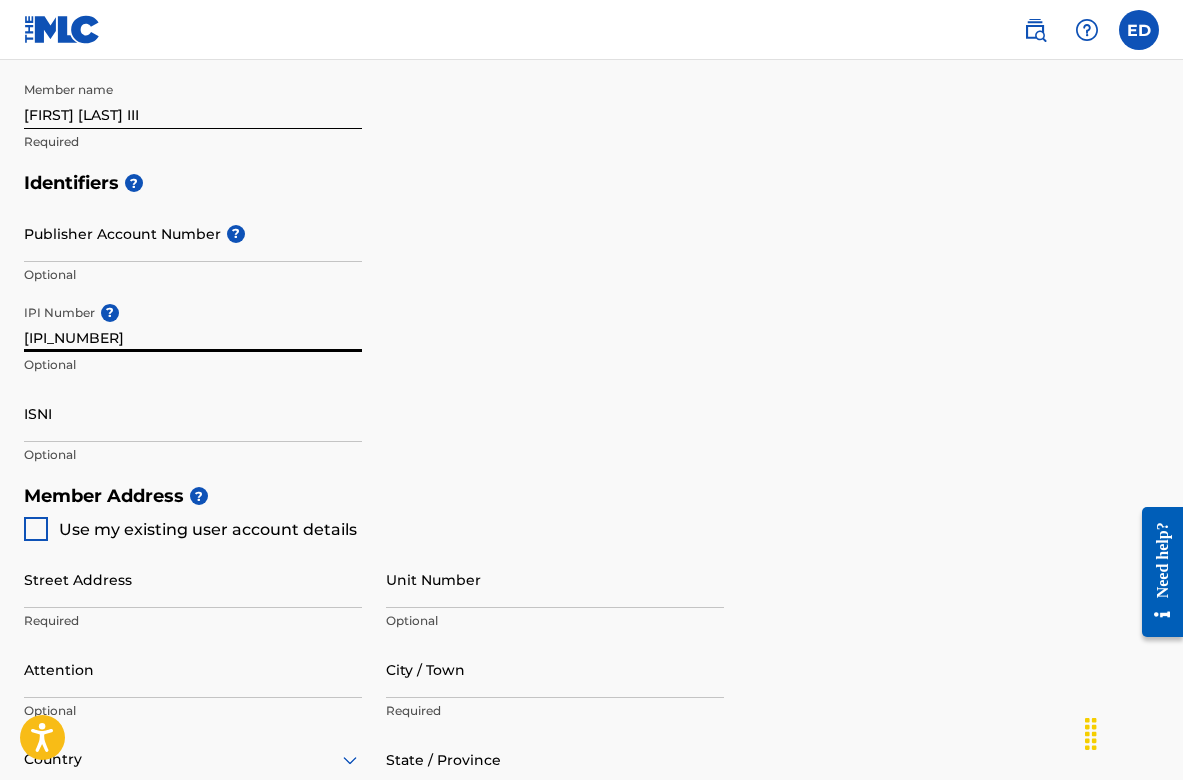 type on "[IPI_NUMBER]" 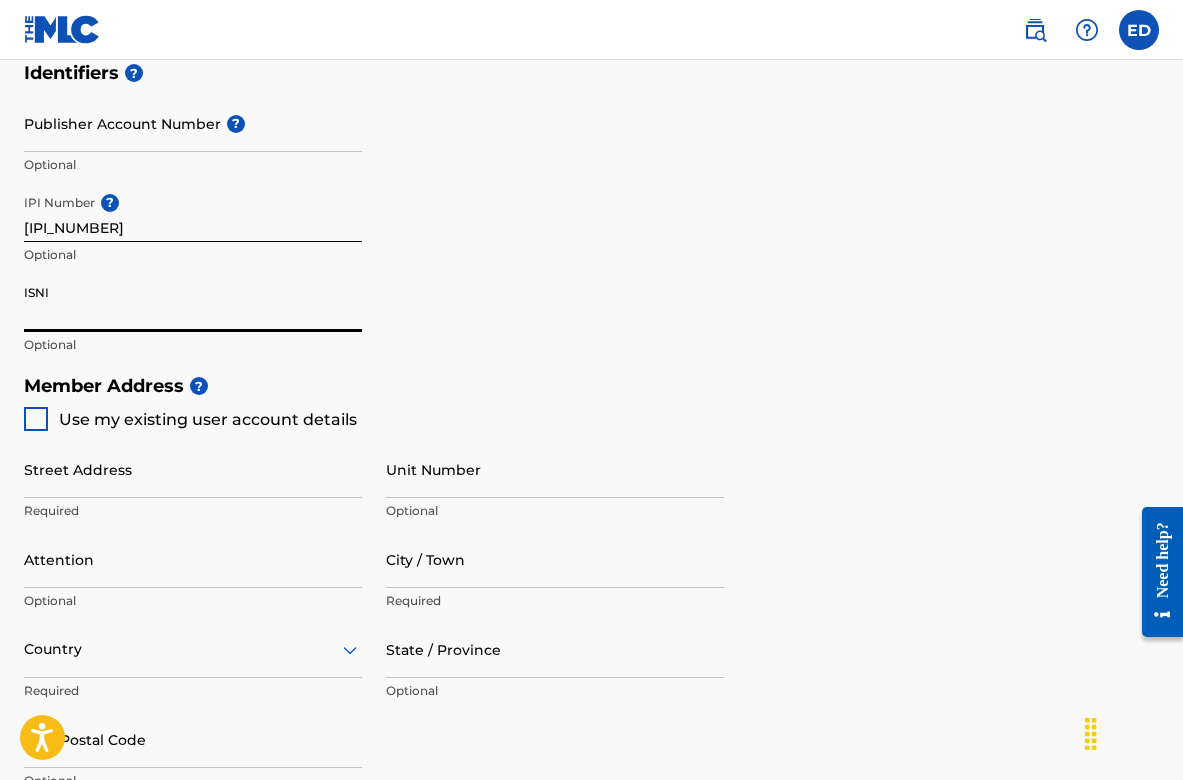 scroll, scrollTop: 641, scrollLeft: 0, axis: vertical 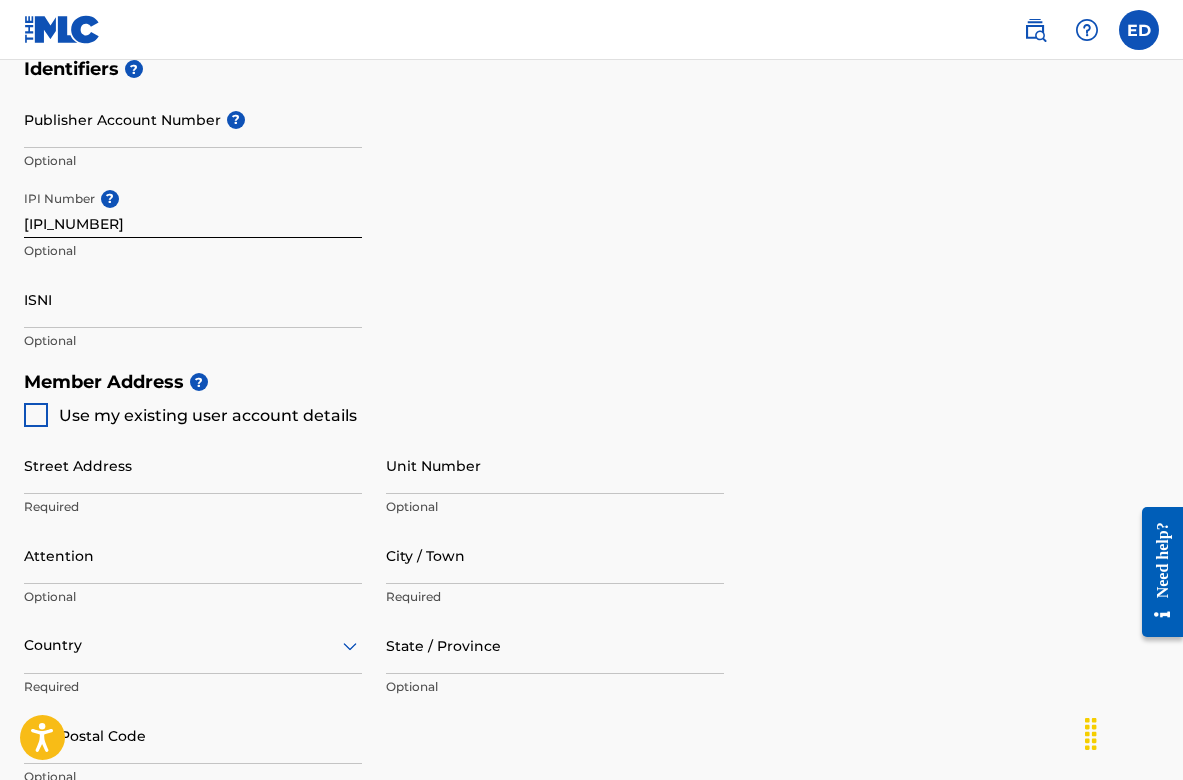 click at bounding box center (36, 415) 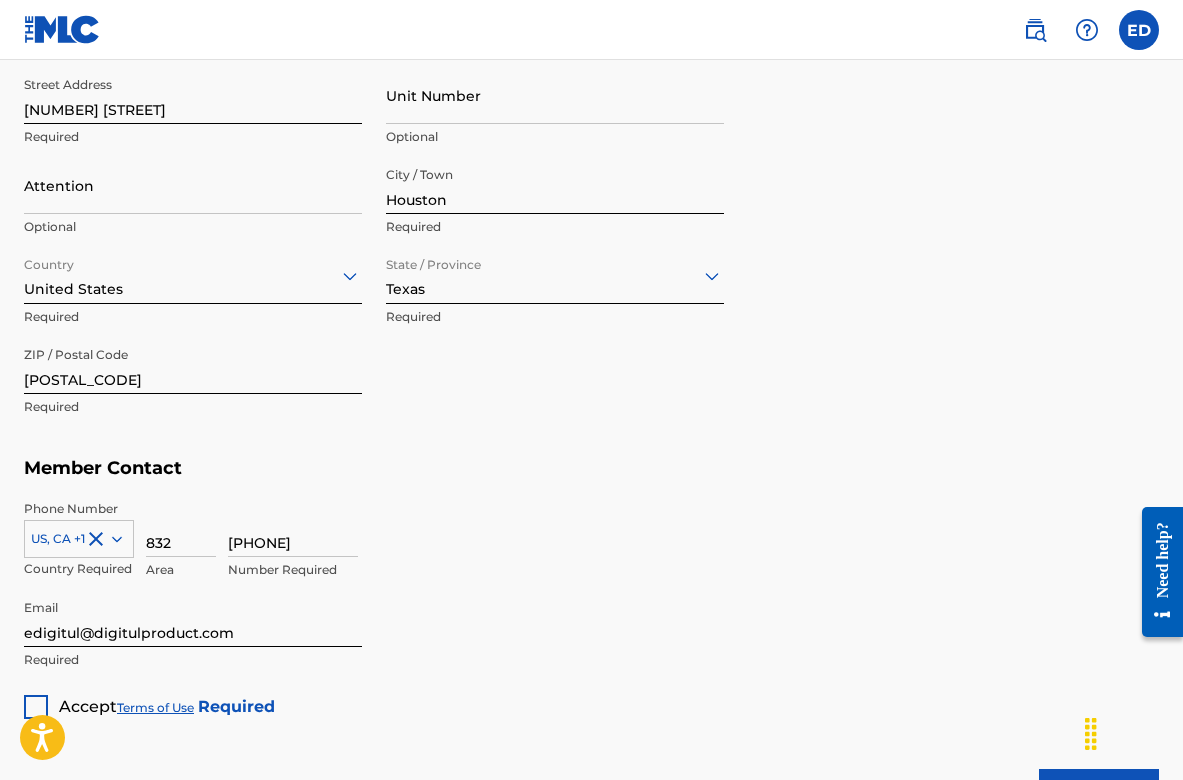 scroll, scrollTop: 1193, scrollLeft: 0, axis: vertical 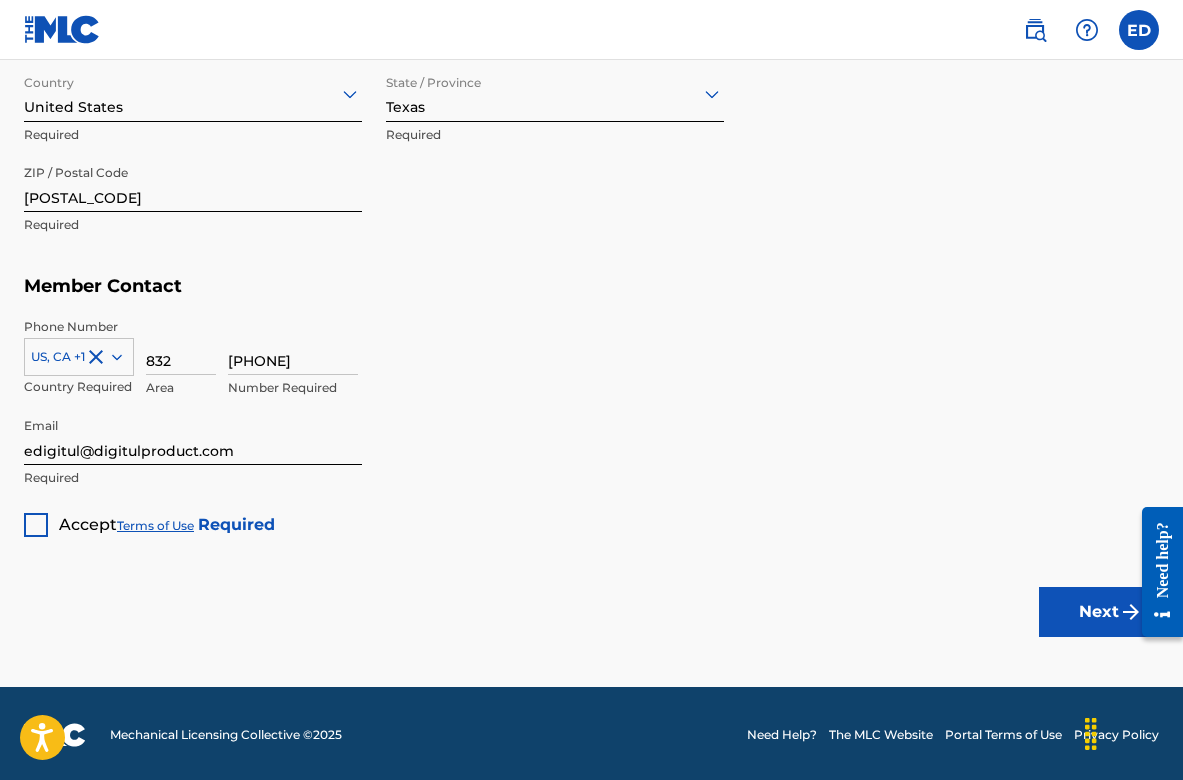 click on "Create a Member If you are a self-administered songwriter without a publisher through your PRO or legal publishing entity, we encourage you to create a publishing name. This helps to differentiate your publisher from your songwriter name within work registrations through The MLC Portal. Examples of a publishing name: [FIRST][LAST] Songs[FIRST][LAST] Publishing Member Type ? Self-Administered Songwriter Required Do you have a publisher, administrator, CMO, or digital distribution service collecting U.S. digital audio mechanical royalties on your behalf? ? No Required Member Name ? Member name [FIRST] [LAST] III Required Identifiers ? Publisher Account Number ? Optional IPI Number ? [IPI_NUMBER] Optional ISNI Optional Member Address ? Use my existing user account details Street Address [NUMBER] [STREET] Required Unit Number Optional Attention Optional City / Town [CITY] Required Country United States Required State / Province Texas Required ZIP / Postal Code [POSTAL_CODE] Required Member Contact US, CA +1" at bounding box center (591, -273) 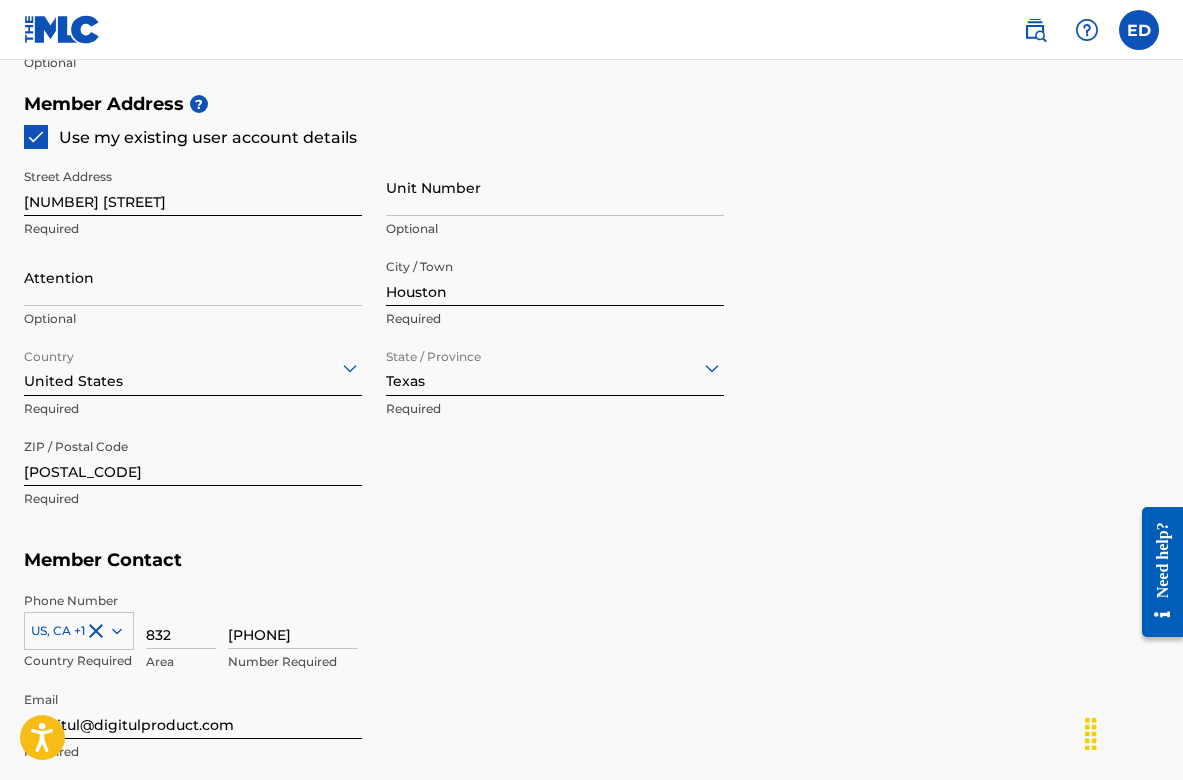 scroll, scrollTop: 1193, scrollLeft: 0, axis: vertical 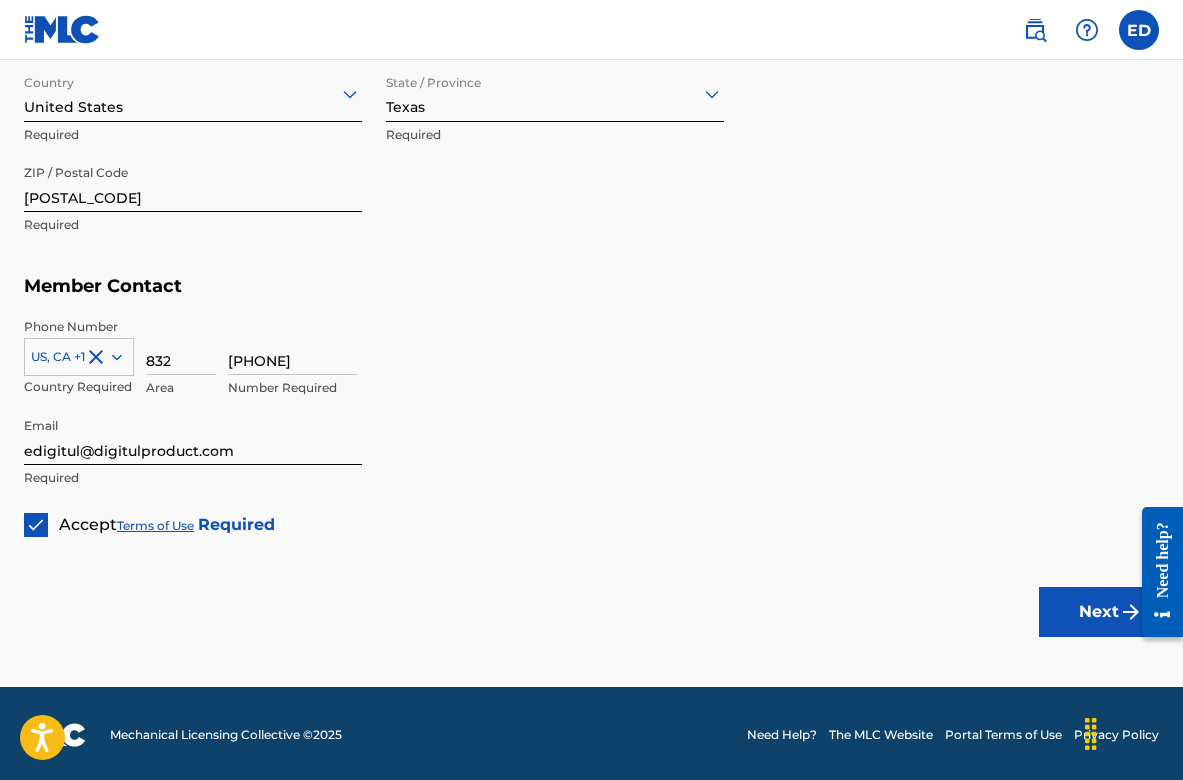 click on "Next" at bounding box center [1099, 612] 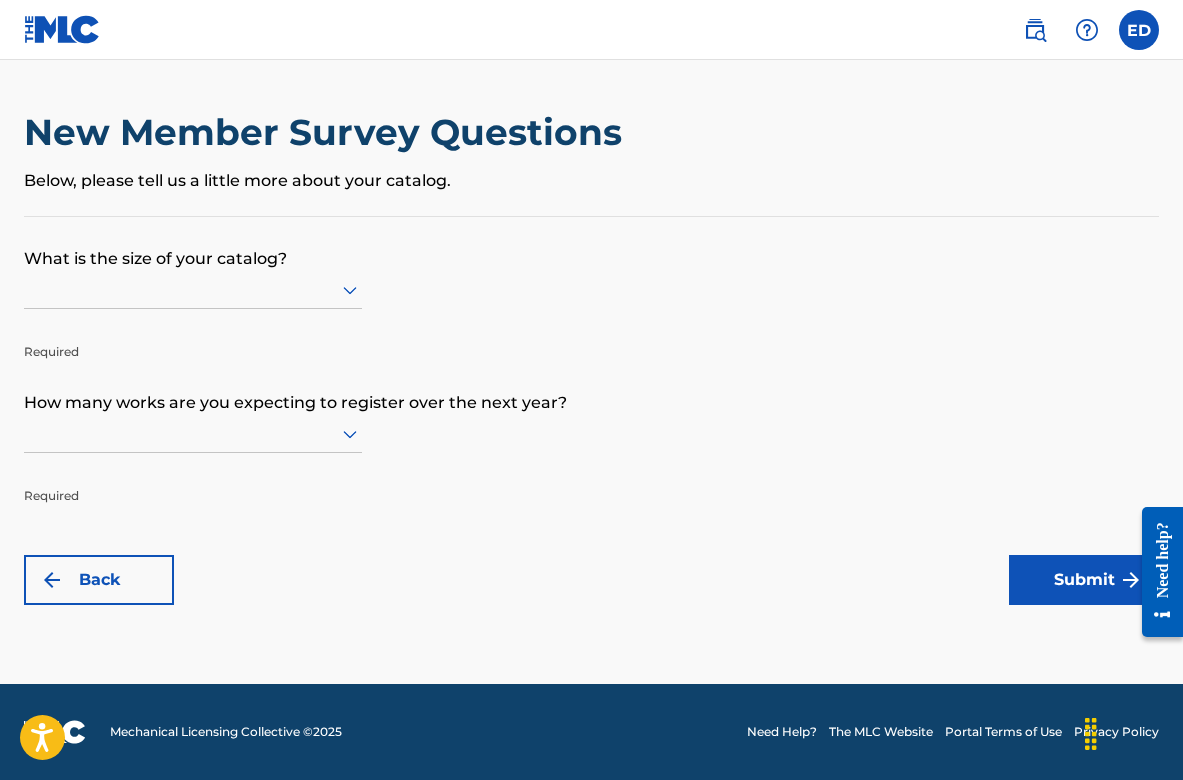 click at bounding box center [193, 289] 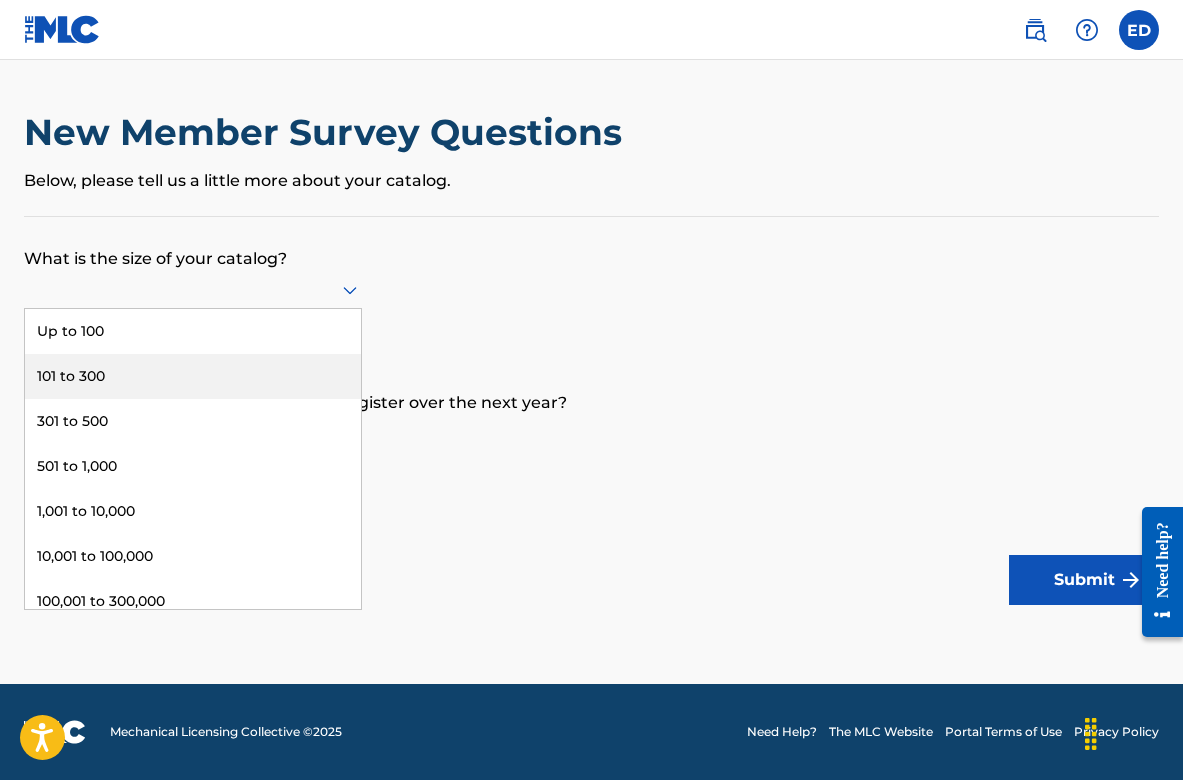 click on "101 to 300" at bounding box center [193, 376] 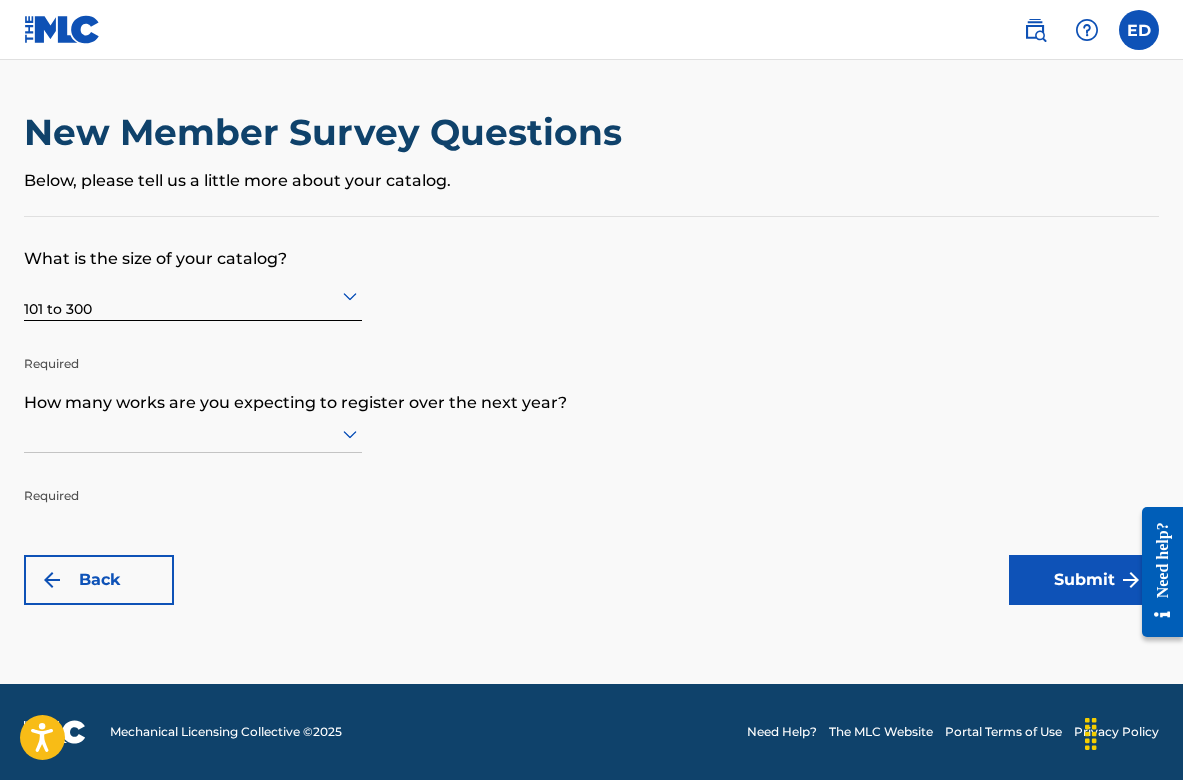 click at bounding box center [193, 433] 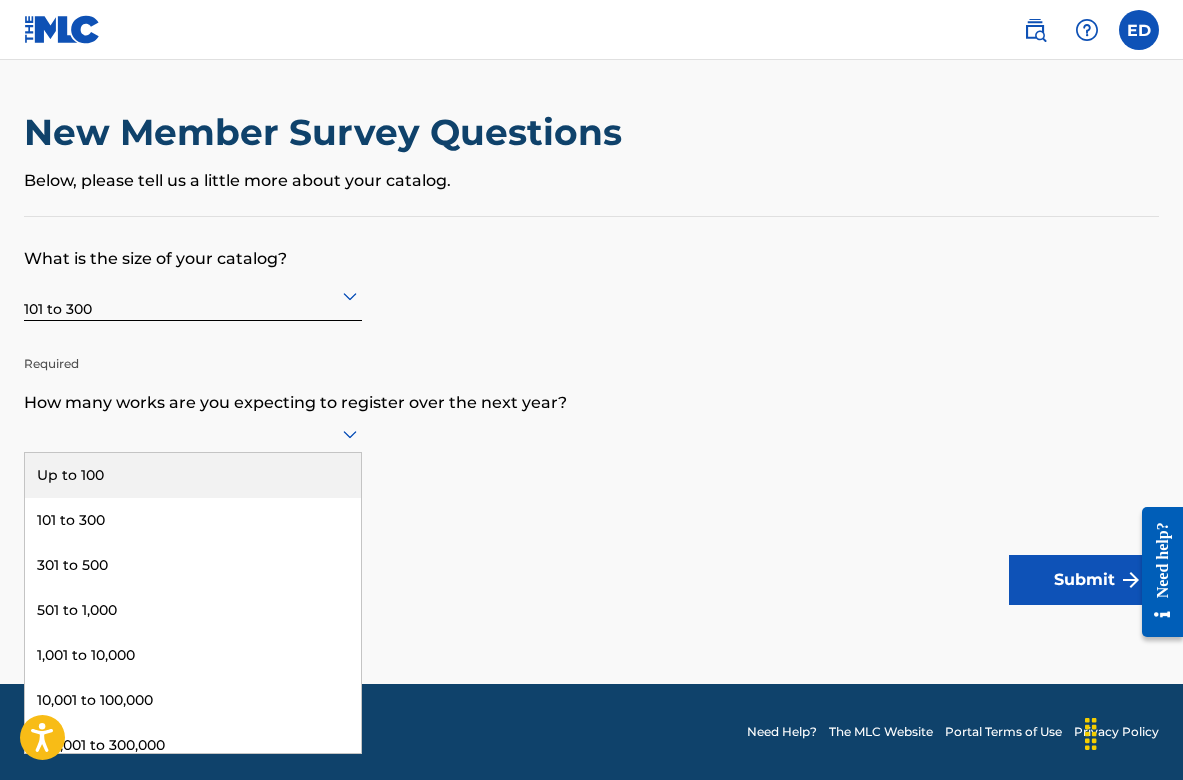 click at bounding box center (193, 433) 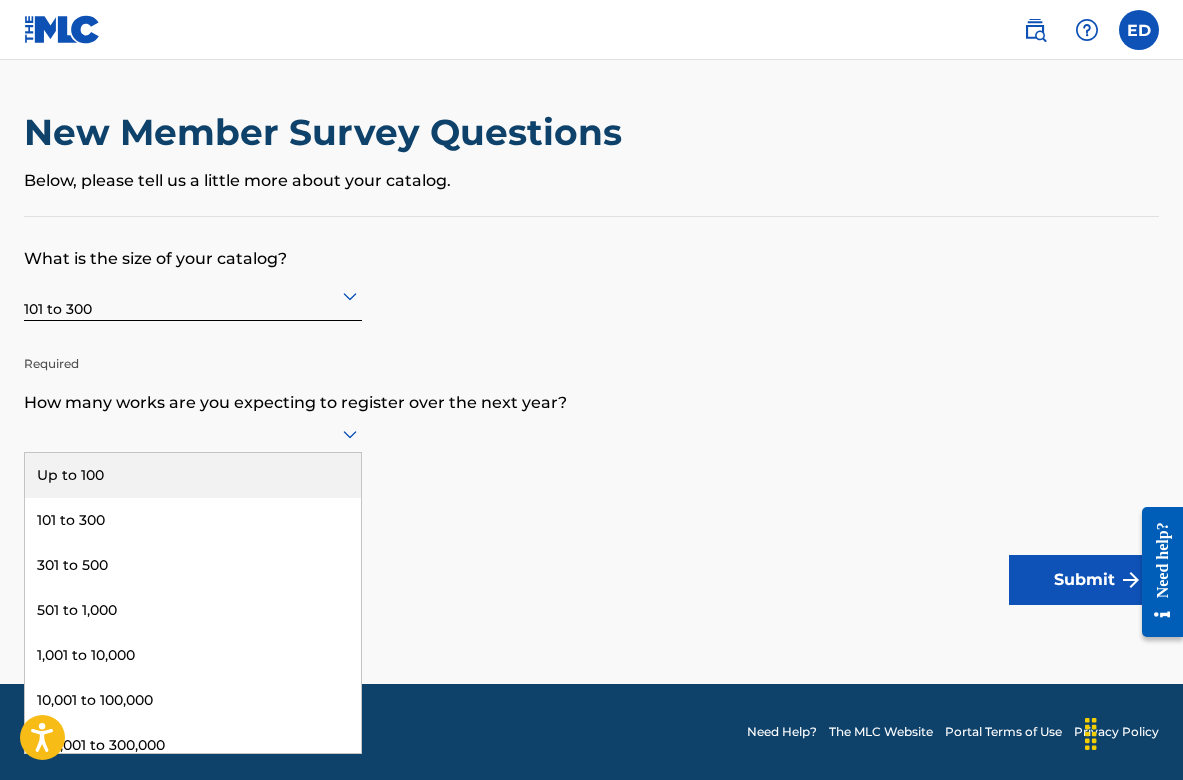 click 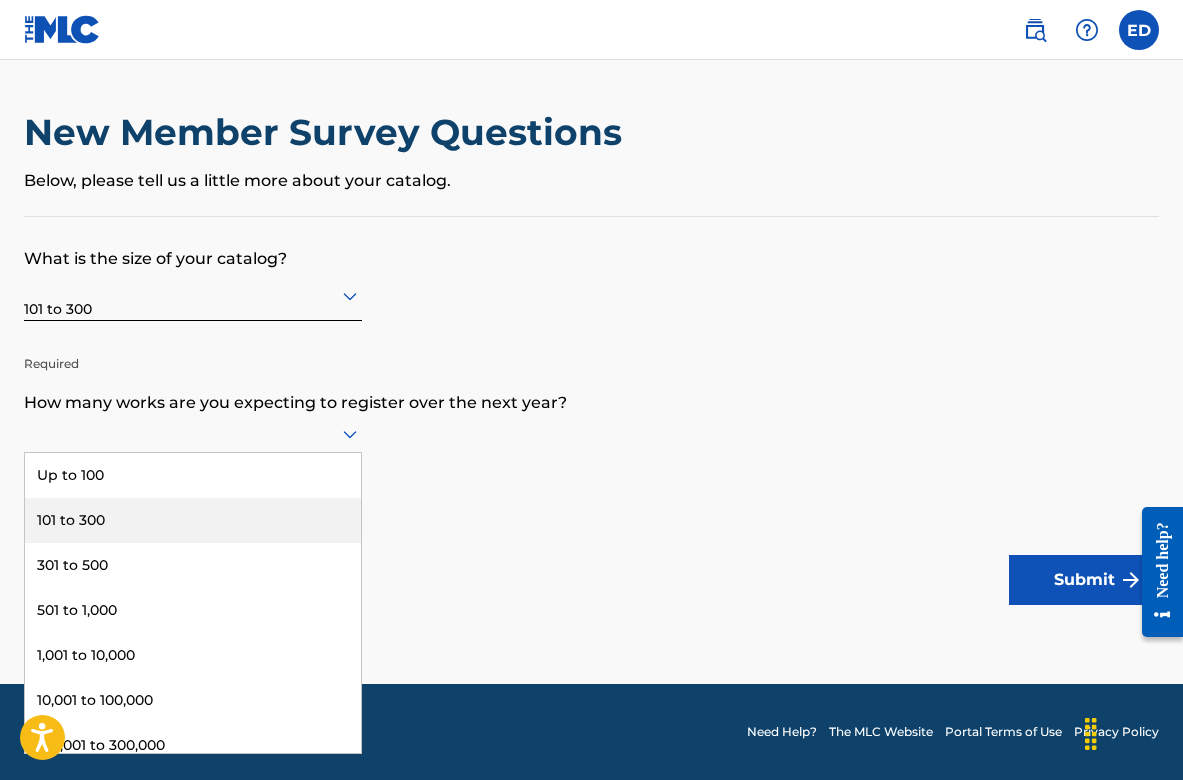 click on "101 to 300" at bounding box center [193, 520] 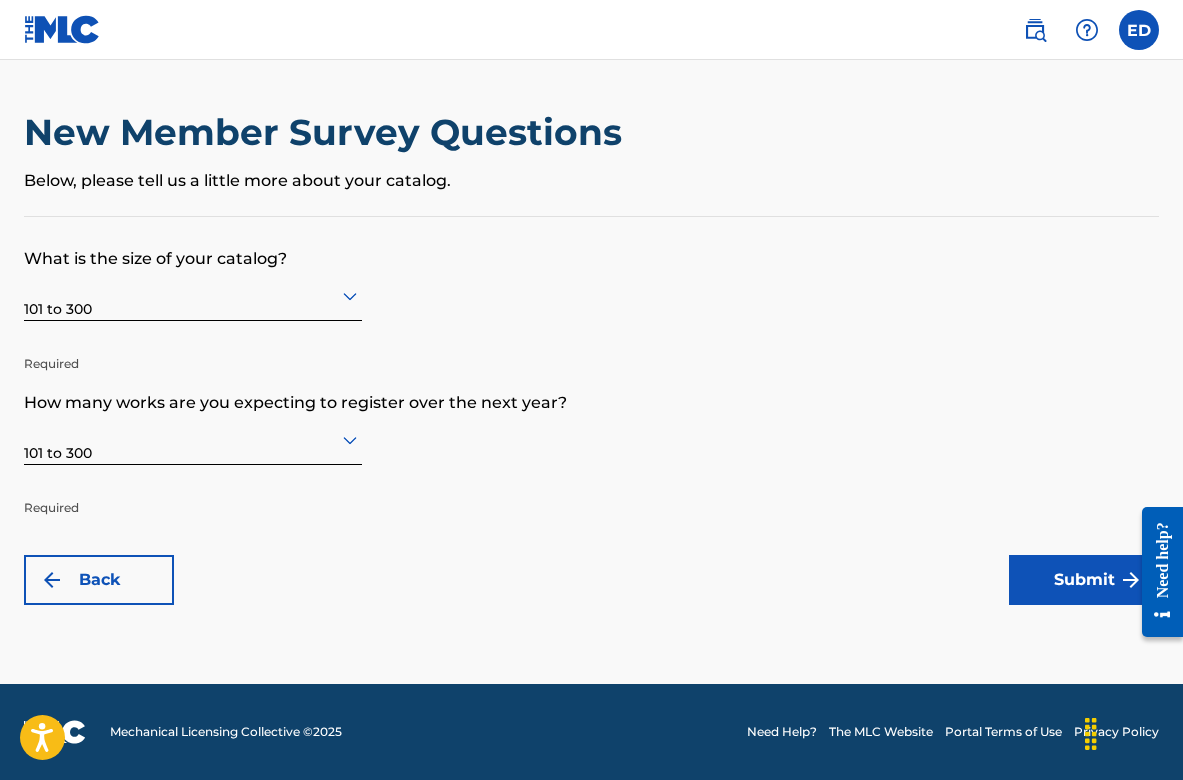 click on "Submit" at bounding box center [1084, 580] 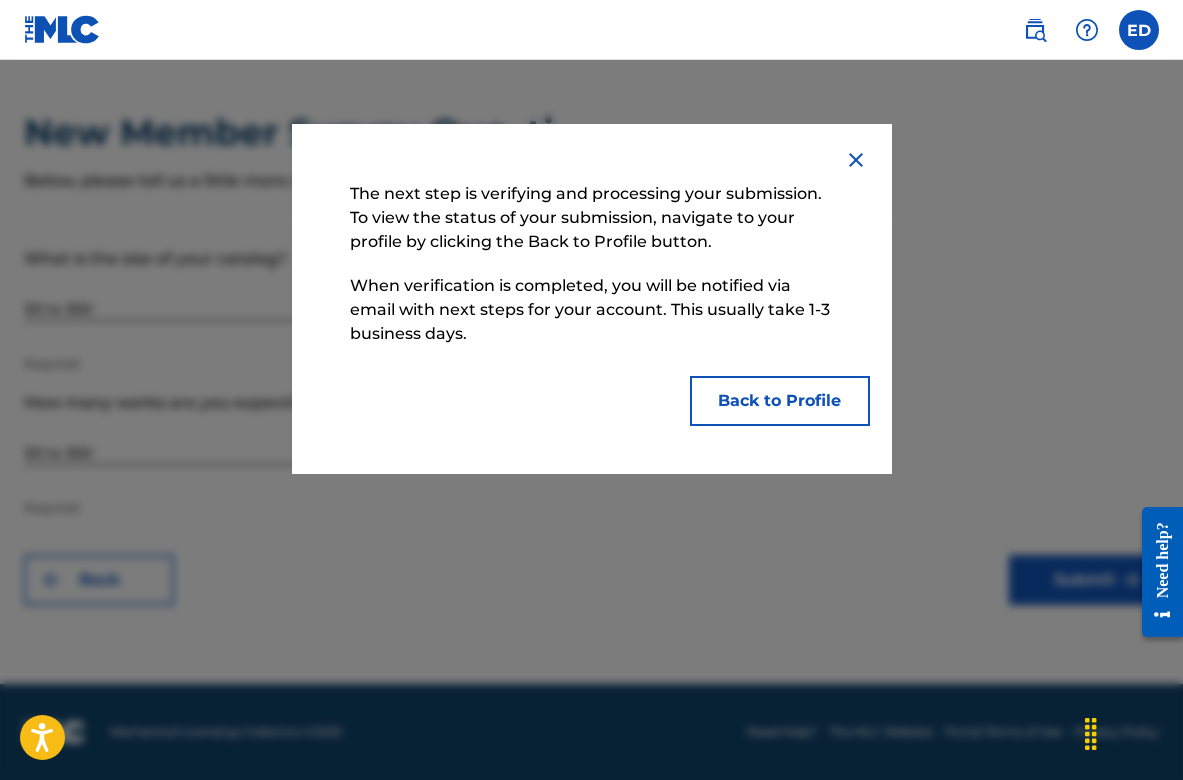 click on "Back to Profile" at bounding box center (780, 401) 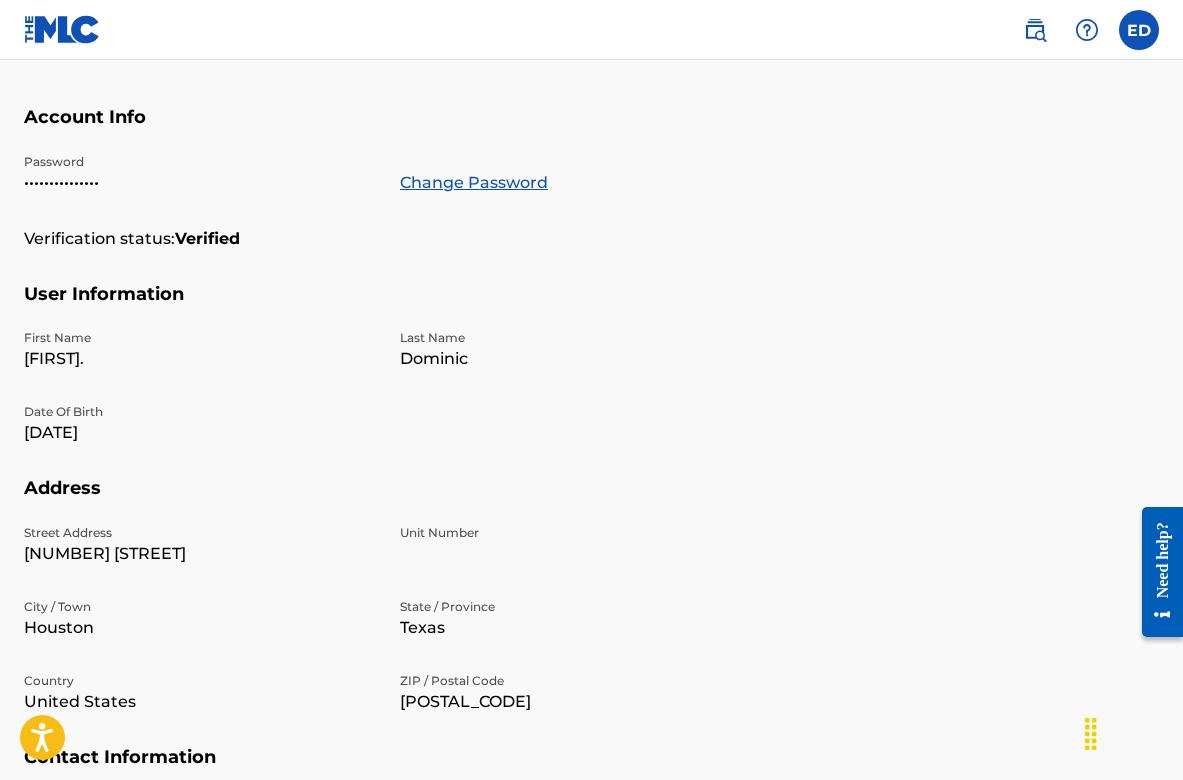 scroll, scrollTop: 0, scrollLeft: 0, axis: both 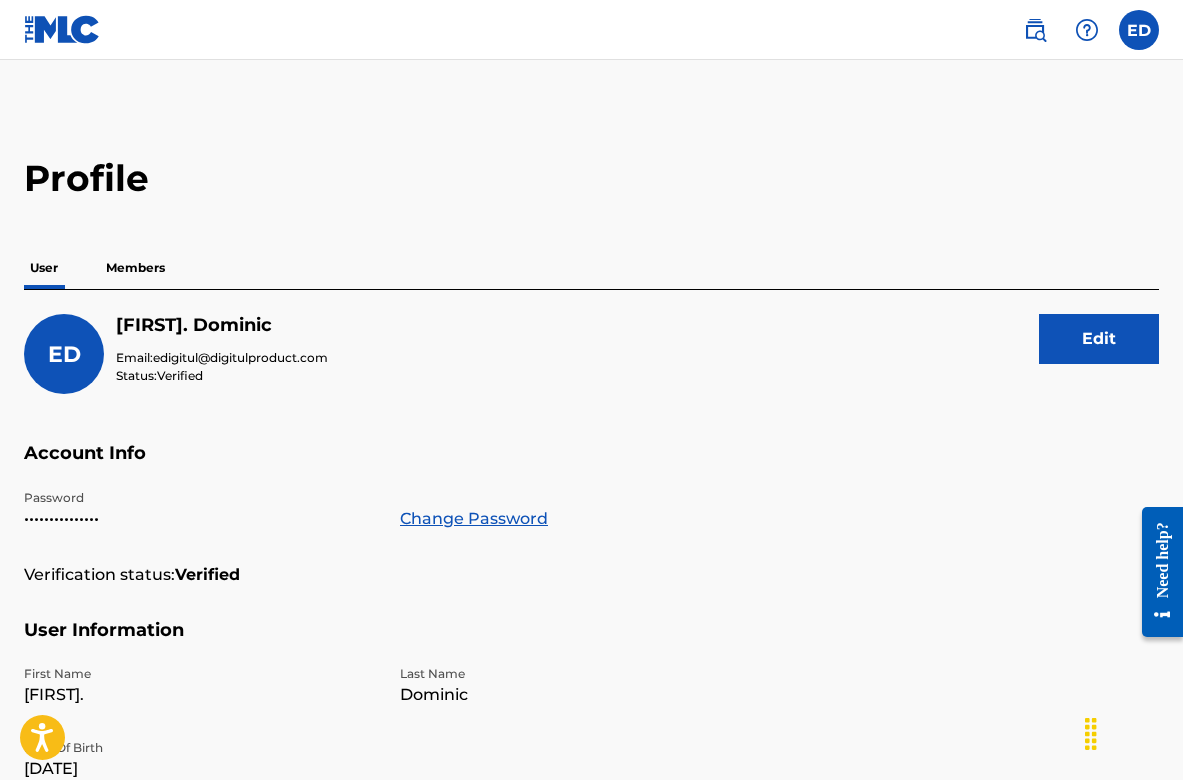 click on "Members" at bounding box center (135, 268) 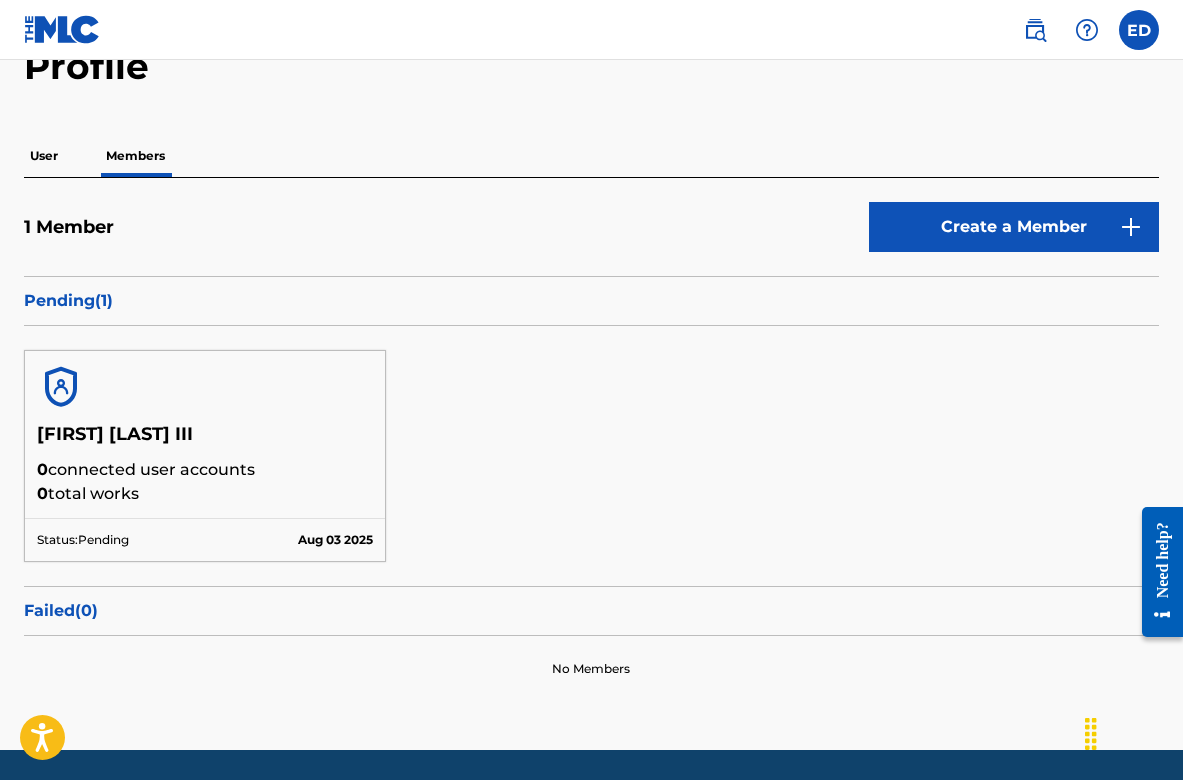 scroll, scrollTop: 0, scrollLeft: 0, axis: both 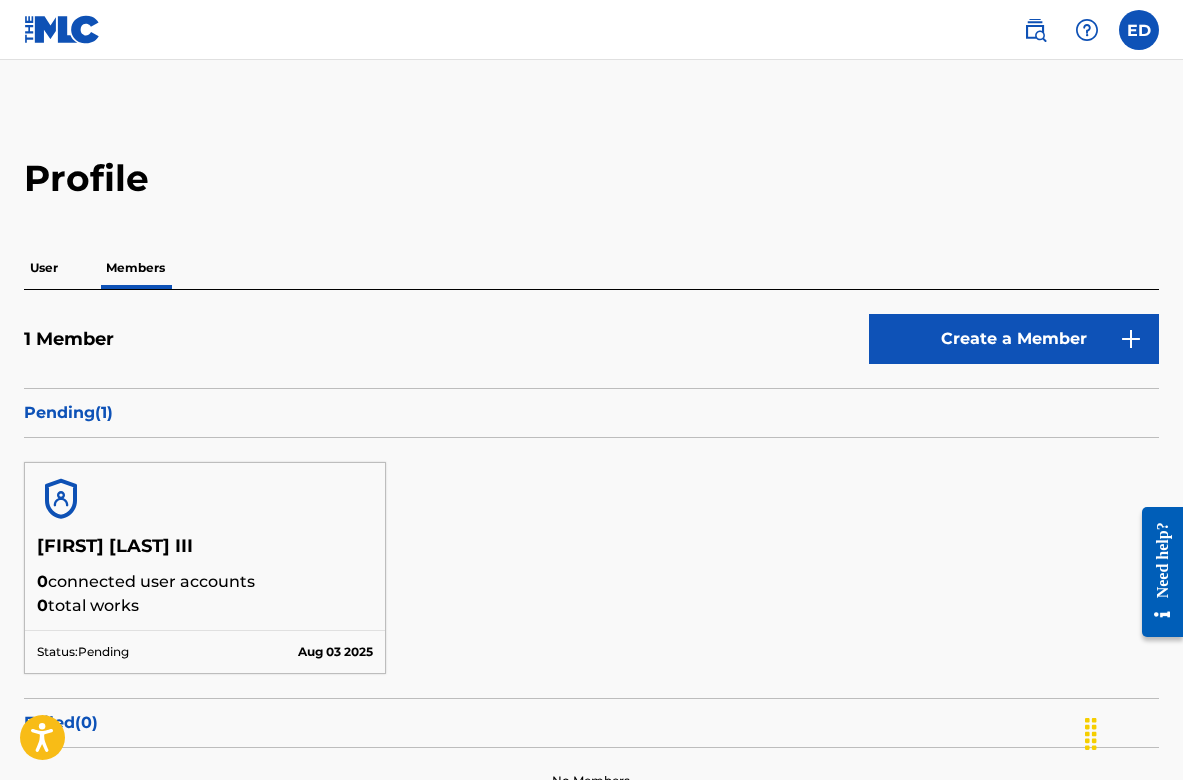 click on "User" at bounding box center [44, 268] 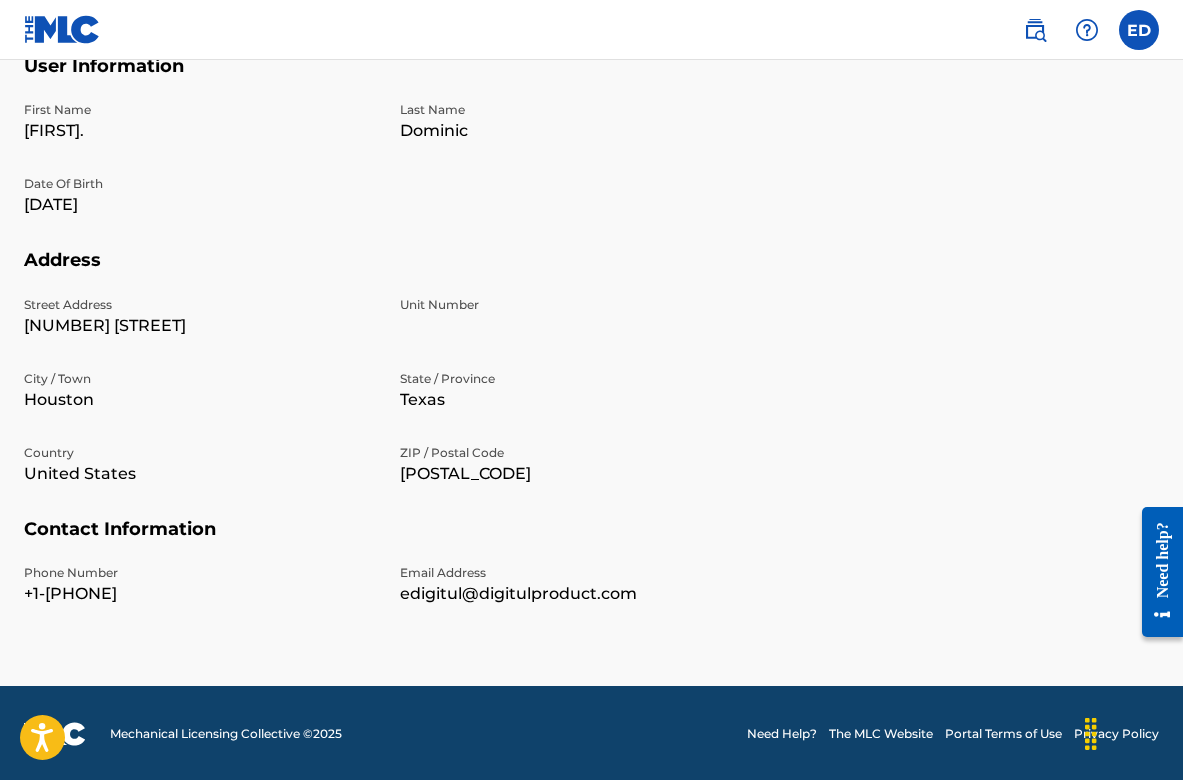 scroll, scrollTop: 0, scrollLeft: 0, axis: both 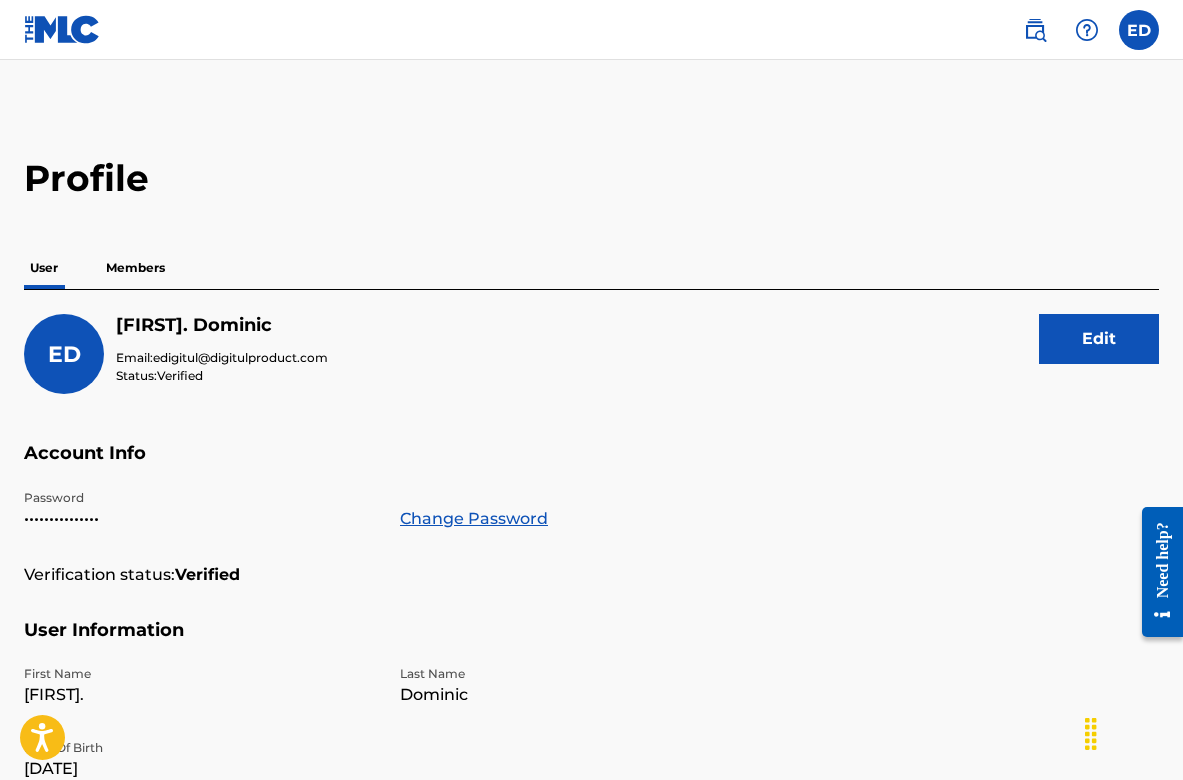 click at bounding box center [1035, 30] 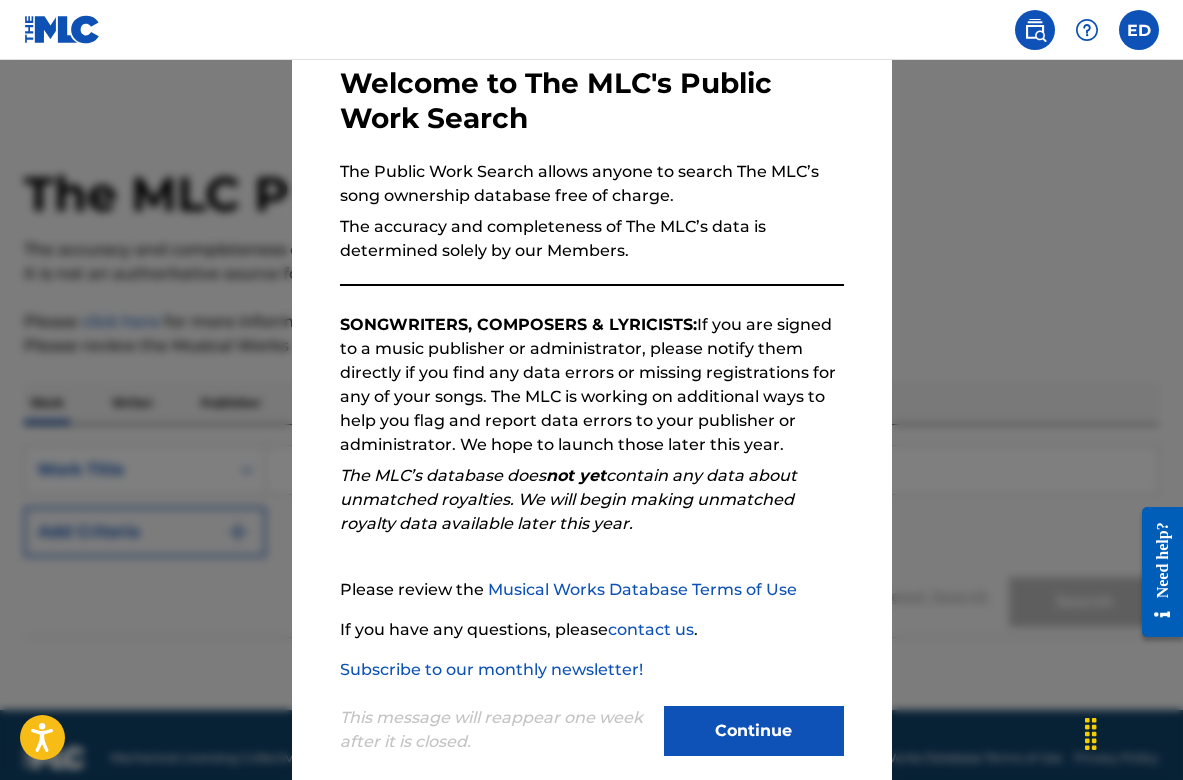 scroll, scrollTop: 110, scrollLeft: 0, axis: vertical 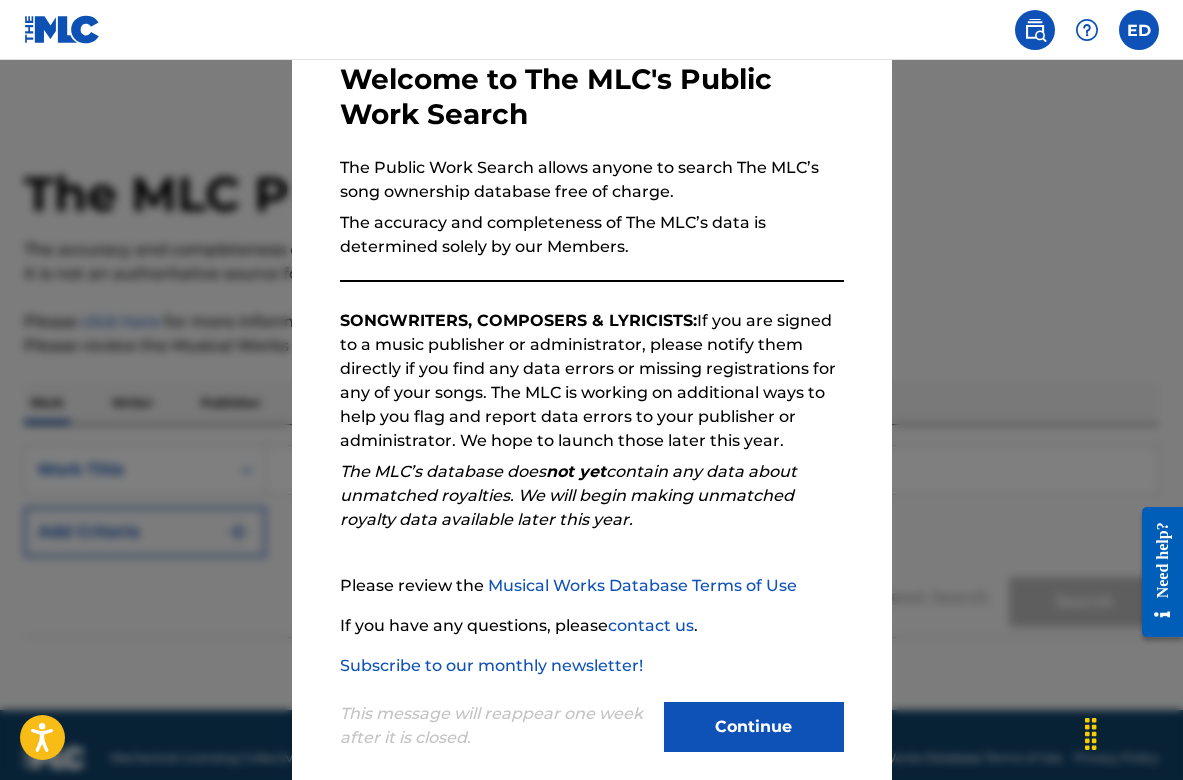 click on "Continue" at bounding box center (754, 727) 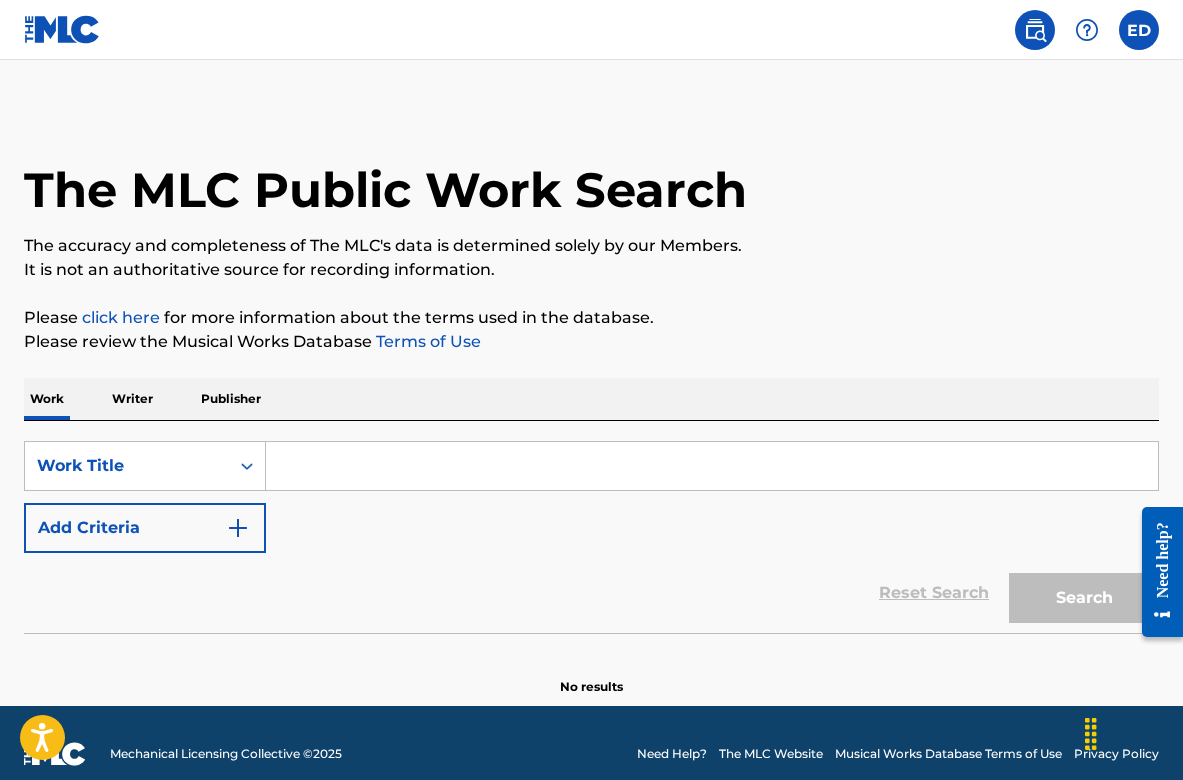 scroll, scrollTop: 26, scrollLeft: 0, axis: vertical 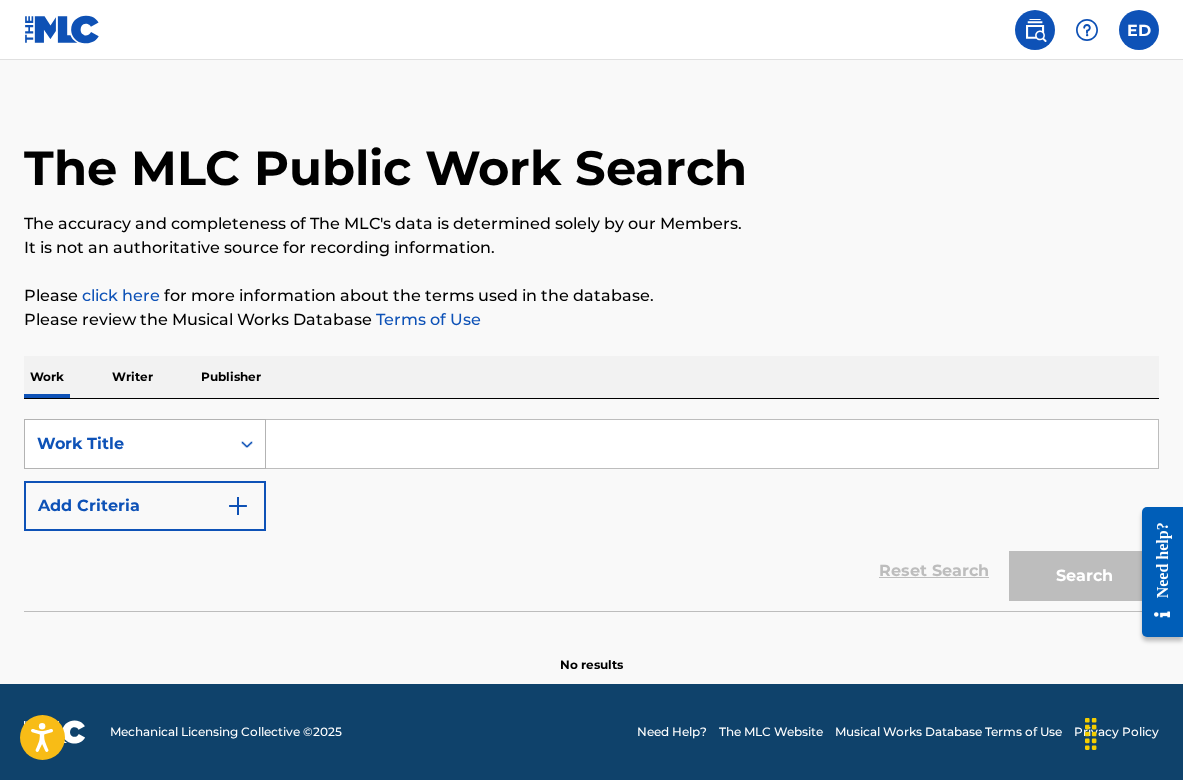 click 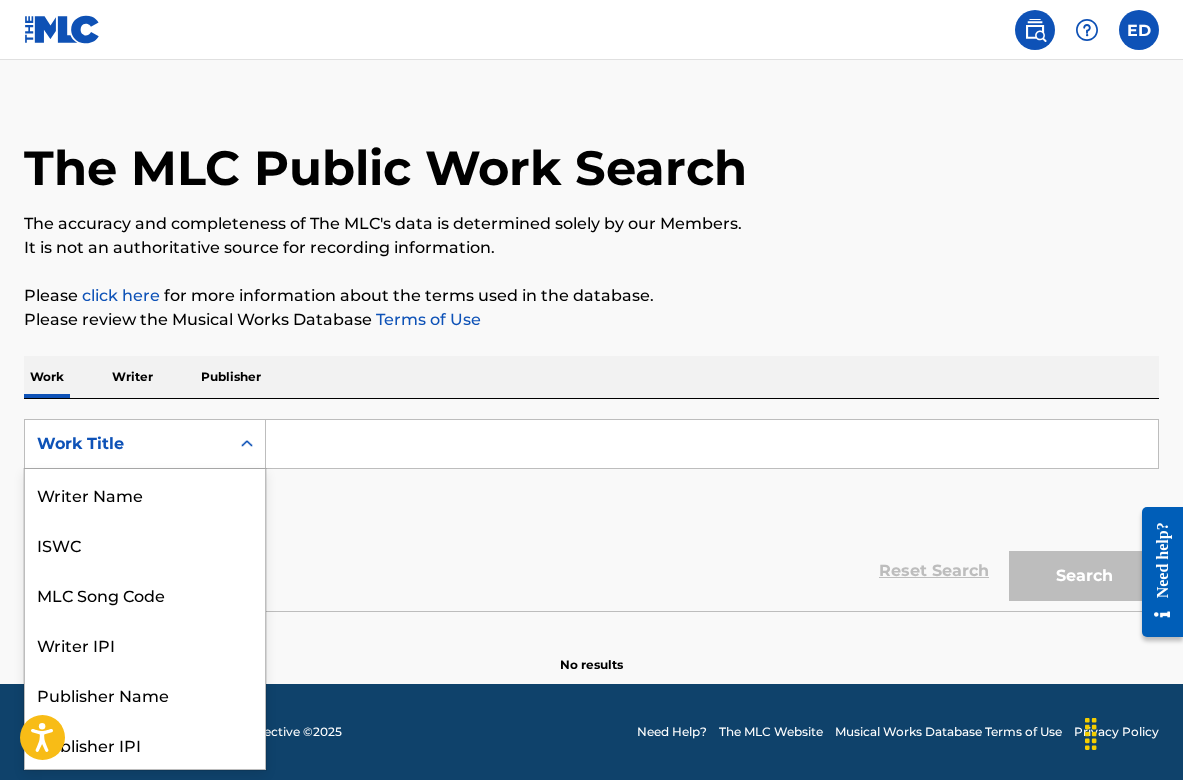 scroll, scrollTop: 100, scrollLeft: 0, axis: vertical 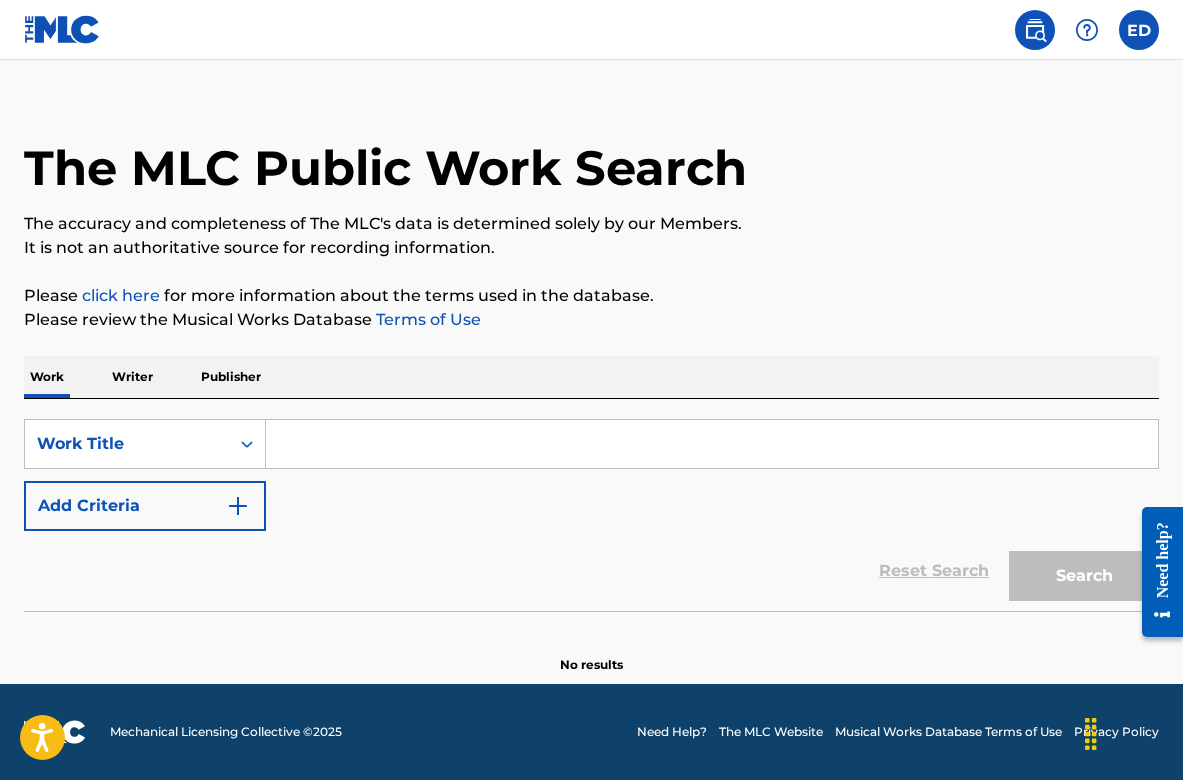 click 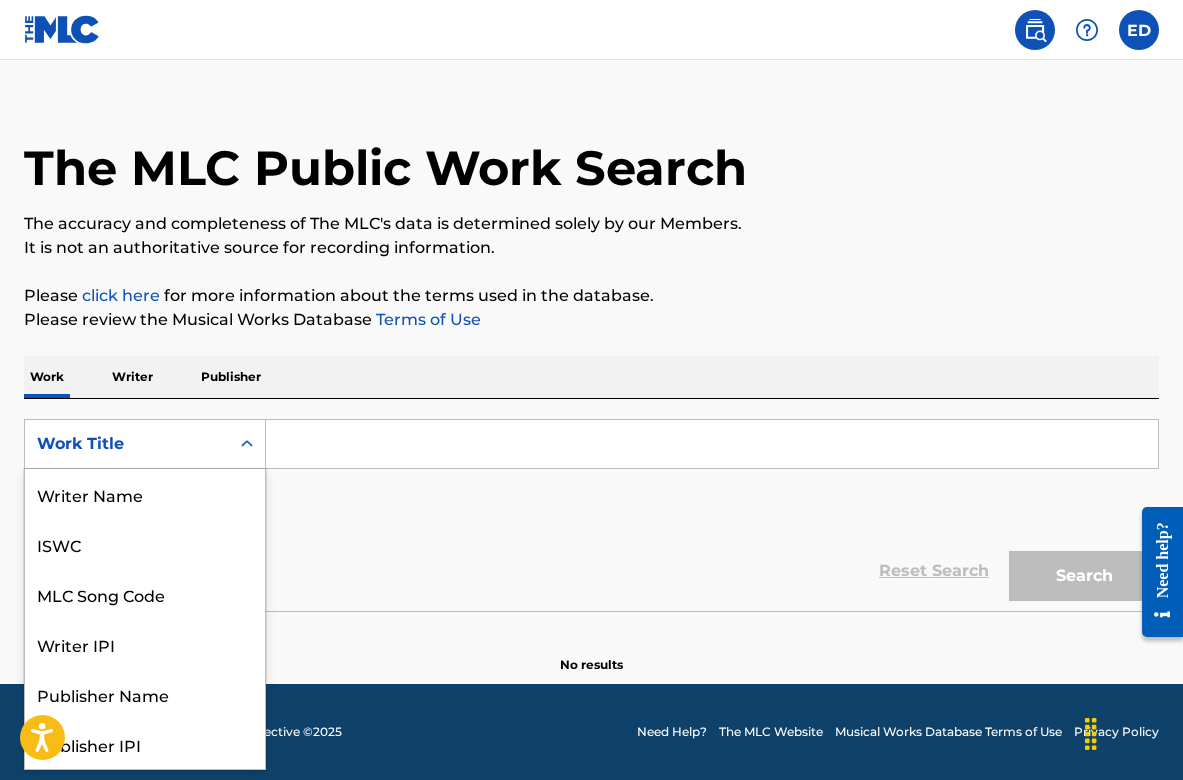 scroll, scrollTop: 100, scrollLeft: 0, axis: vertical 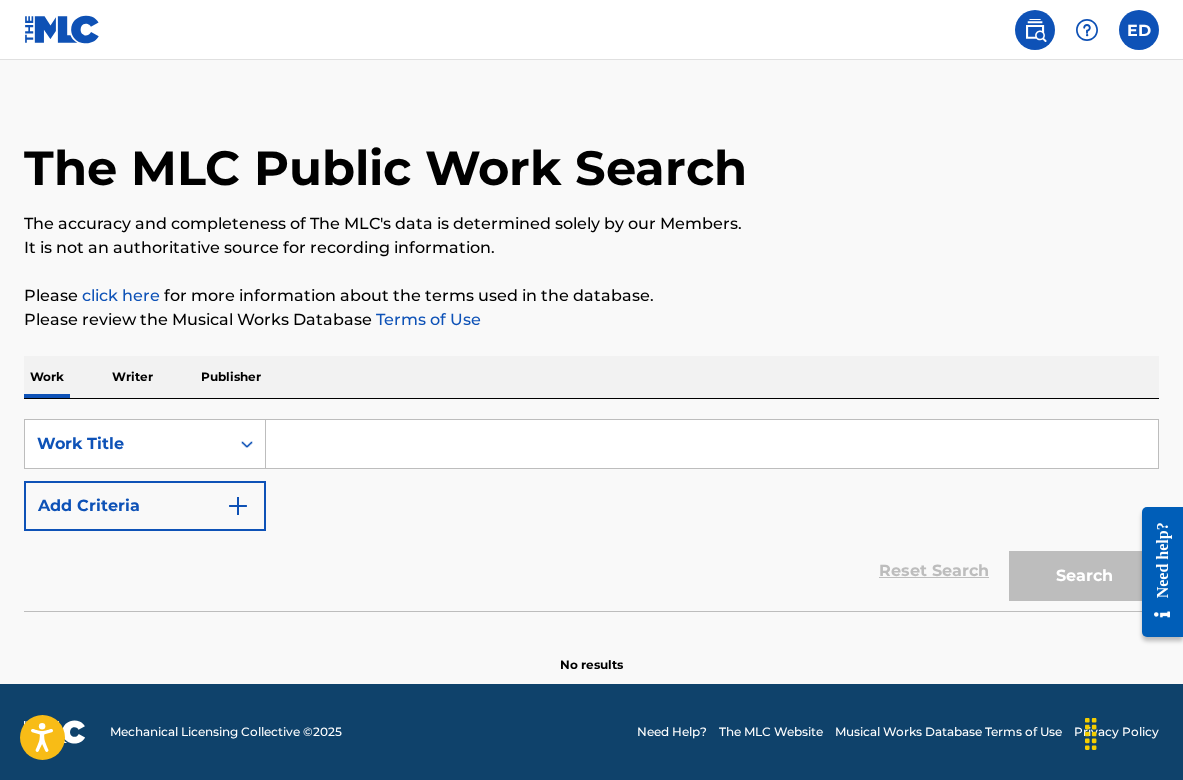 click 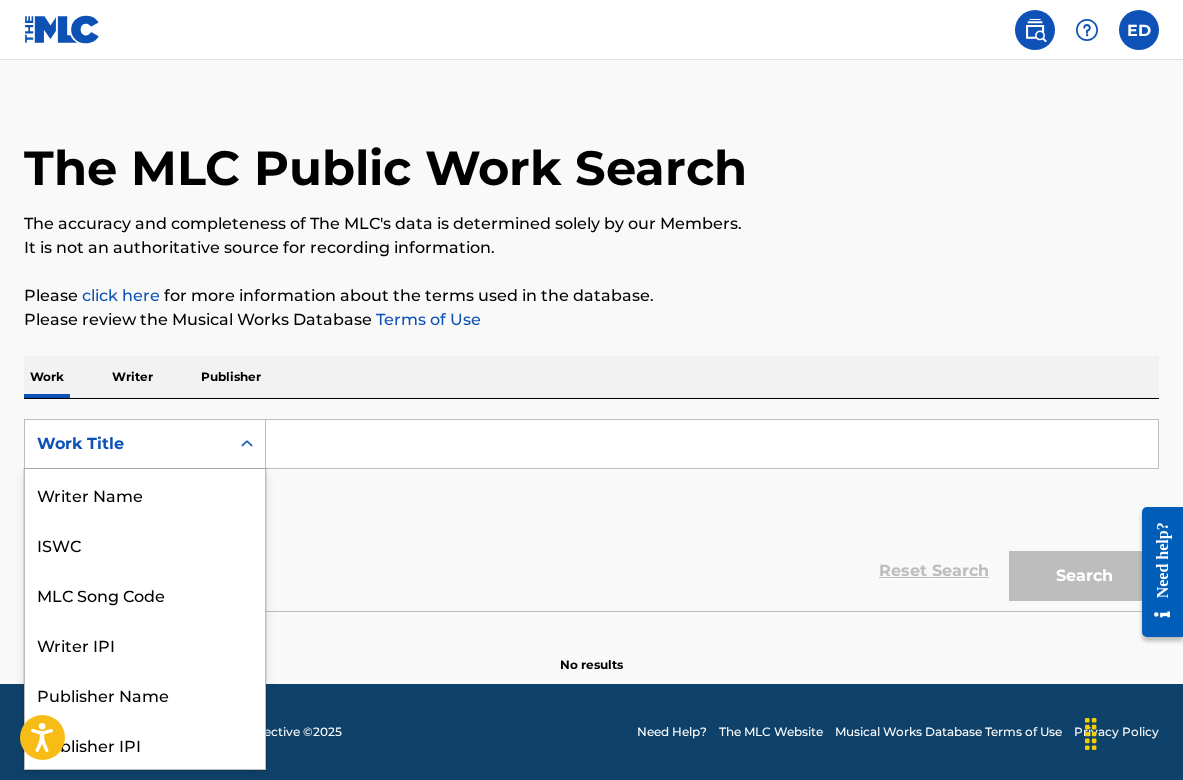 scroll, scrollTop: 100, scrollLeft: 0, axis: vertical 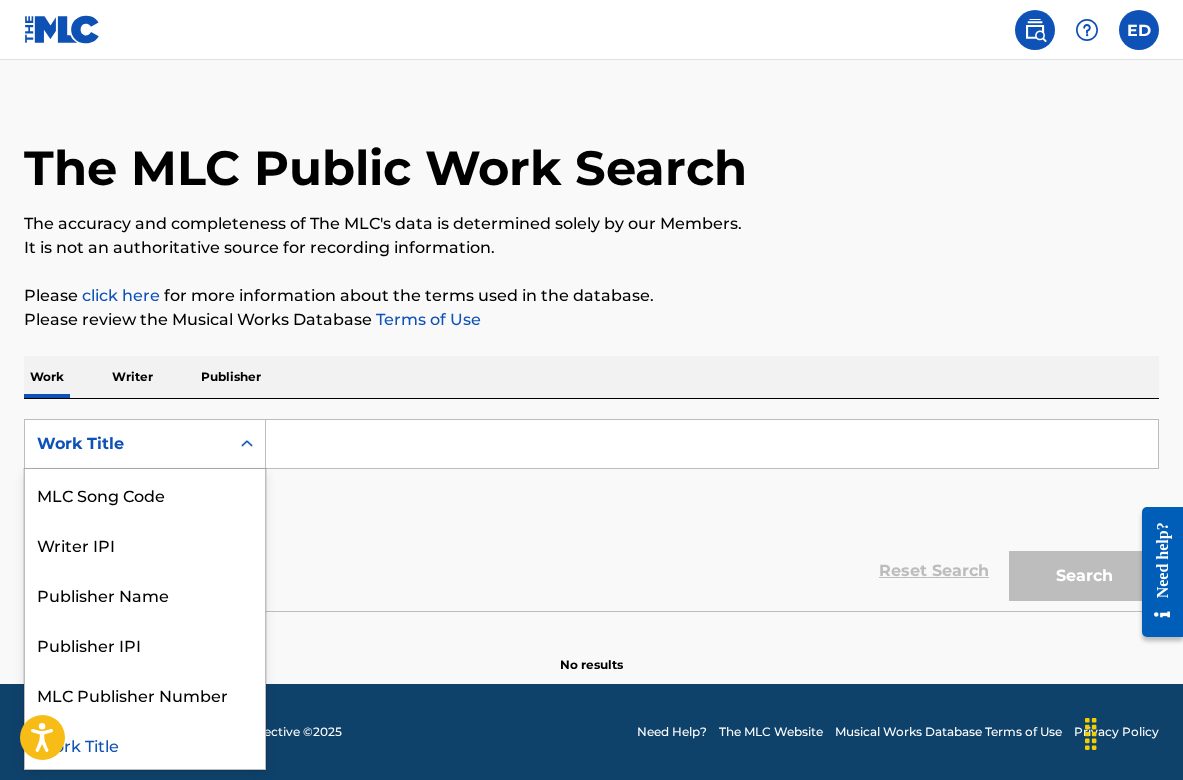click on "Work Title" at bounding box center [145, 744] 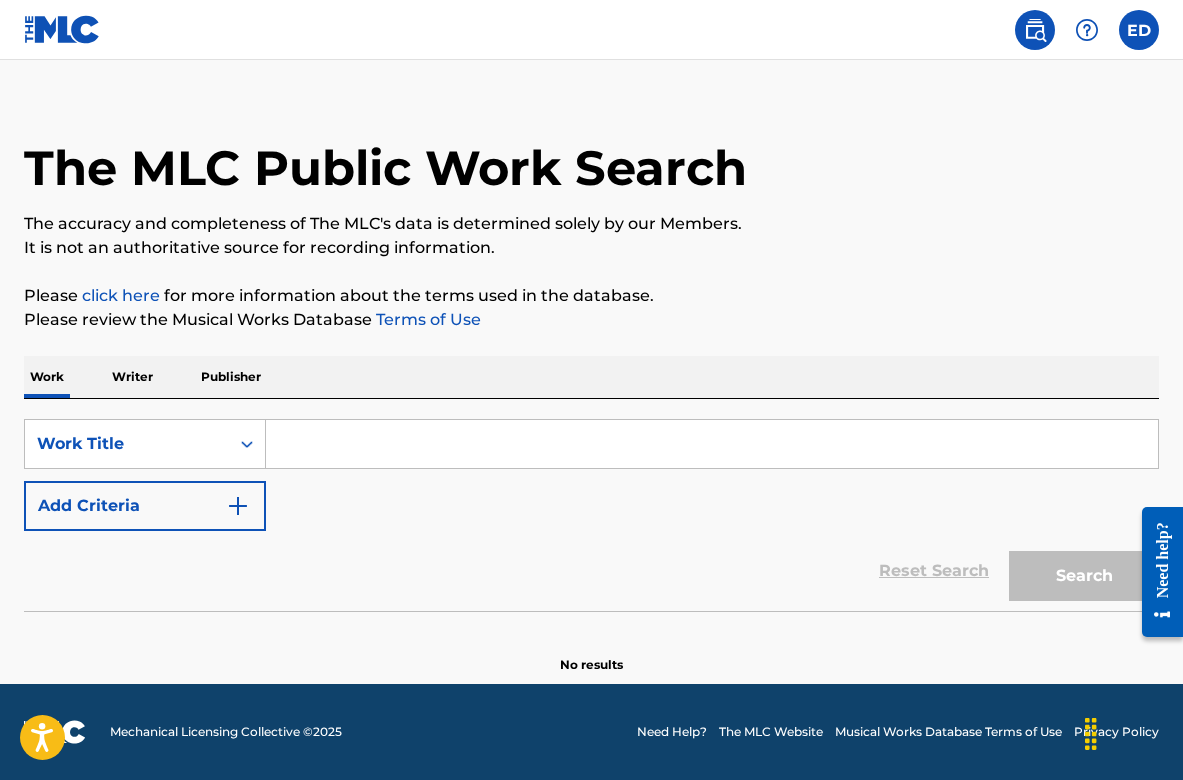 click at bounding box center (712, 444) 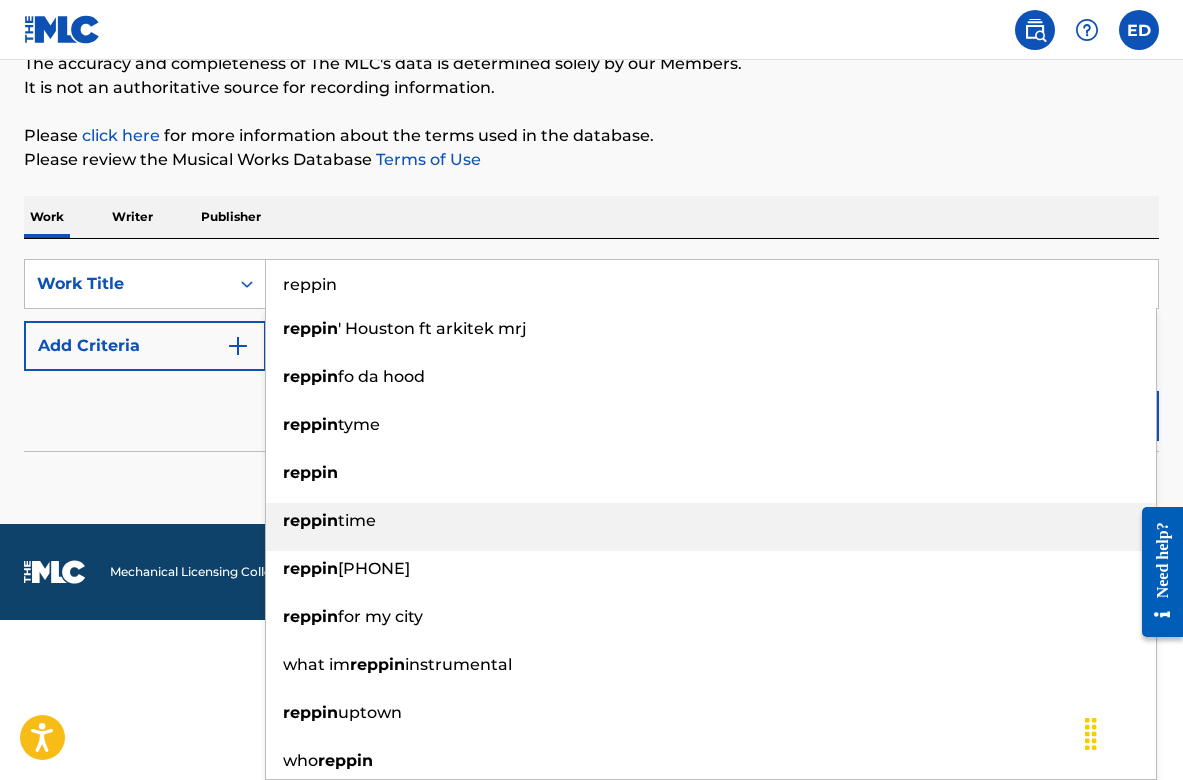 scroll, scrollTop: 182, scrollLeft: 0, axis: vertical 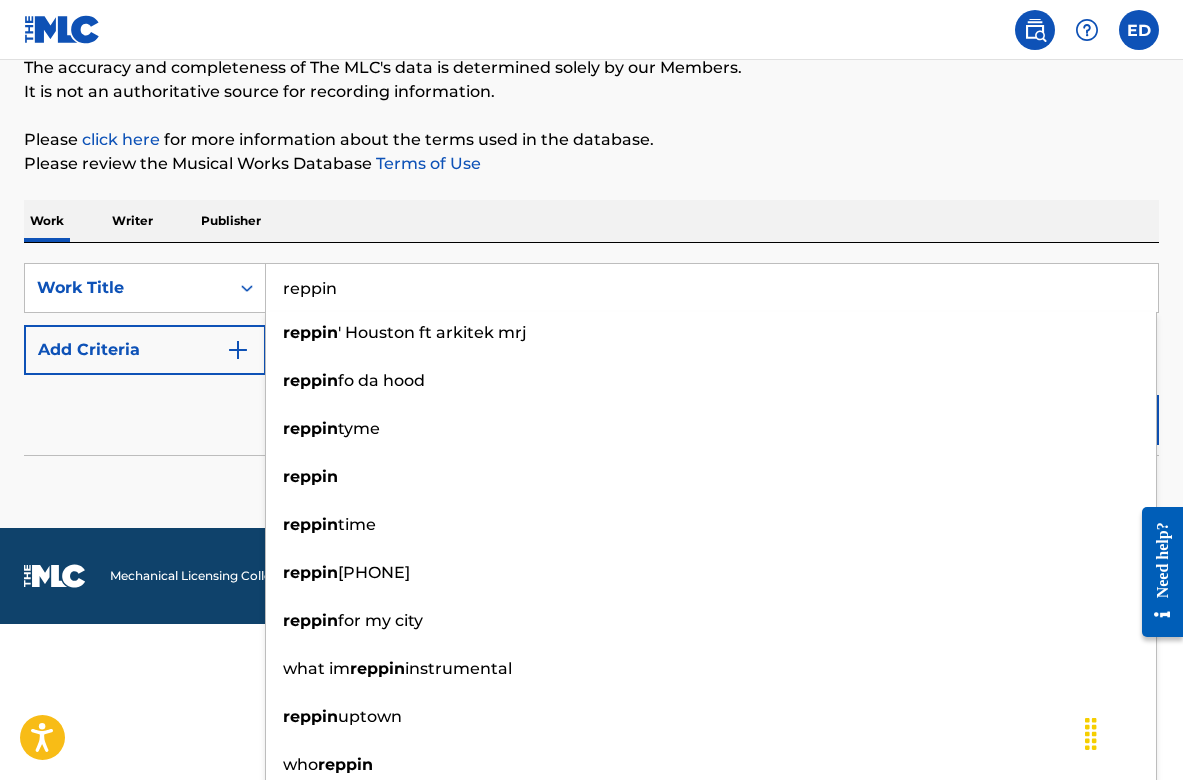 click on "Work Title reppin reppin ' Houston ft arkitek mrj reppin  fo da hood reppin  tyme reppin reppin  time reppin  915 reppin  for my city what im  reppin  instrumental reppin  uptown who  reppin Add Criteria Reset Search Search" at bounding box center (591, 359) 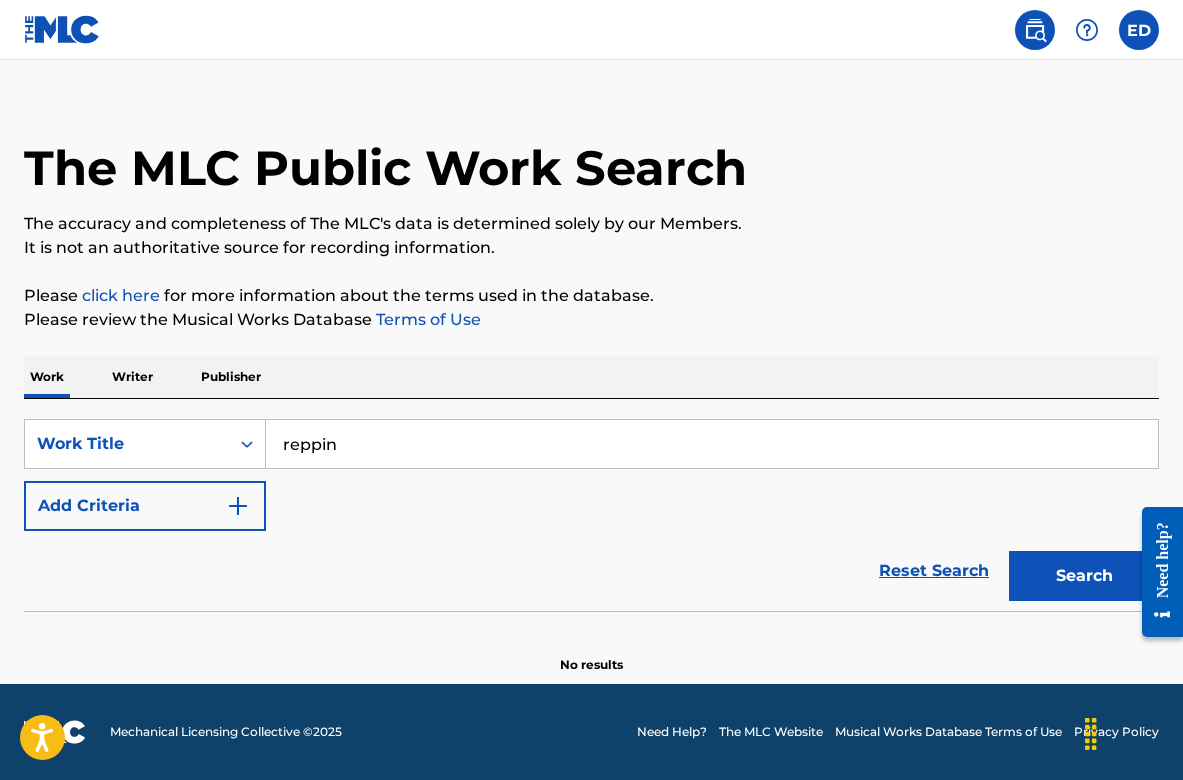 click on "reppin" at bounding box center (712, 444) 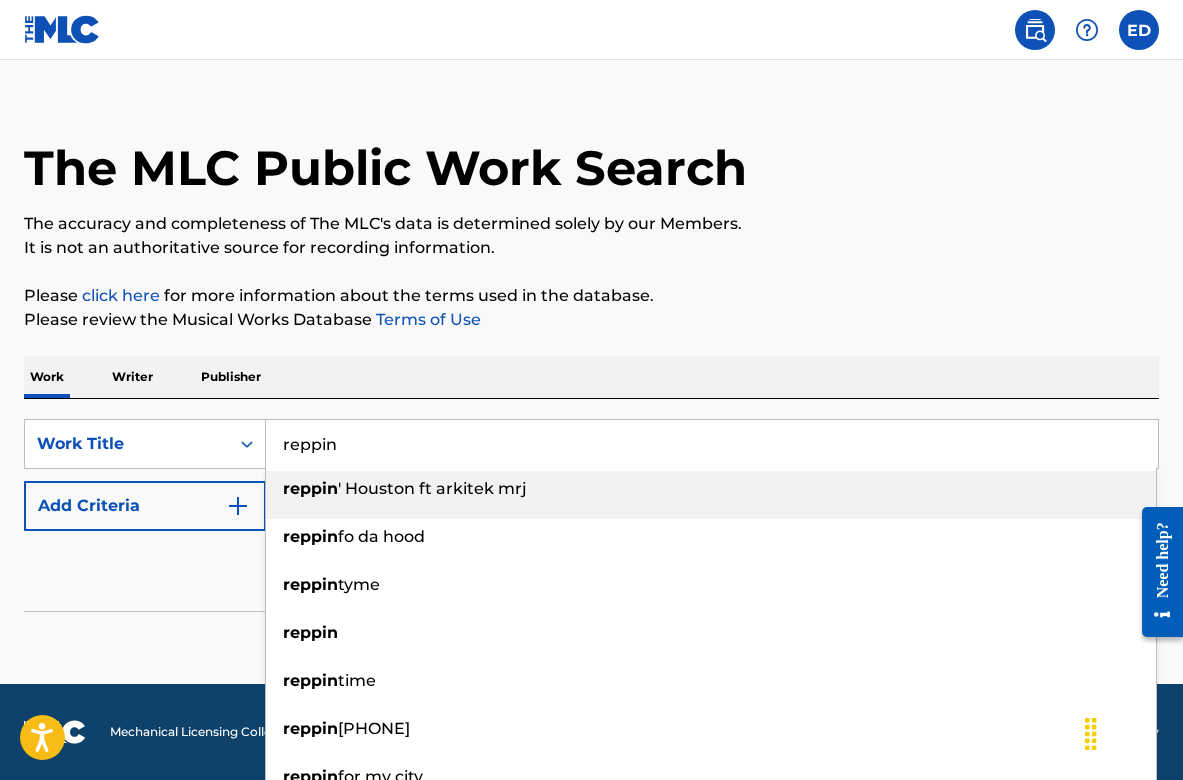 click on "' Houston ft arkitek mrj" at bounding box center (432, 488) 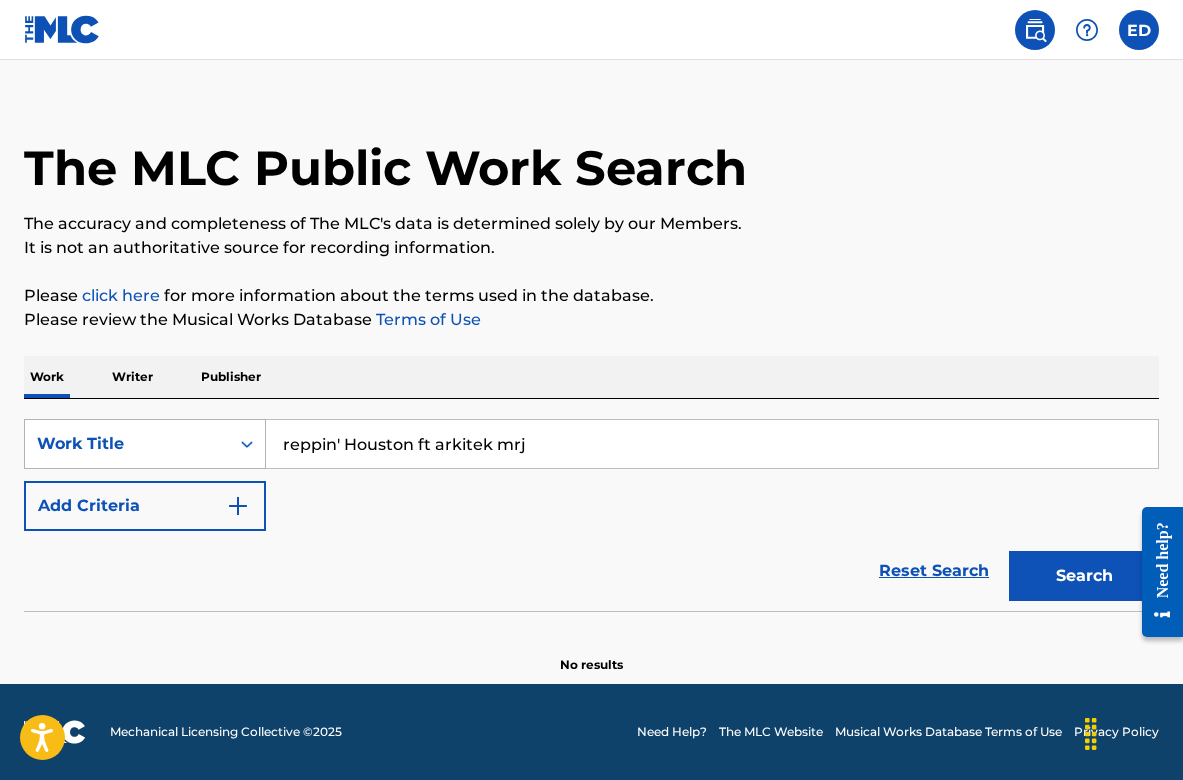 drag, startPoint x: 563, startPoint y: 441, endPoint x: 260, endPoint y: 448, distance: 303.08084 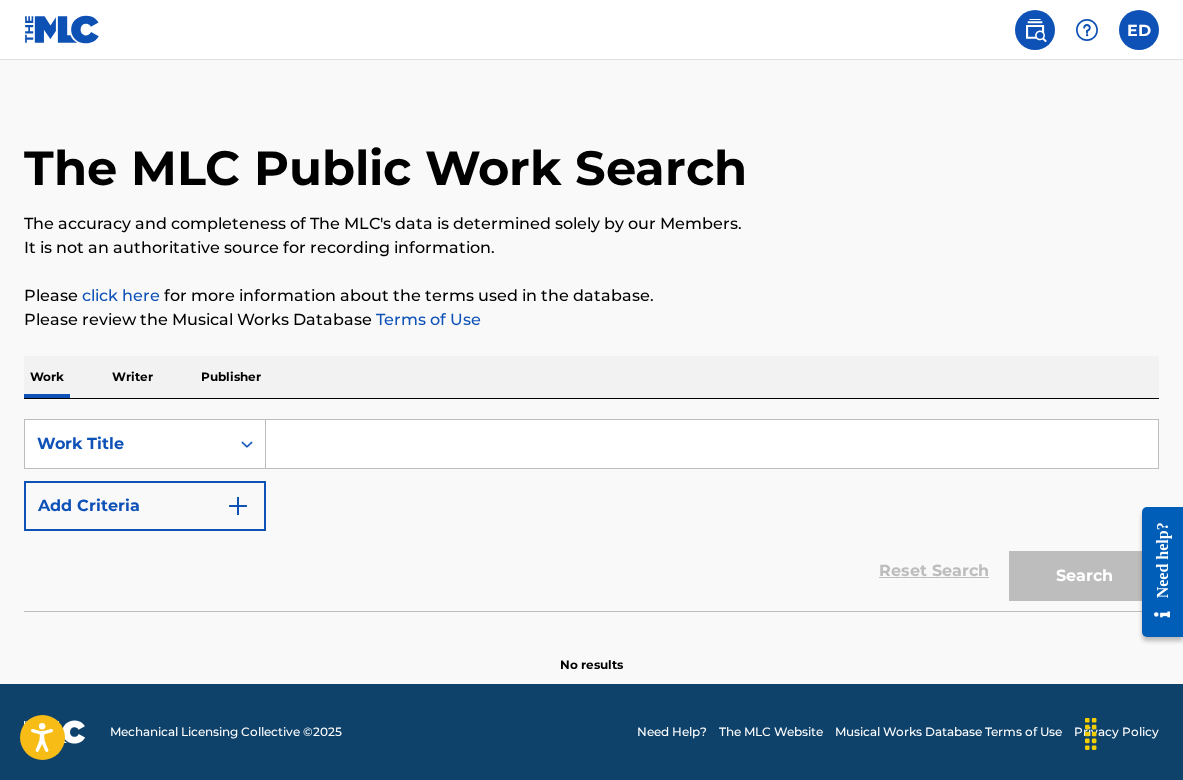 type 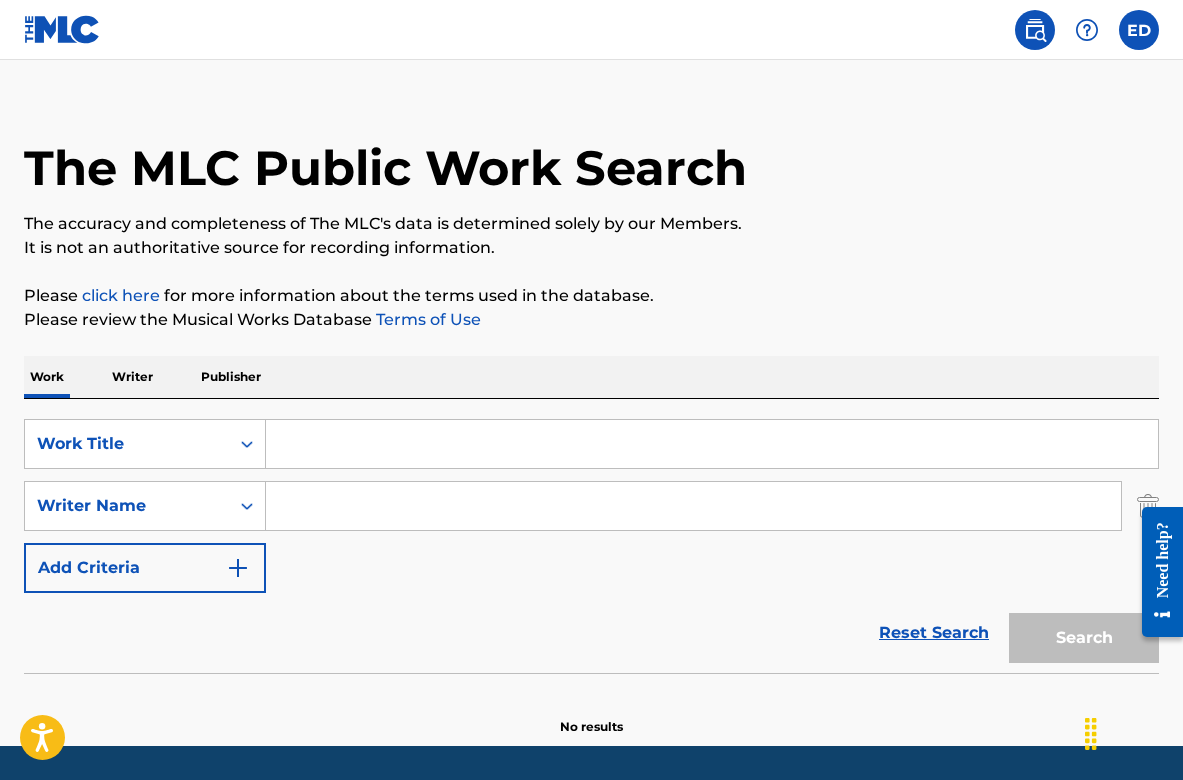 click at bounding box center [693, 506] 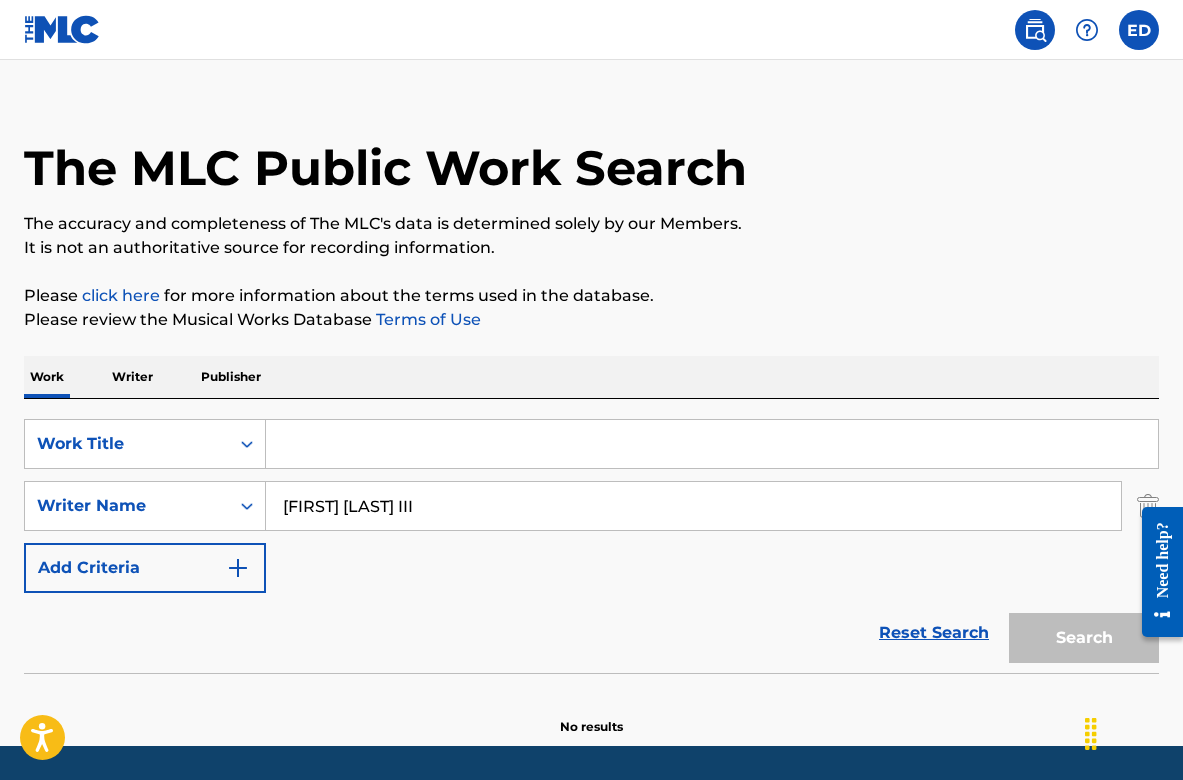type on "[FIRST] [LAST] III" 